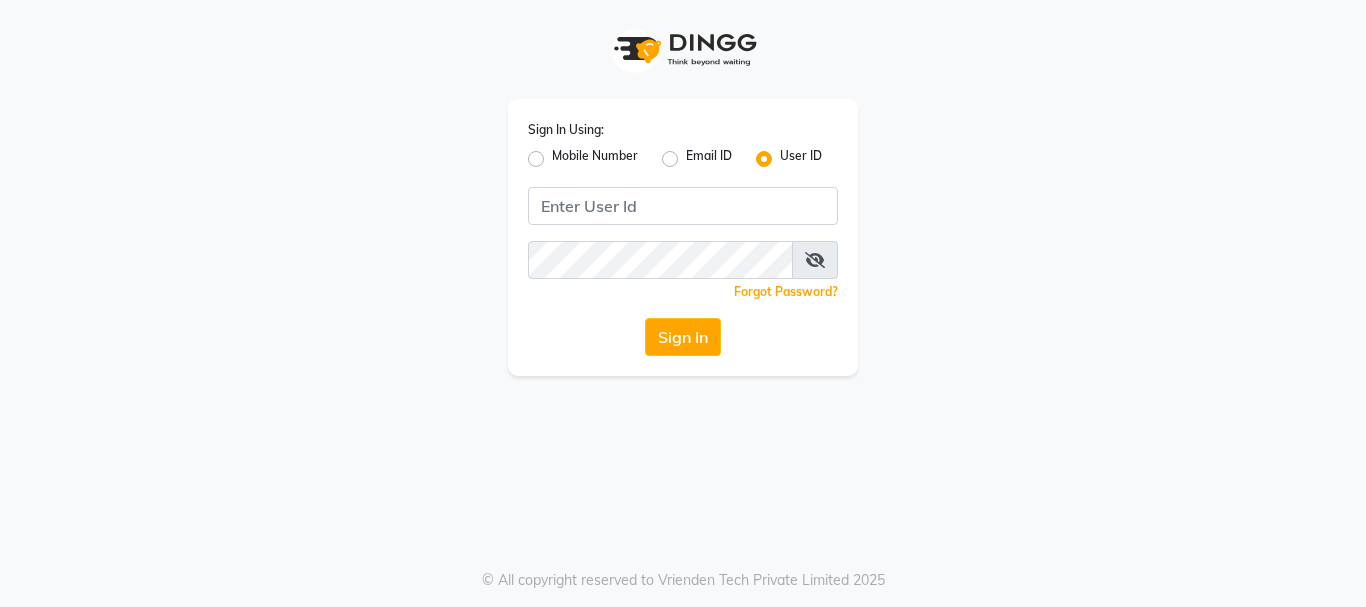 scroll, scrollTop: 0, scrollLeft: 0, axis: both 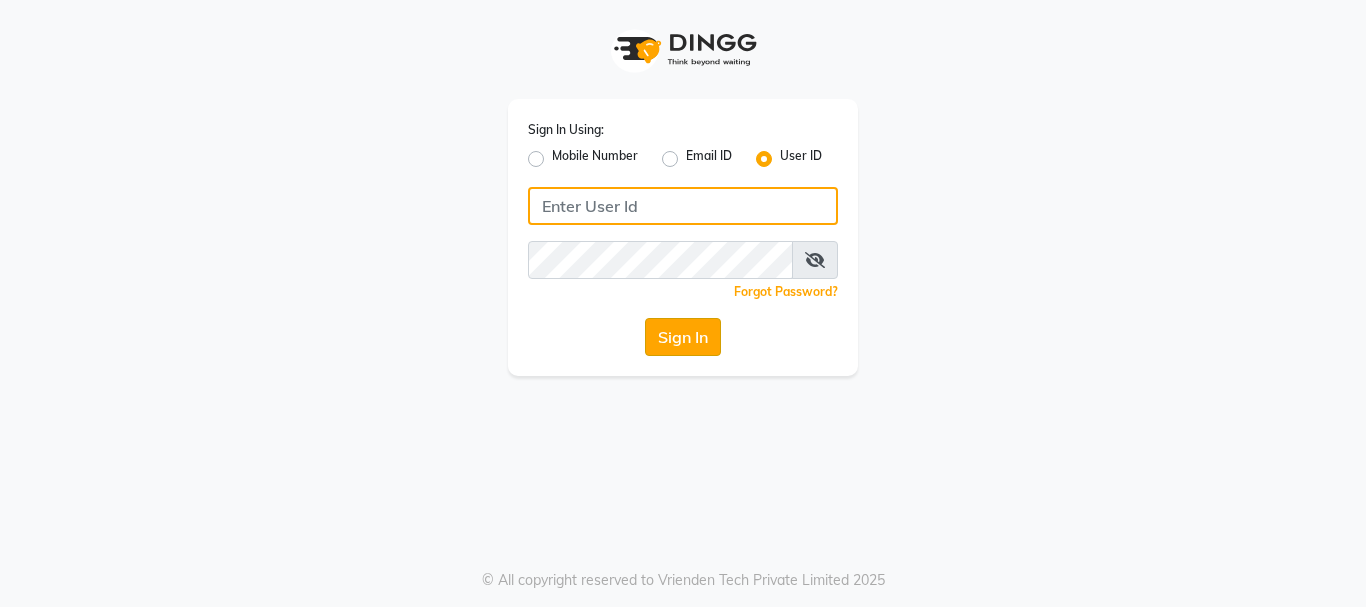 type on "e3694-16" 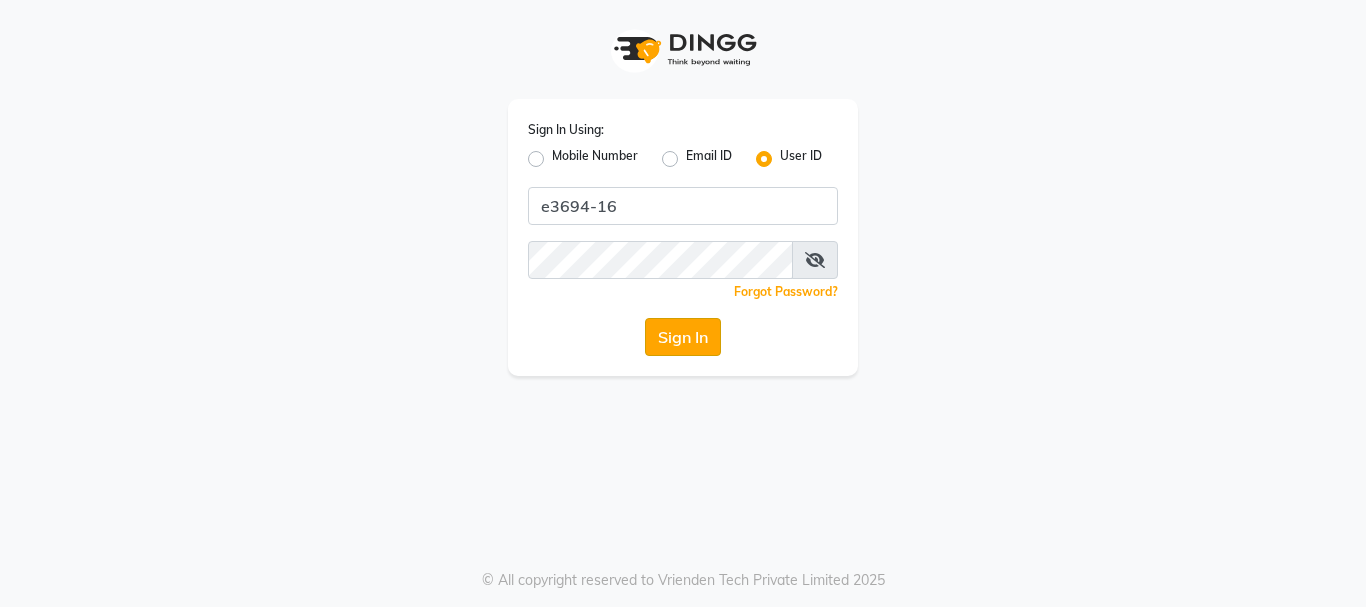 click on "Sign In" 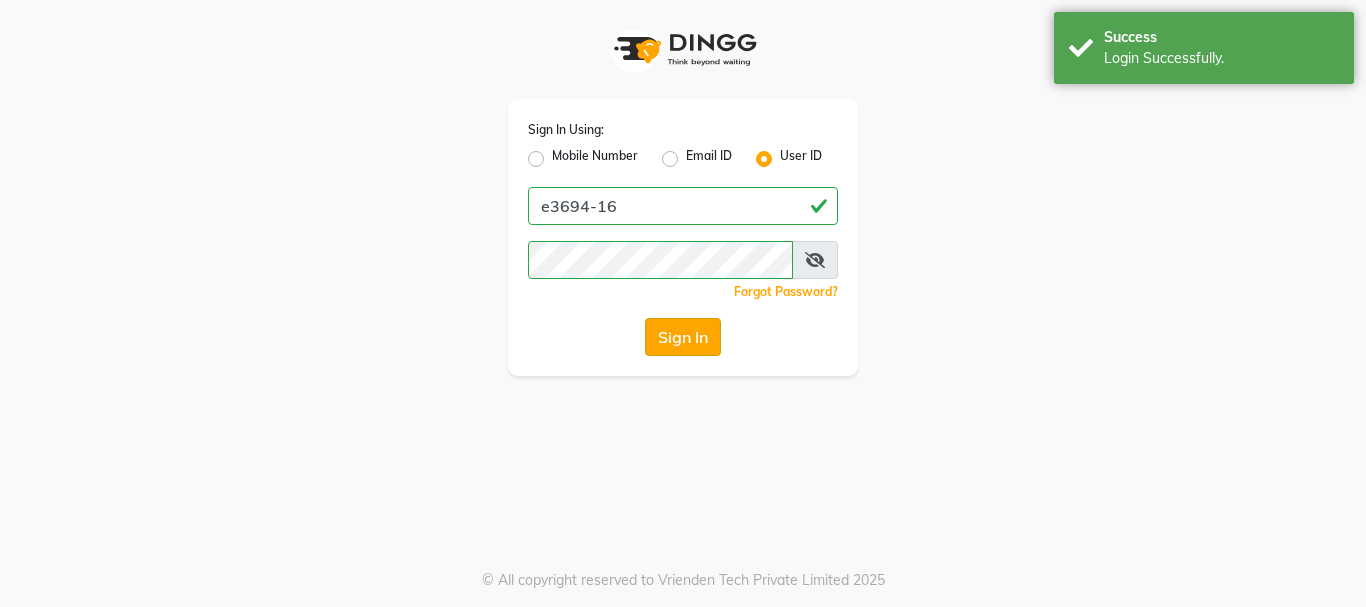 select on "service" 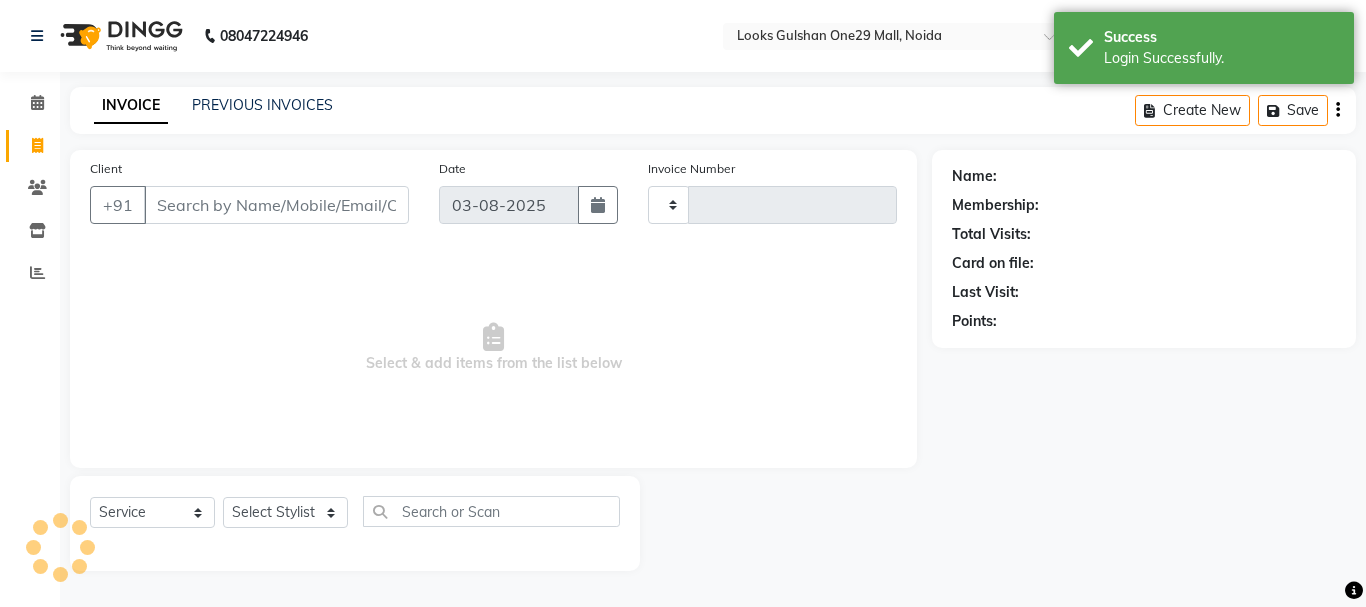 select on "en" 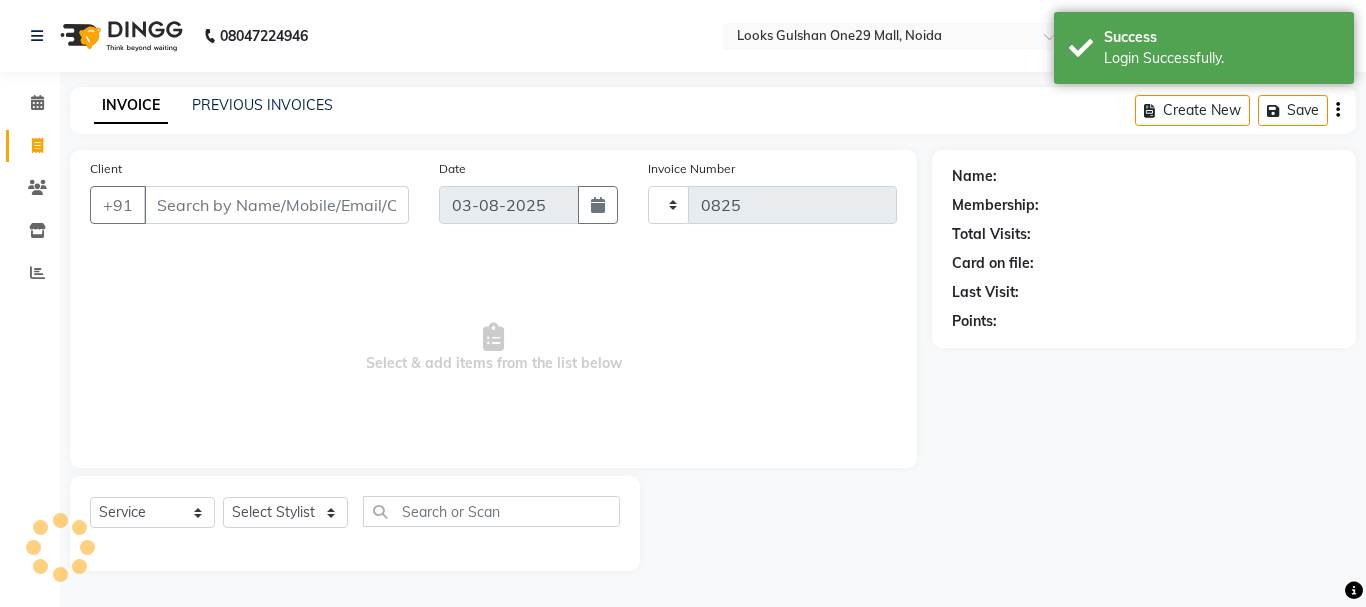 select on "8337" 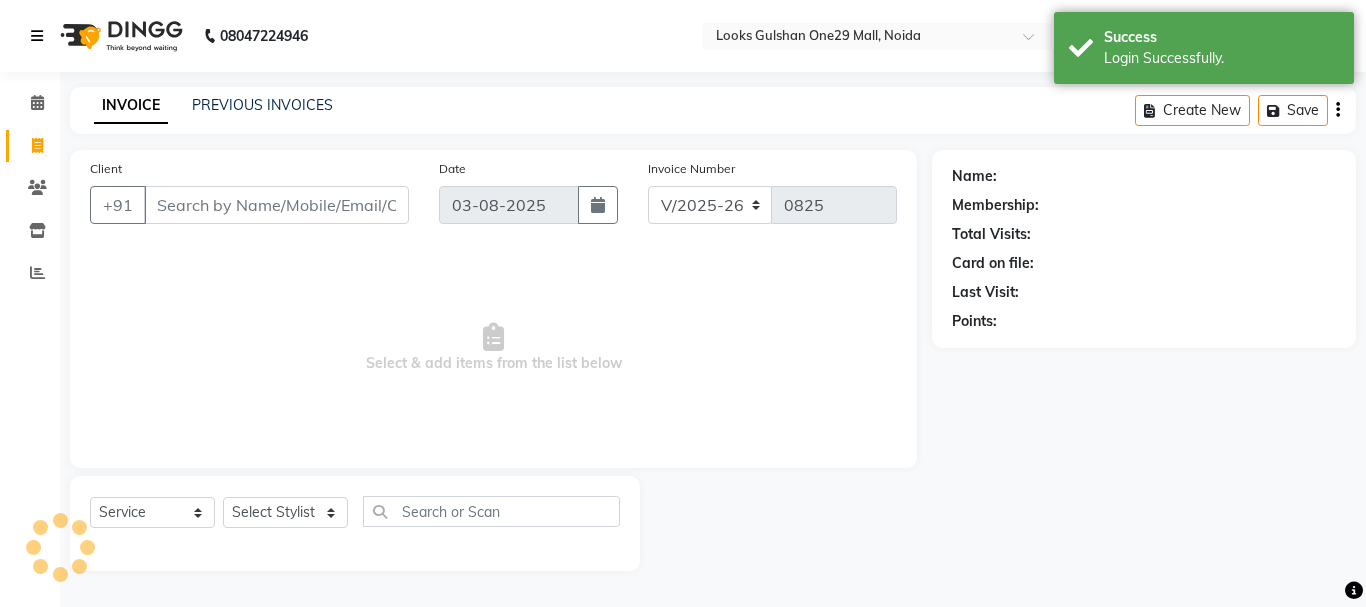 click at bounding box center [41, 36] 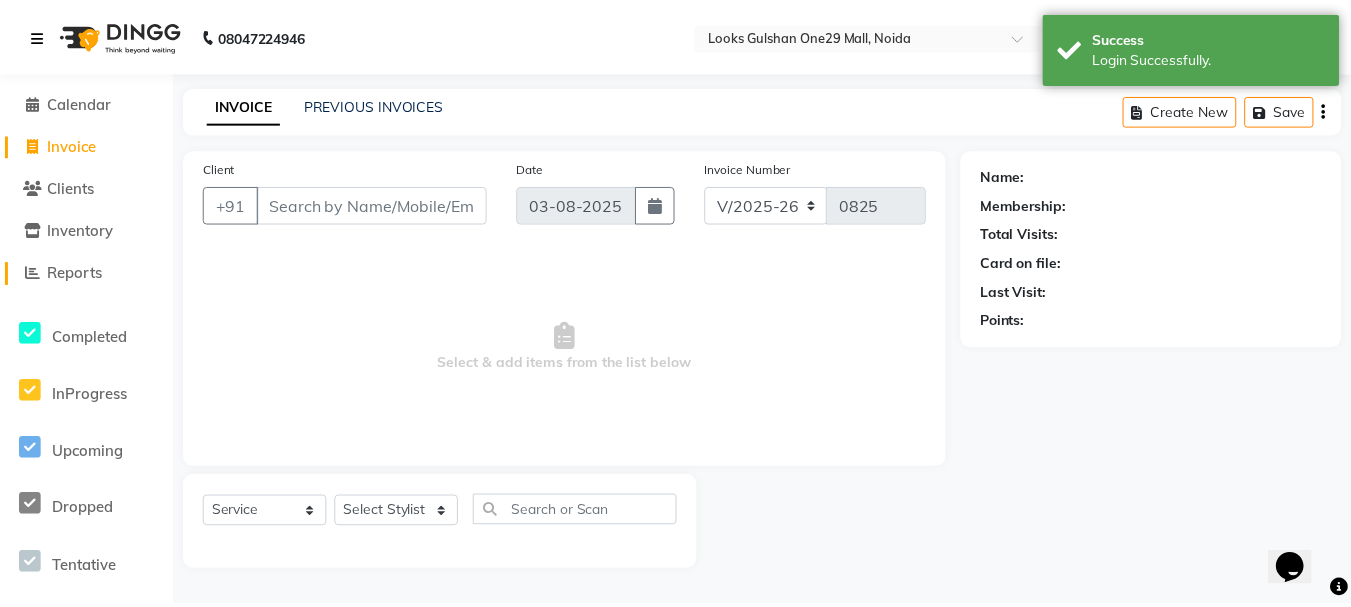 scroll, scrollTop: 0, scrollLeft: 0, axis: both 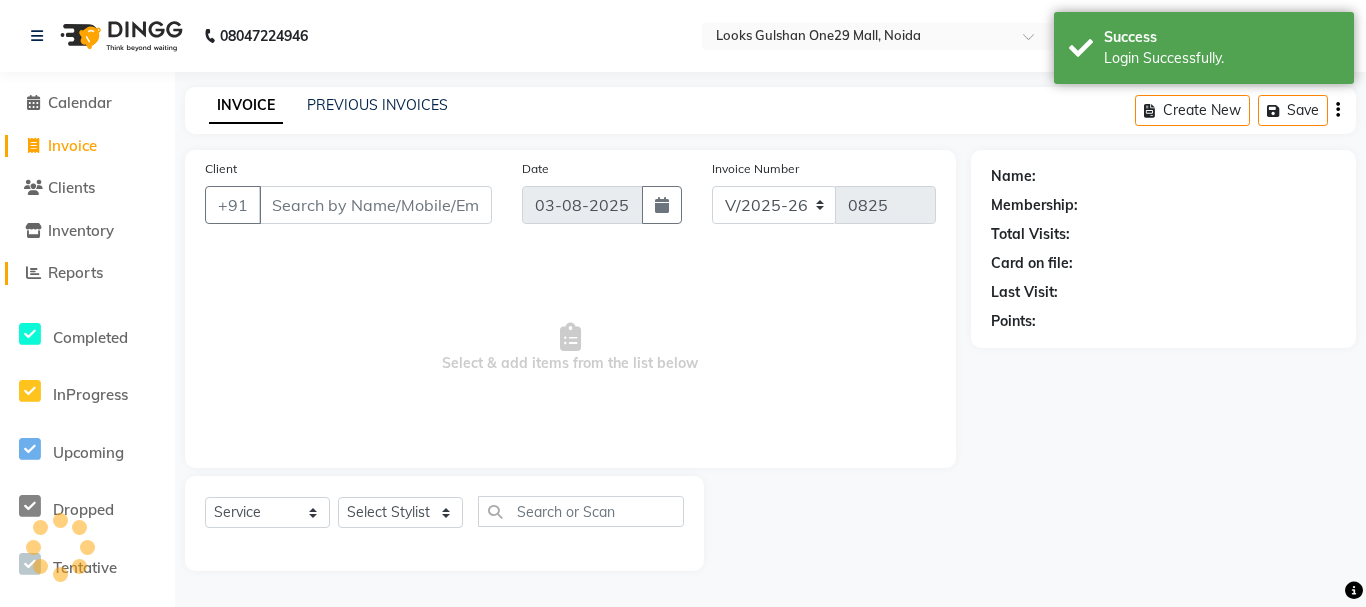click on "Reports" 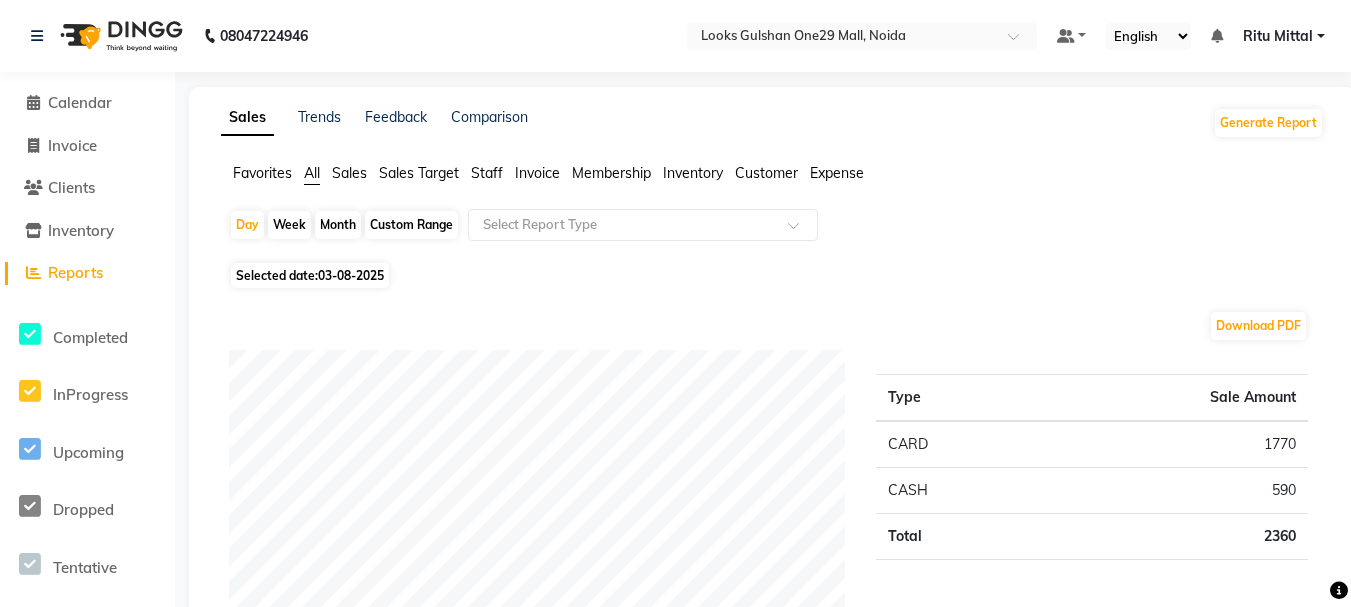 click on "Custom Range" 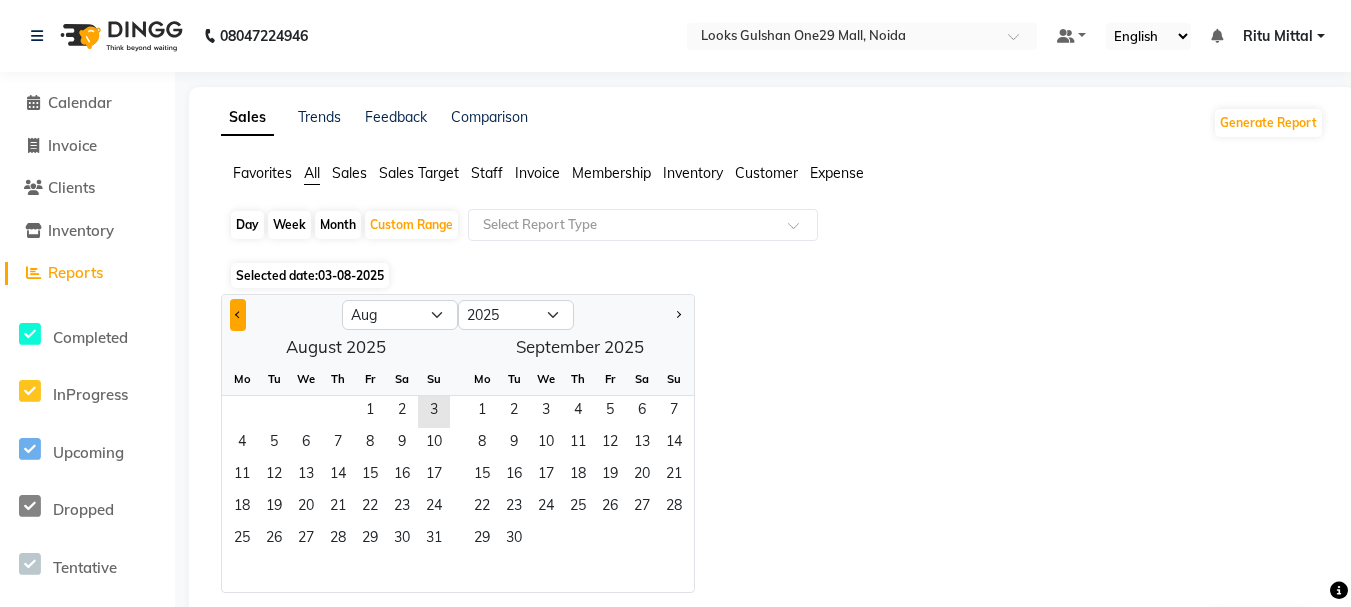click 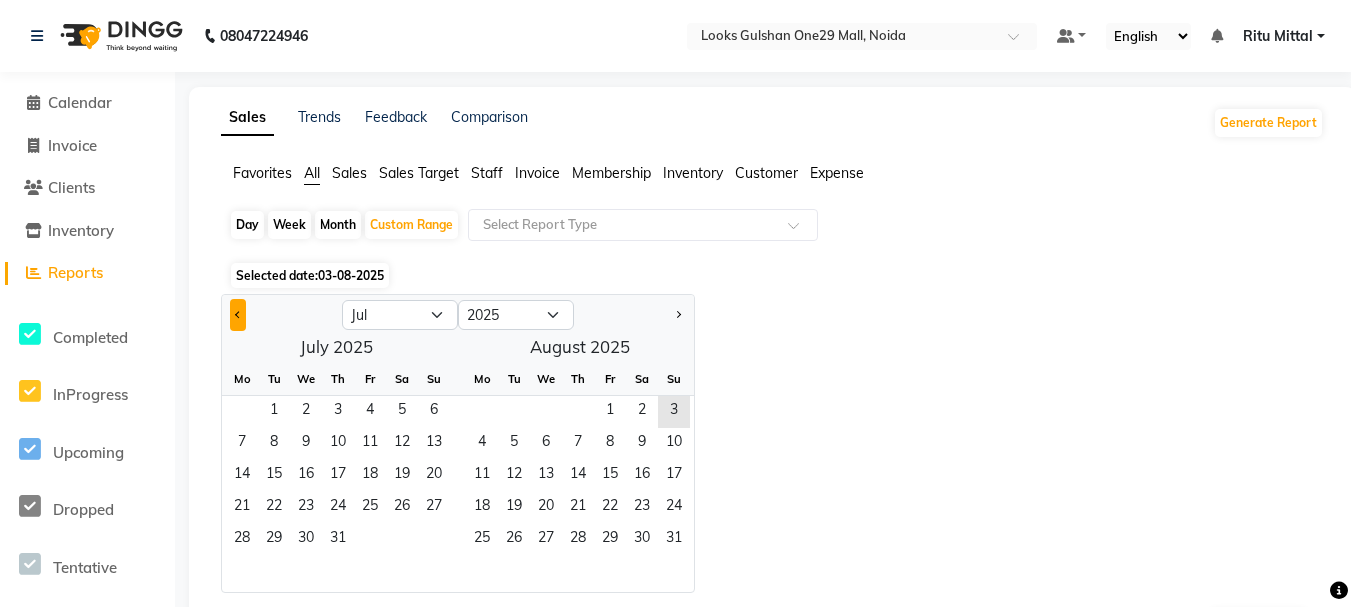 click 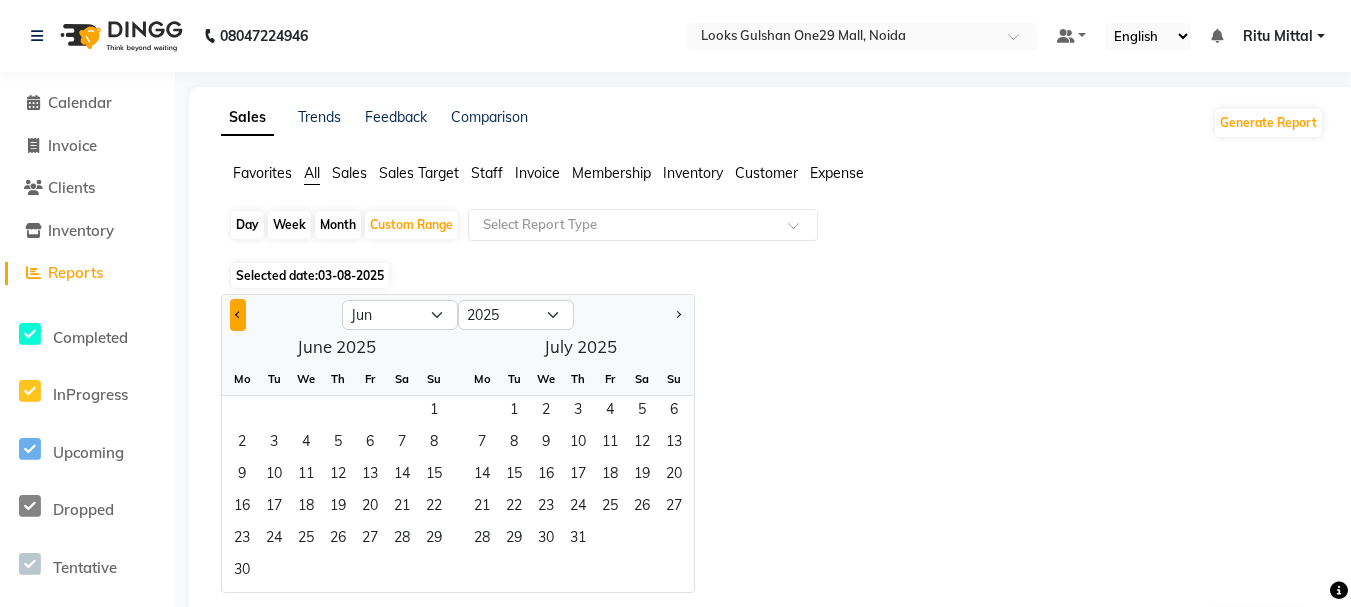 click 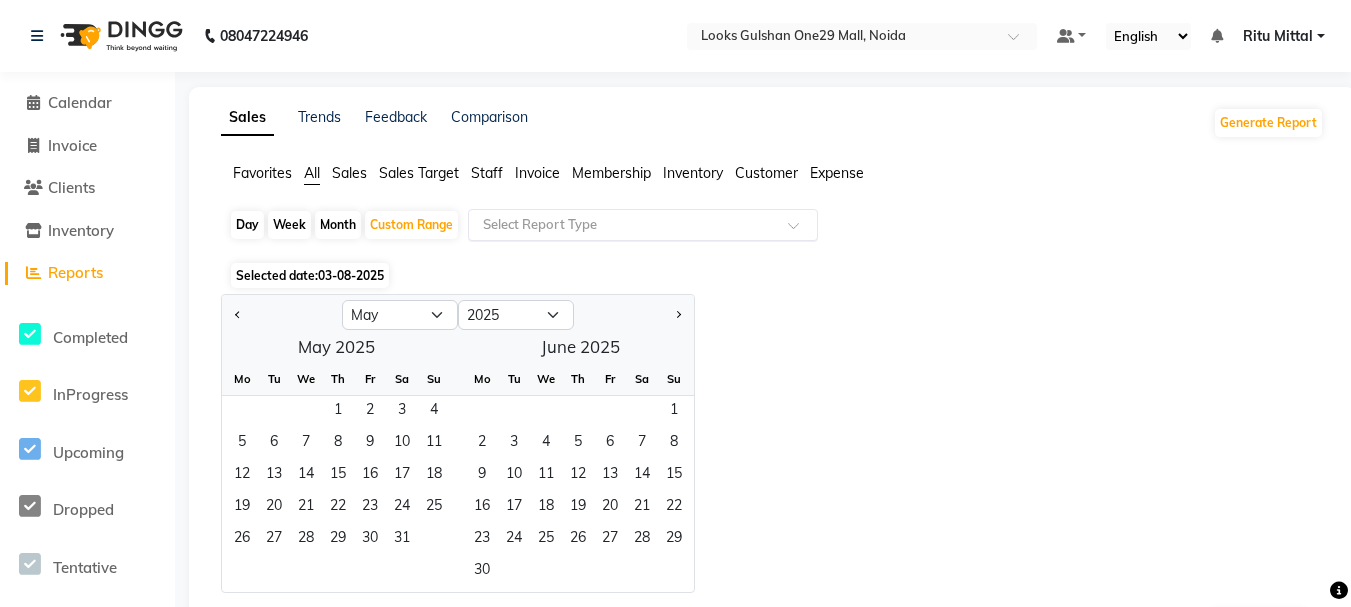 click 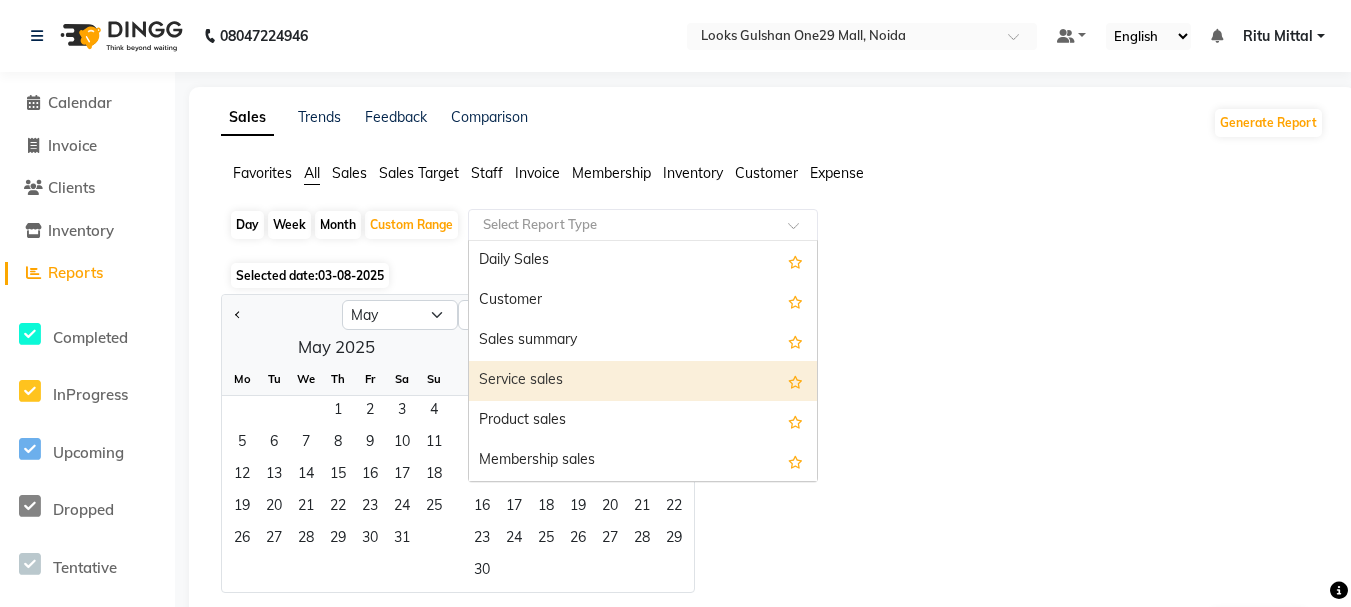 click on "Jan Feb Mar Apr May Jun Jul Aug Sep Oct Nov Dec 2015 2016 2017 2018 2019 2020 2021 2022 2023 2024 2025 2026 2027 2028 2029 2030 2031 2032 2033 2034 2035  May 2025  Mo Tu We Th Fr Sa Su  1   2   3   4   5   6   7   8   9   10   11   12   13   14   15   16   17   18   19   20   21   22   23   24   25   26   27   28   29   30   31   June 2025  Mo Tu We Th Fr Sa Su  1   2   3   4   5   6   7   8   9   10   11   12   13   14   15   16   17   18   19   20   21   22   23   24   25   26   27   28   29   30" 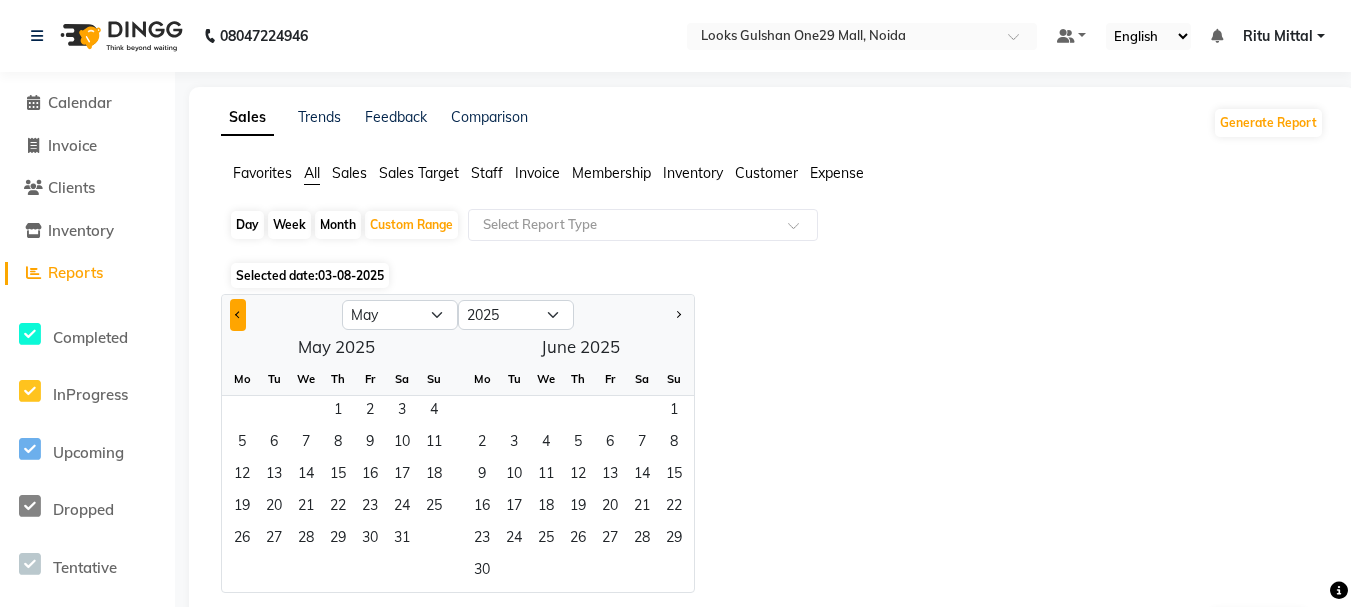 click 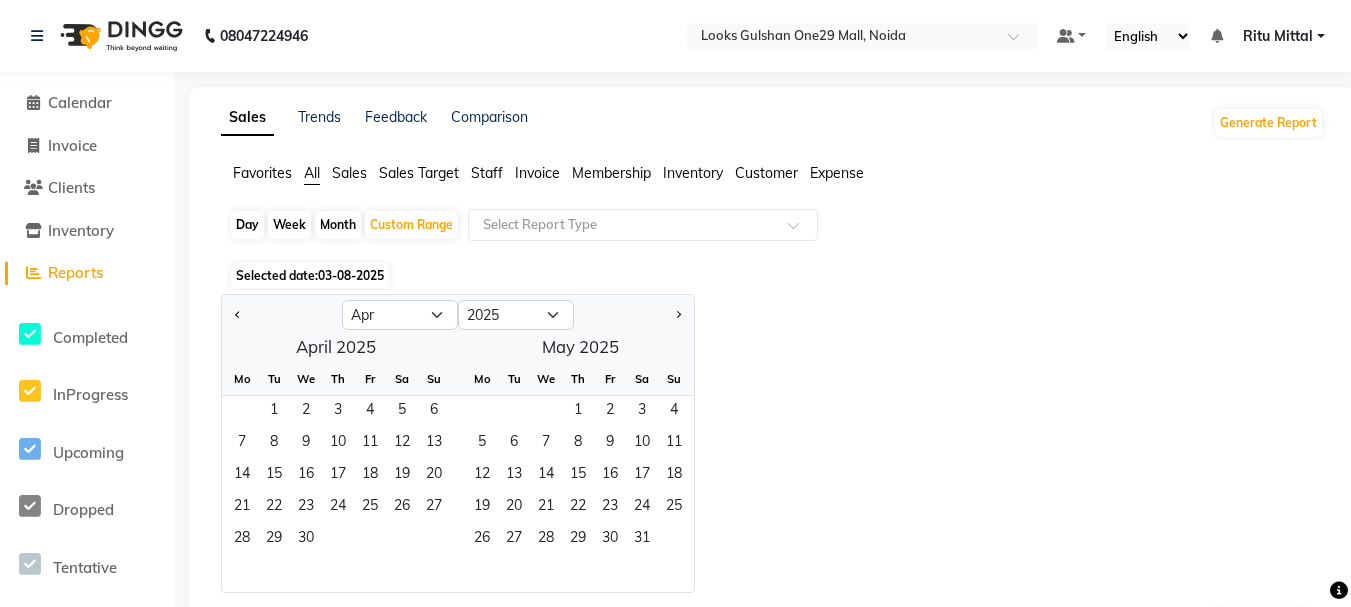 click on "Expense" 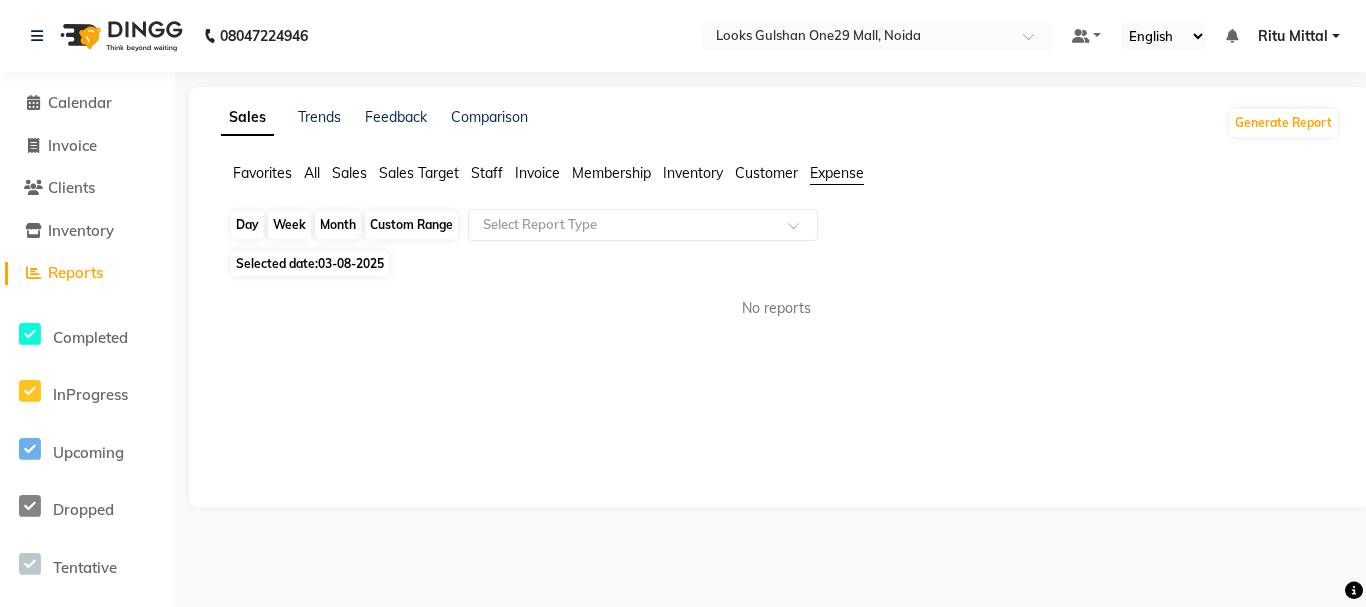click on "Custom Range" 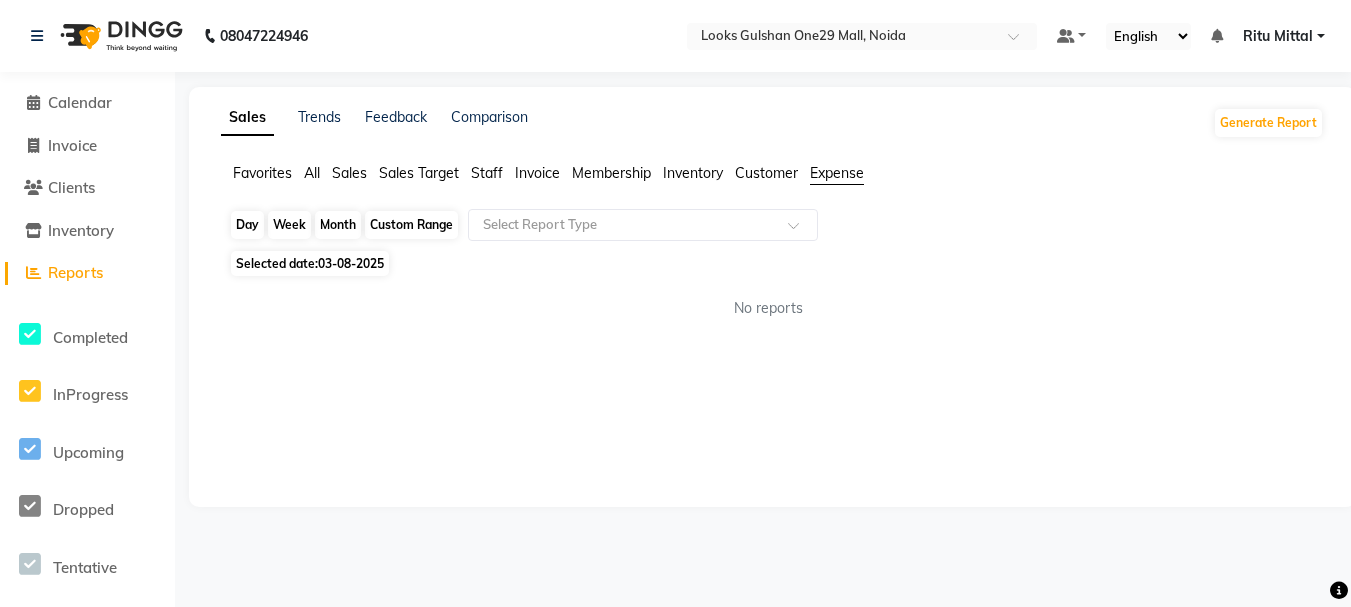 select on "8" 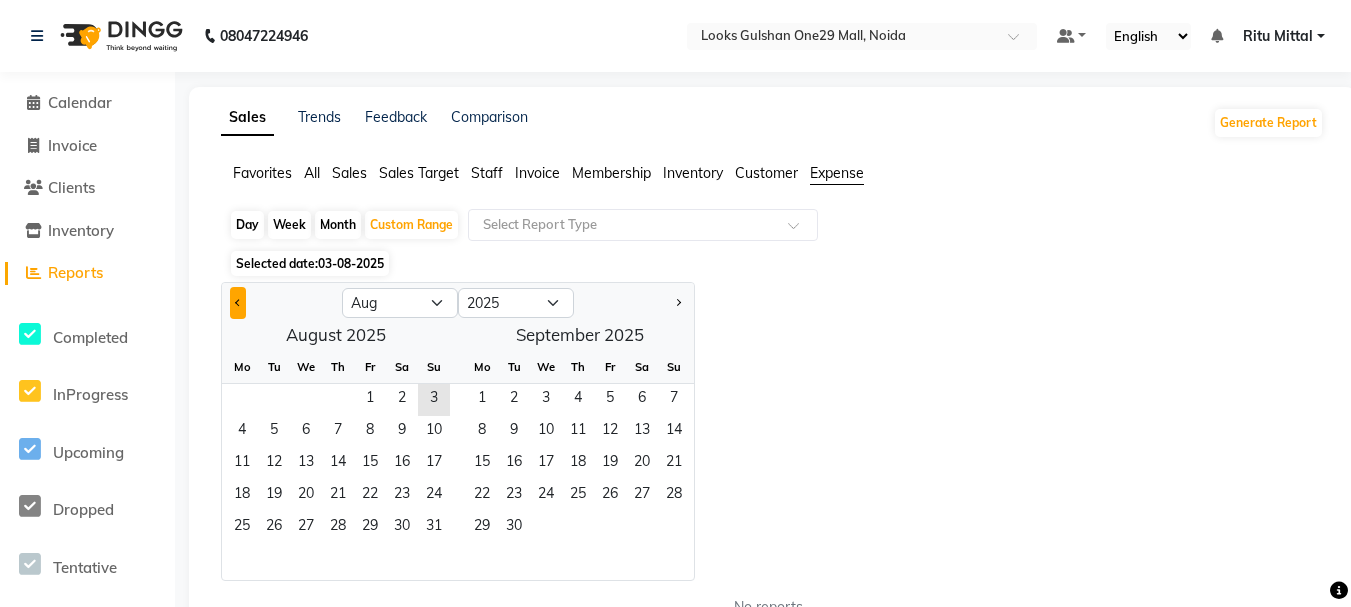 click 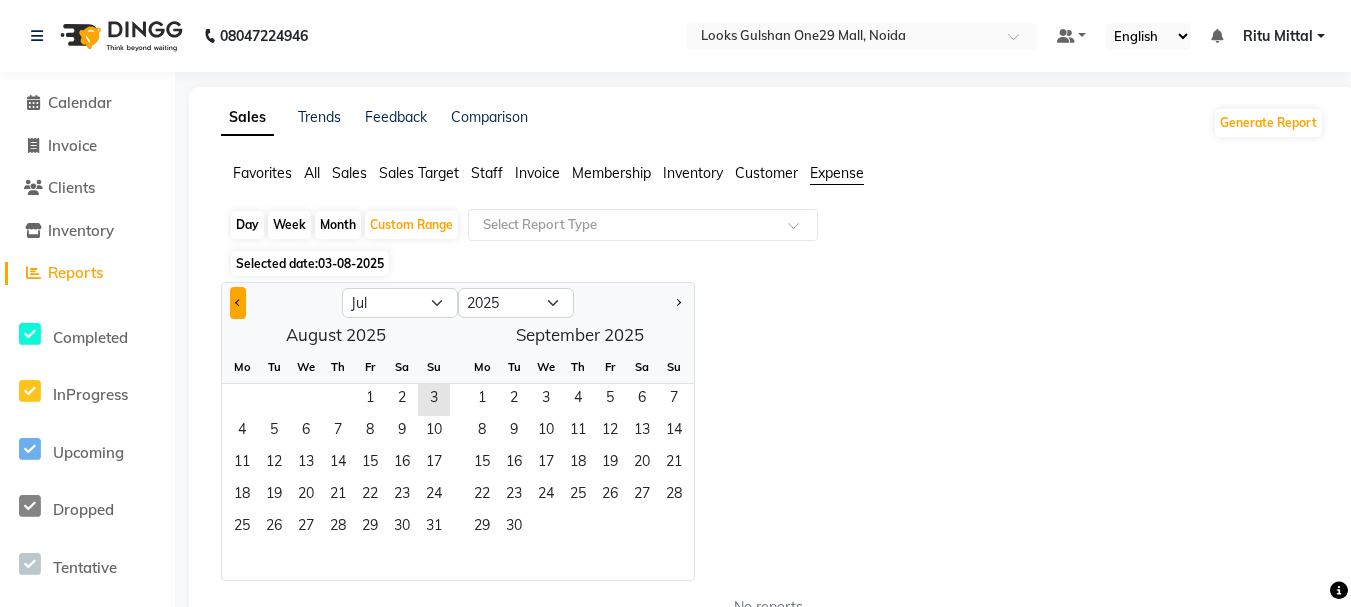 click 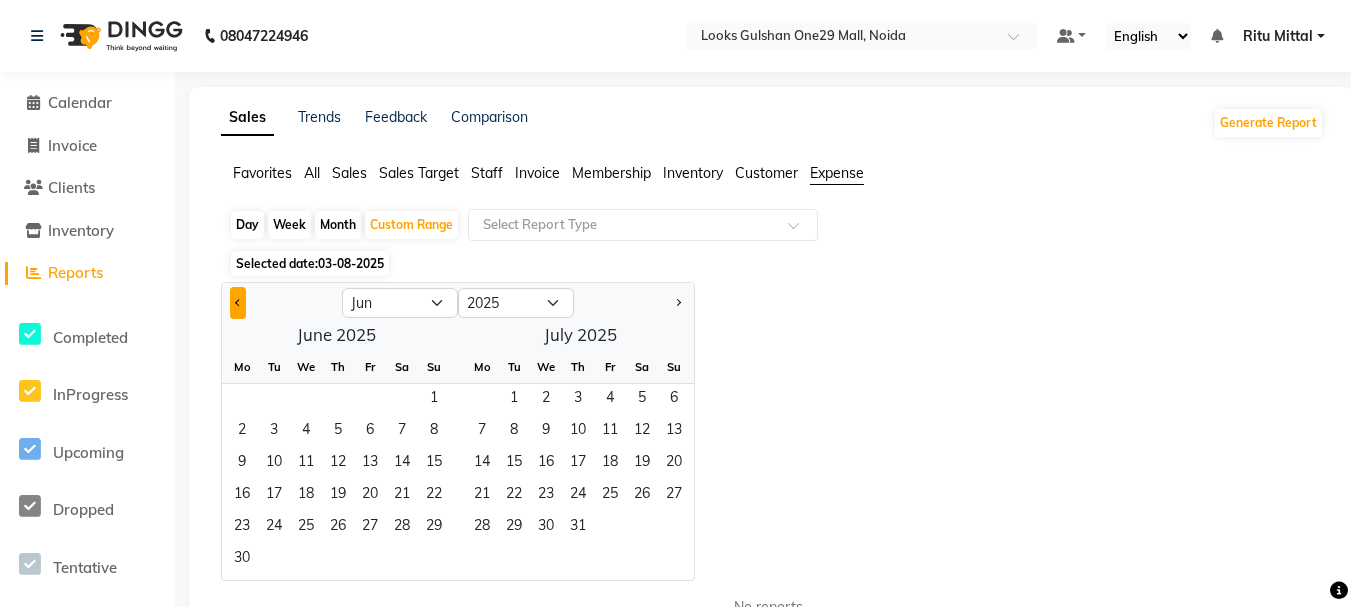 click 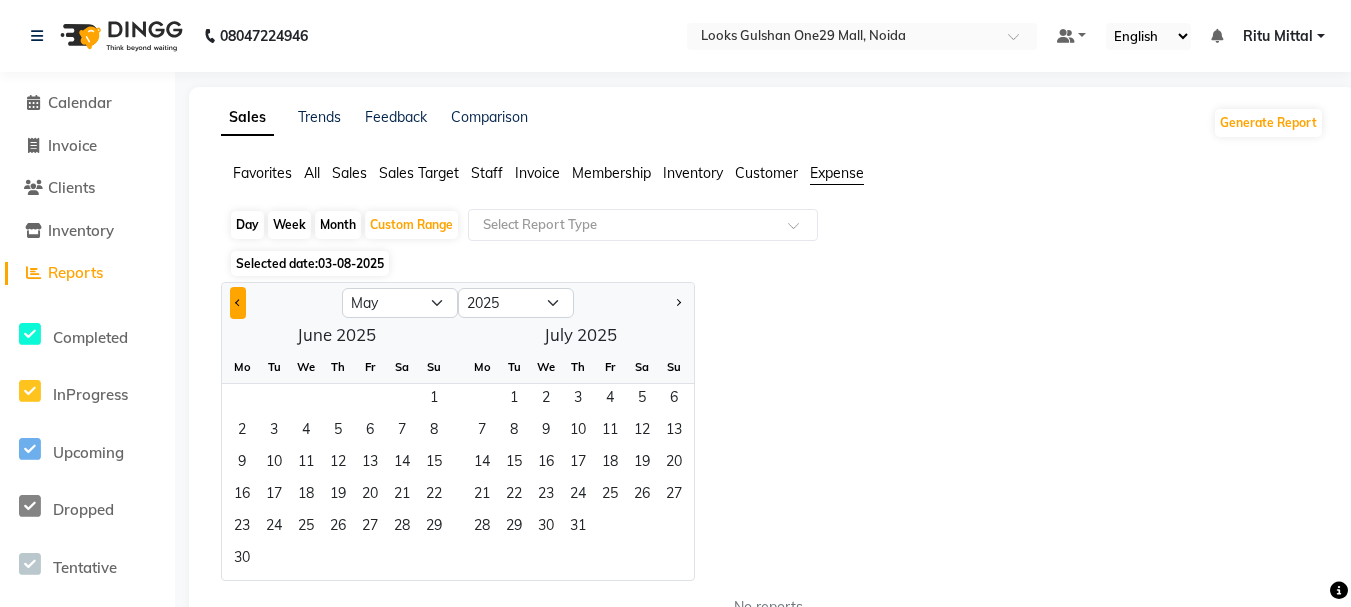 click 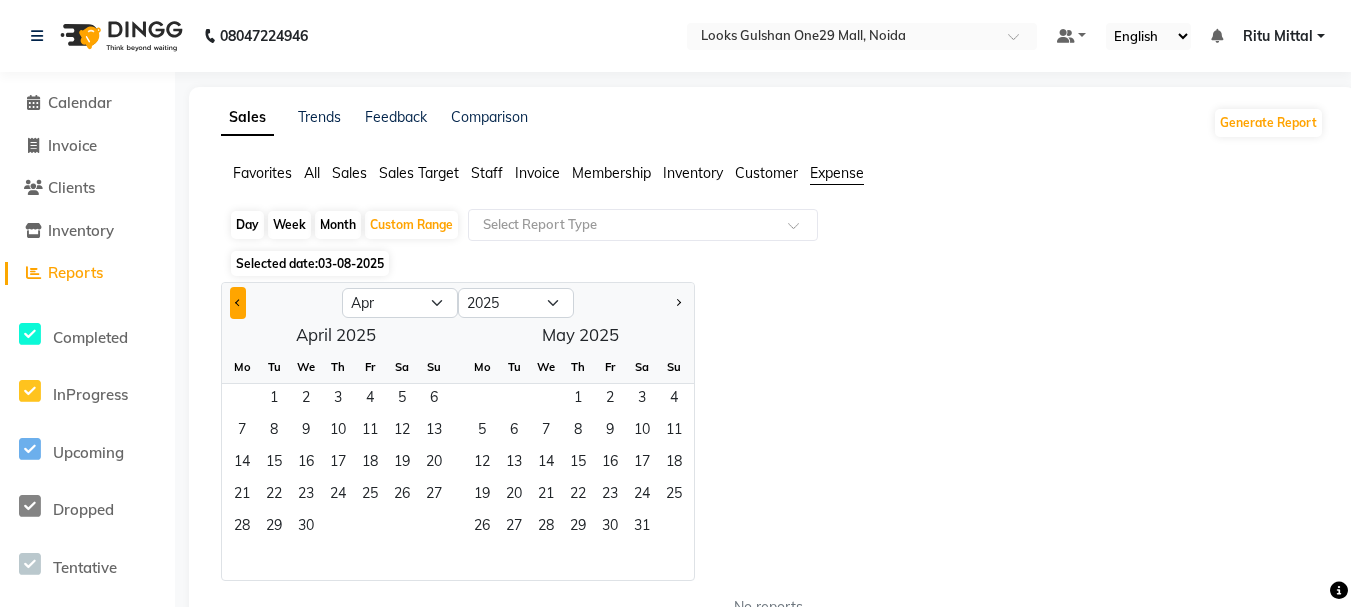 click 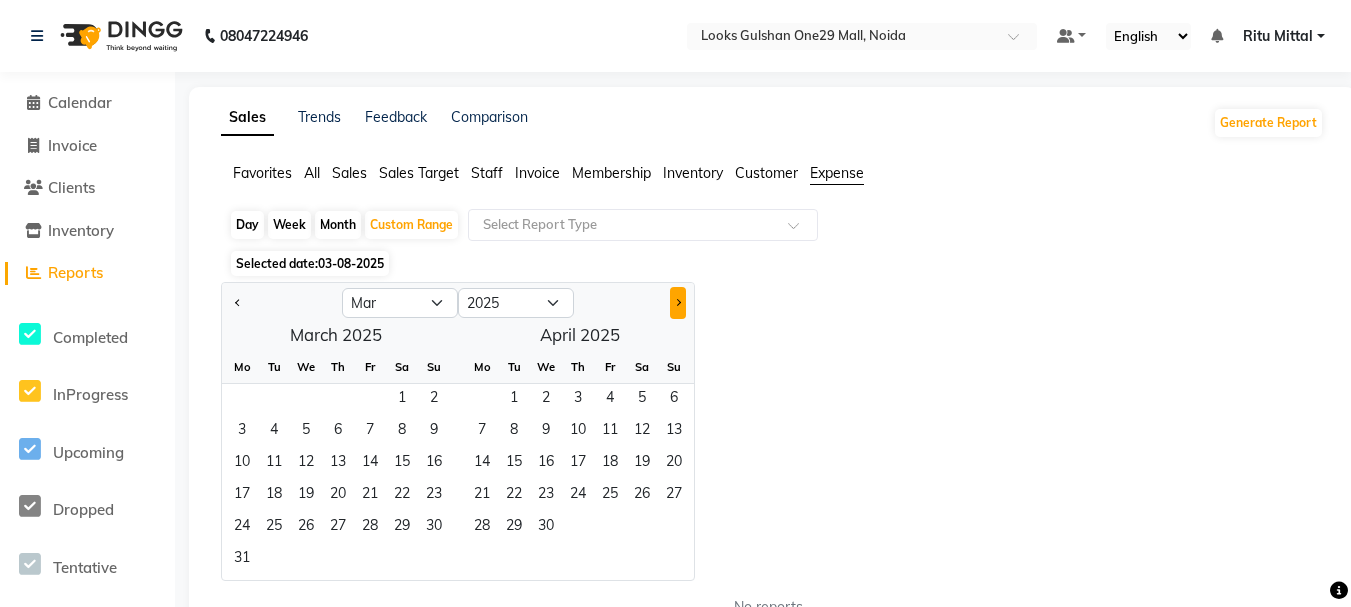 click 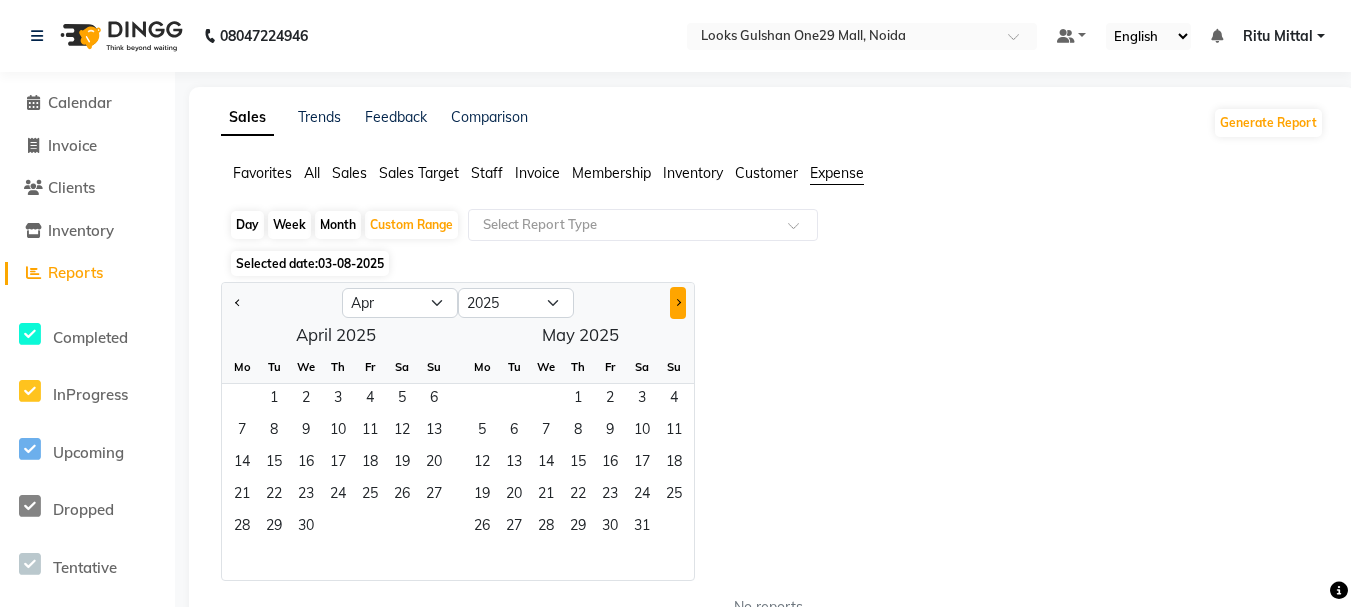 click 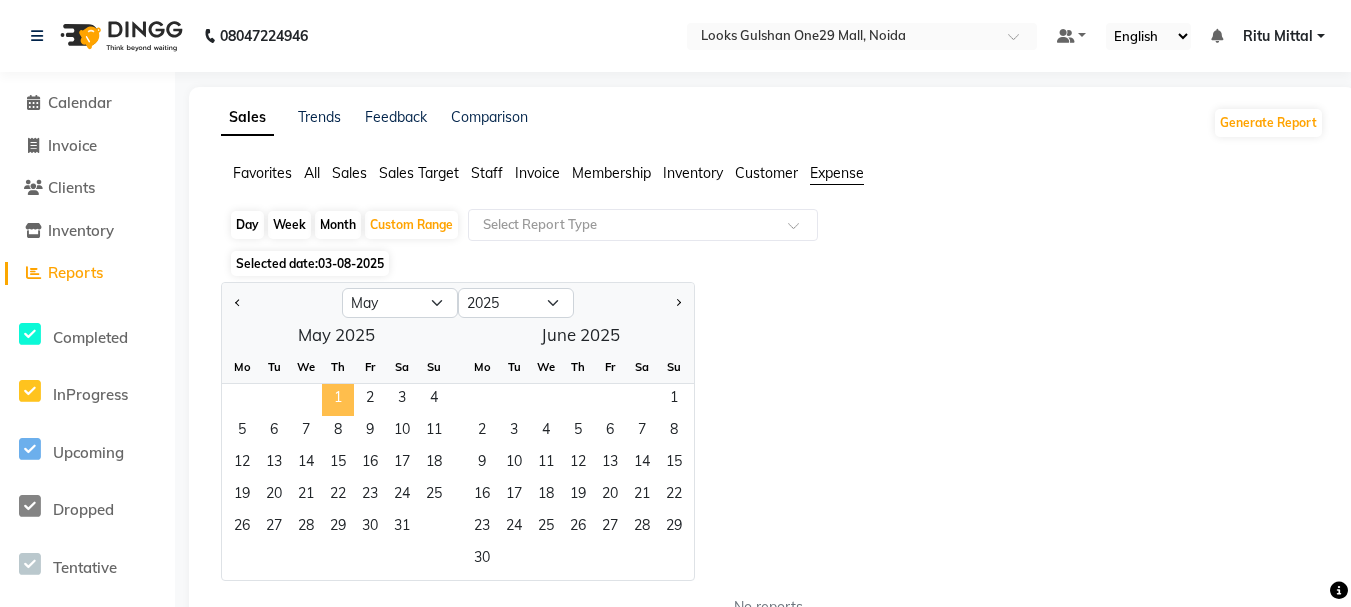 click on "1" 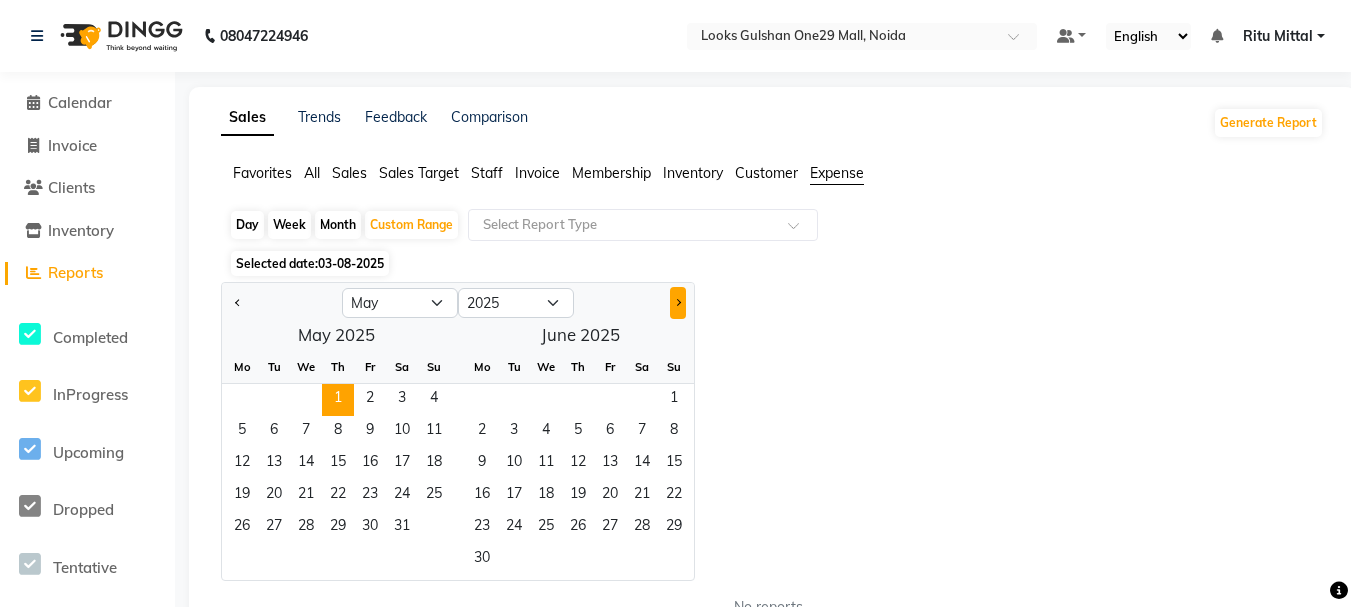 click 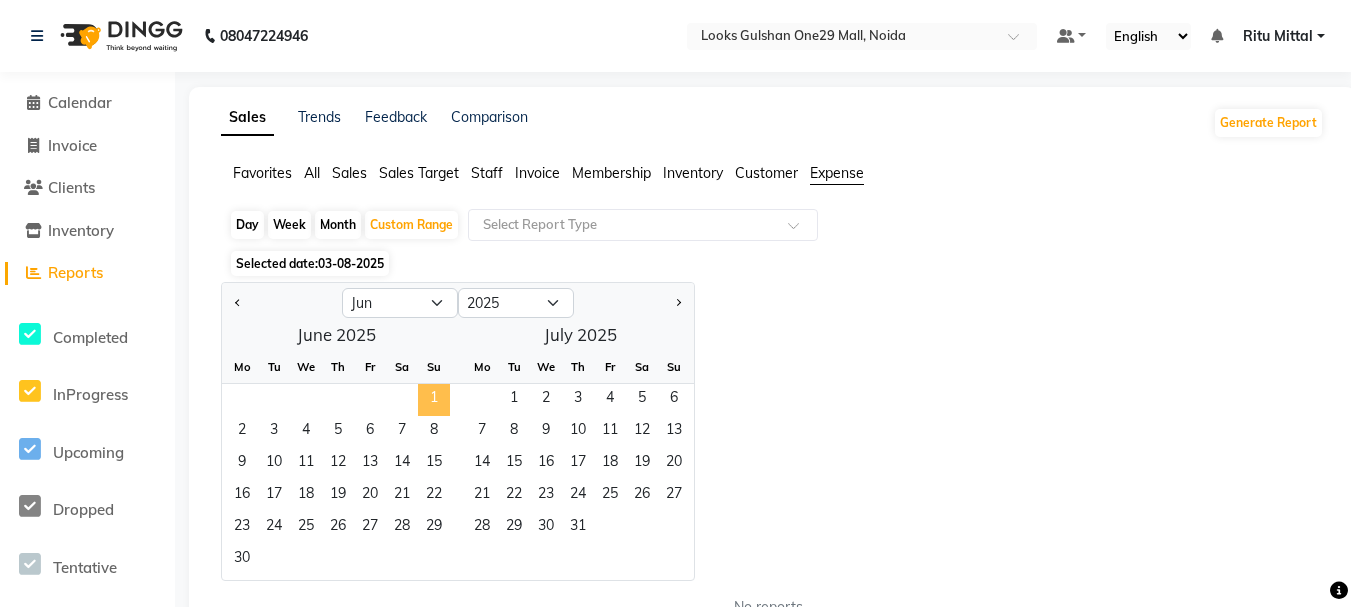 click on "1" 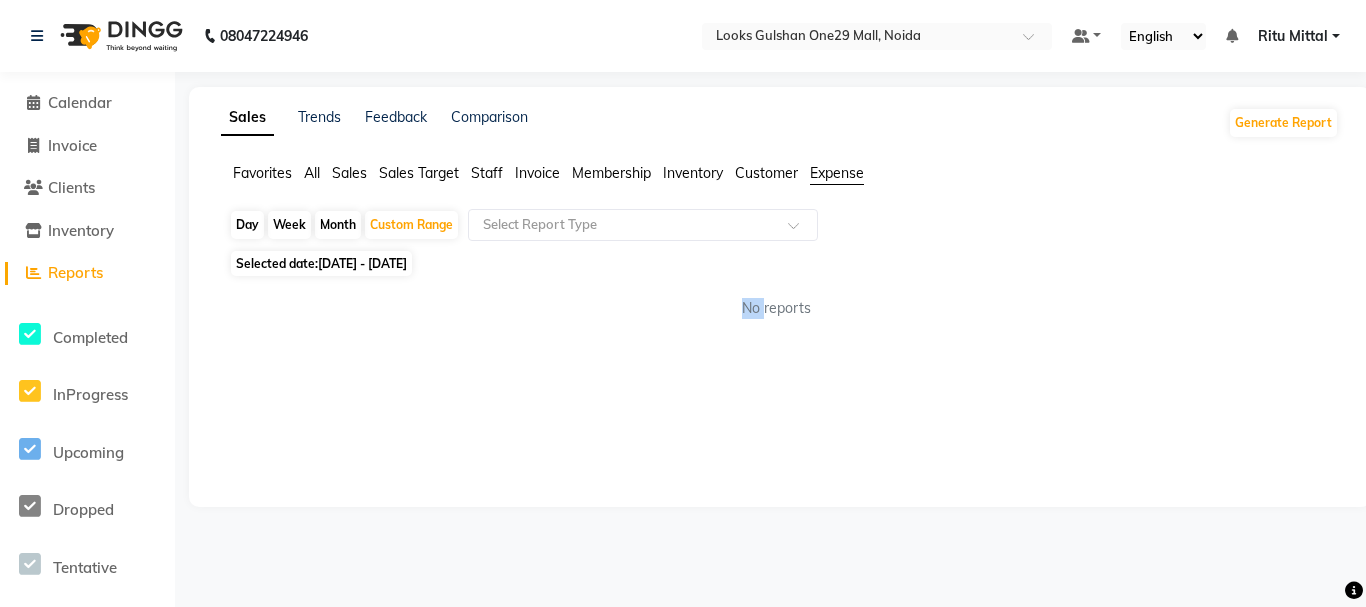 click on "Sales Trends Feedback Comparison Generate Report Favorites All Sales Sales Target Staff Invoice Membership Inventory Customer Expense Day Week Month Custom Range Select Report Type Selected date: 01-05-2025 - 01-06-2025 No reports ★ Mark as Favorite Choose how you'd like to save "" report to favorites Save to Personal Favorites: Only you can see this report in your favorites tab. Share with Organization: Everyone in your organization can see this report in their favorites tab. Save to Favorites" 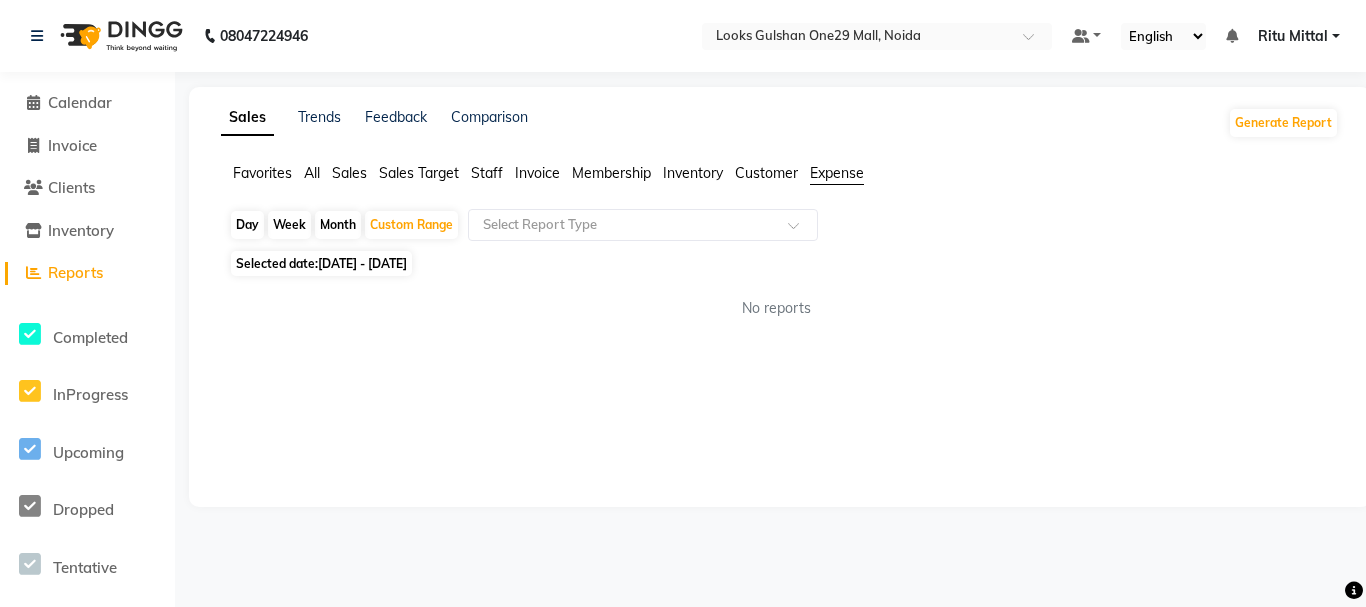 click on "[DATE] - [DATE]" 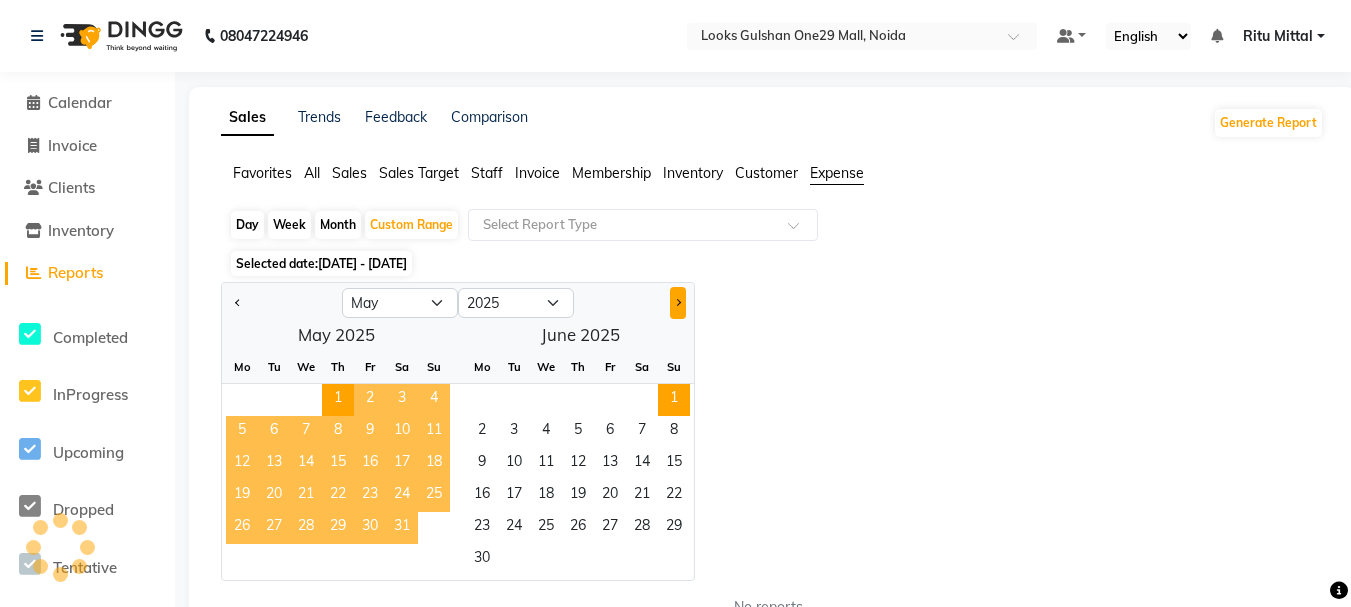click 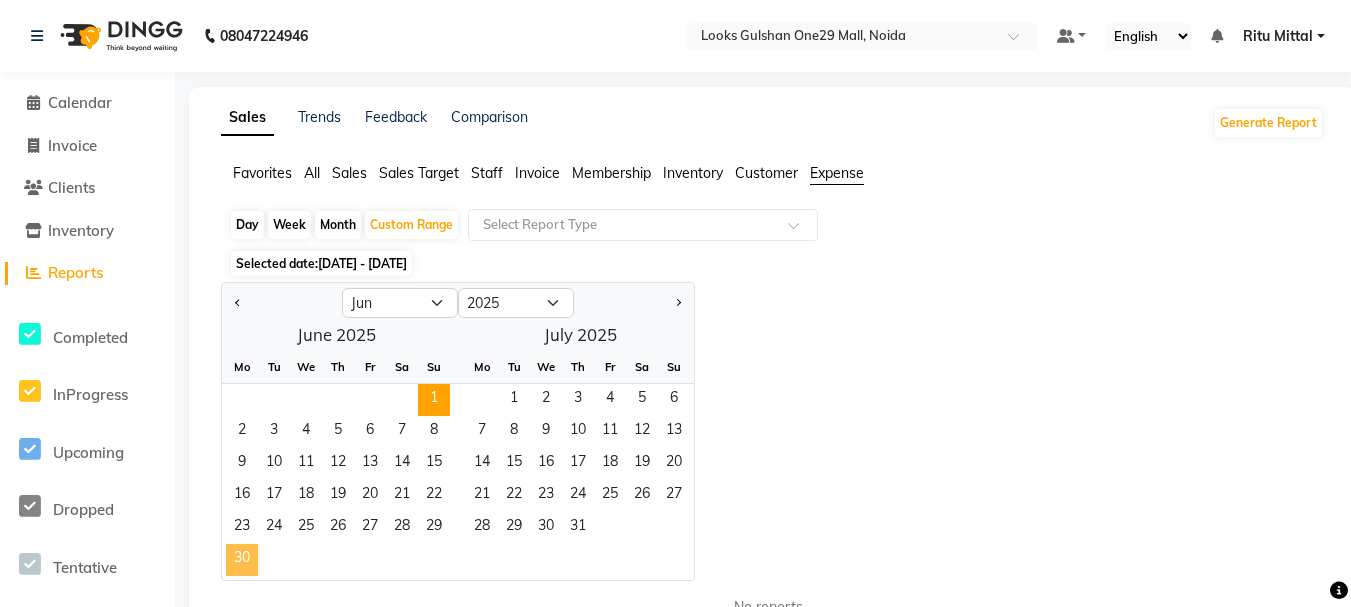 click on "30" 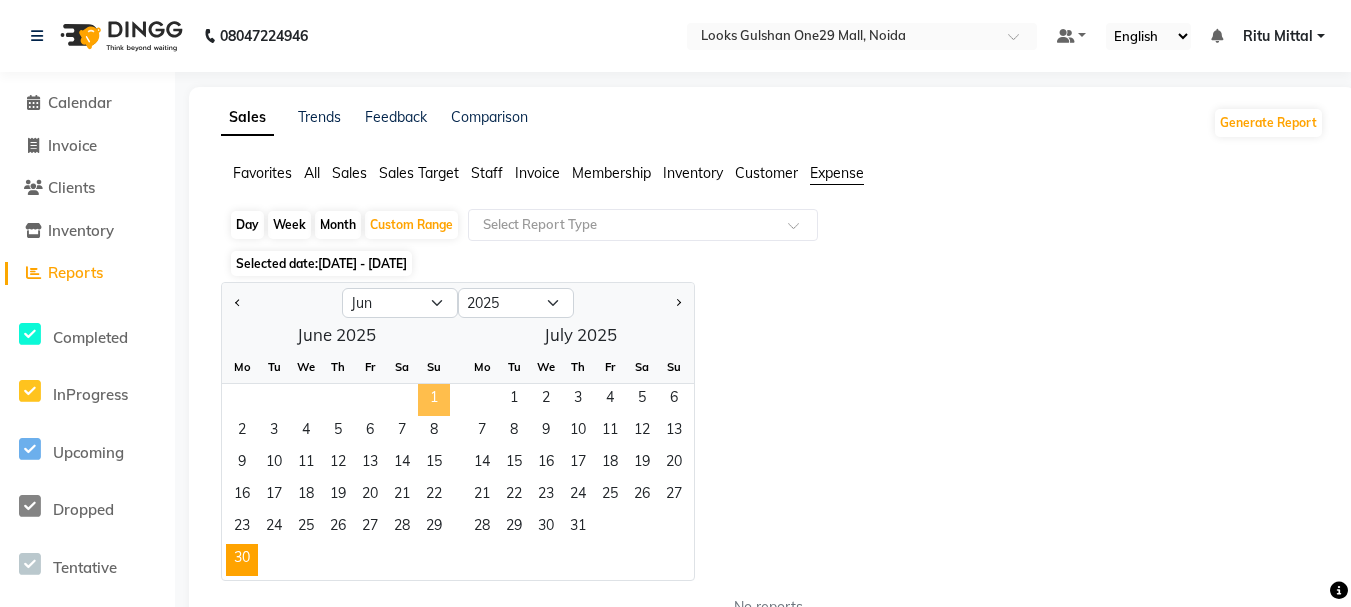 click on "1" 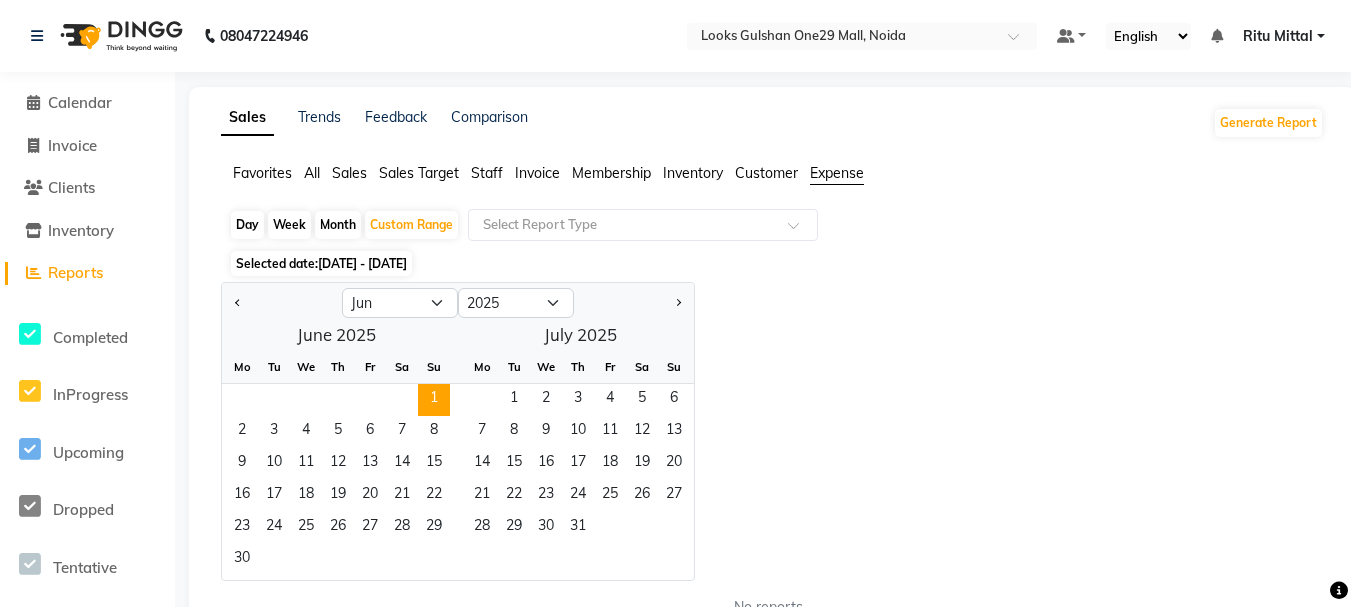 drag, startPoint x: 436, startPoint y: 400, endPoint x: 312, endPoint y: 571, distance: 211.22737 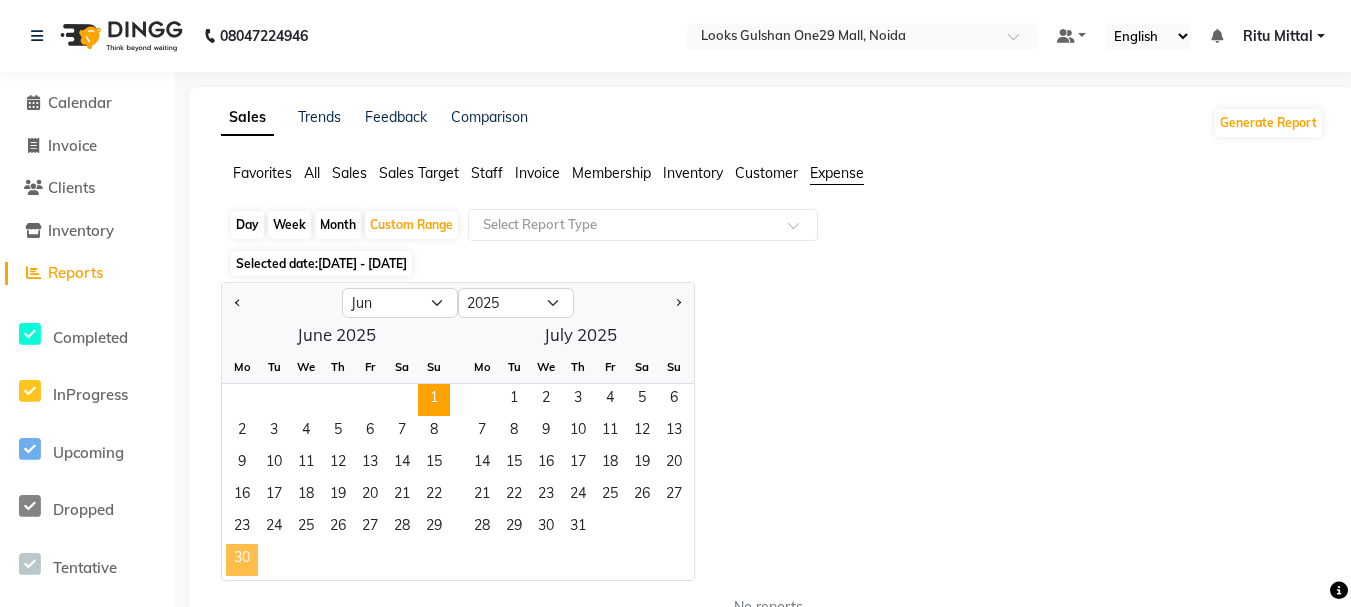 click on "30" 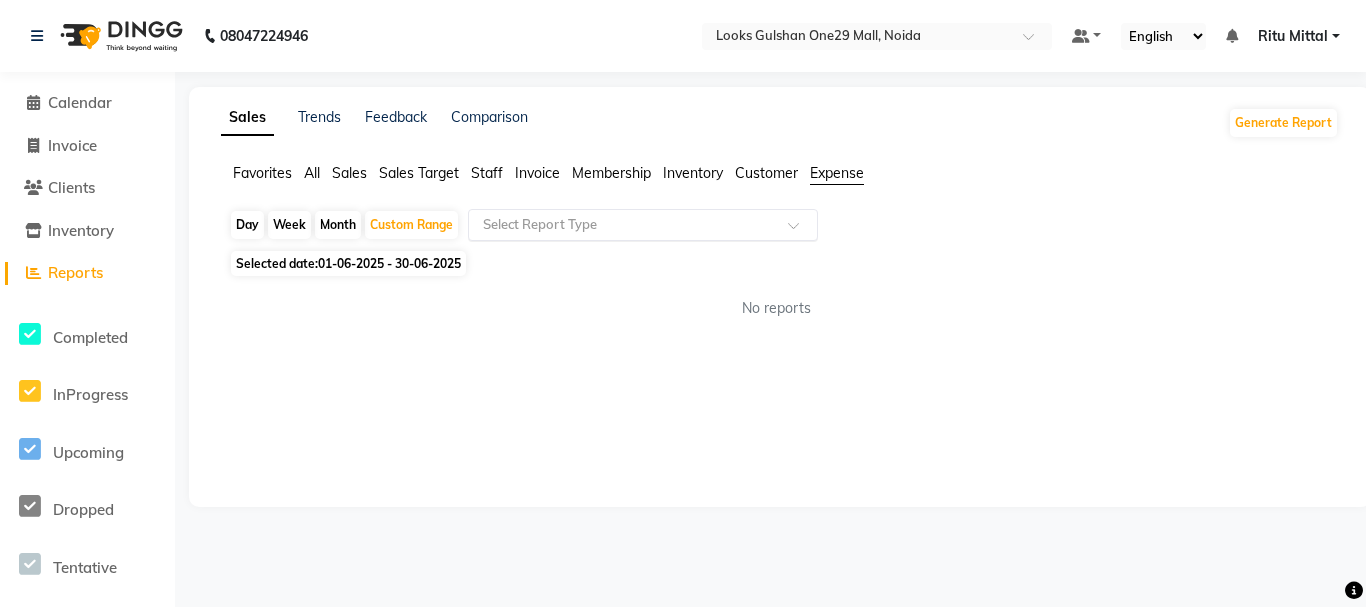 click on "Select Report Type" 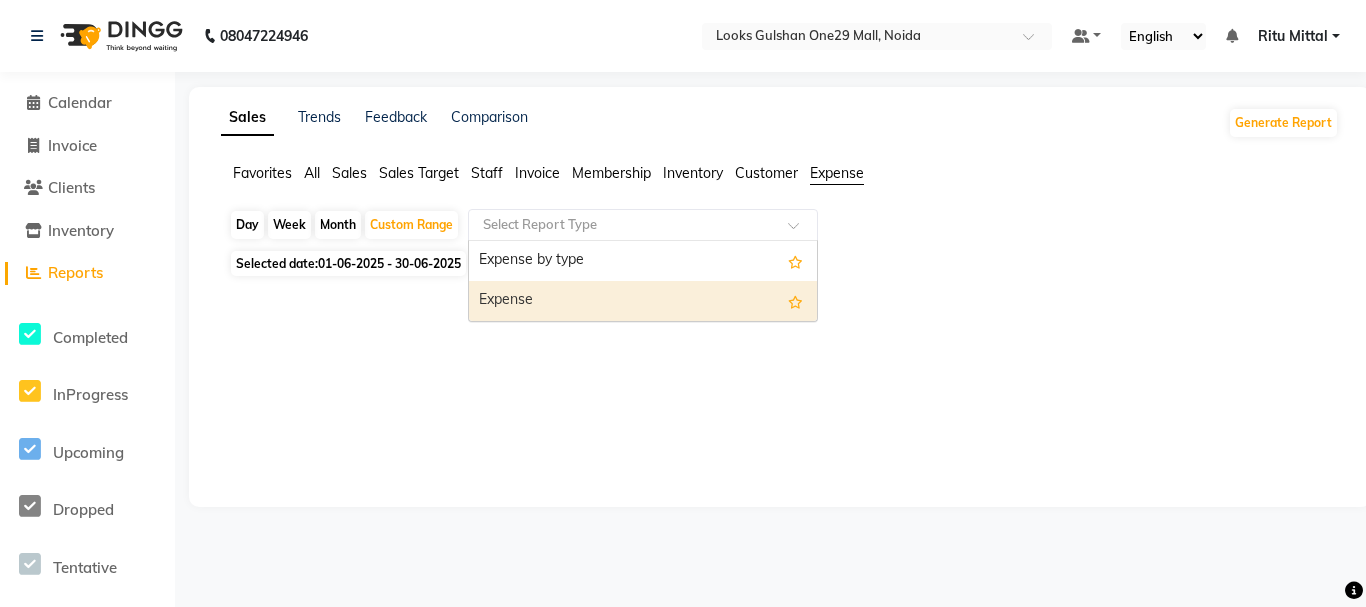 click on "Expense" at bounding box center (643, 301) 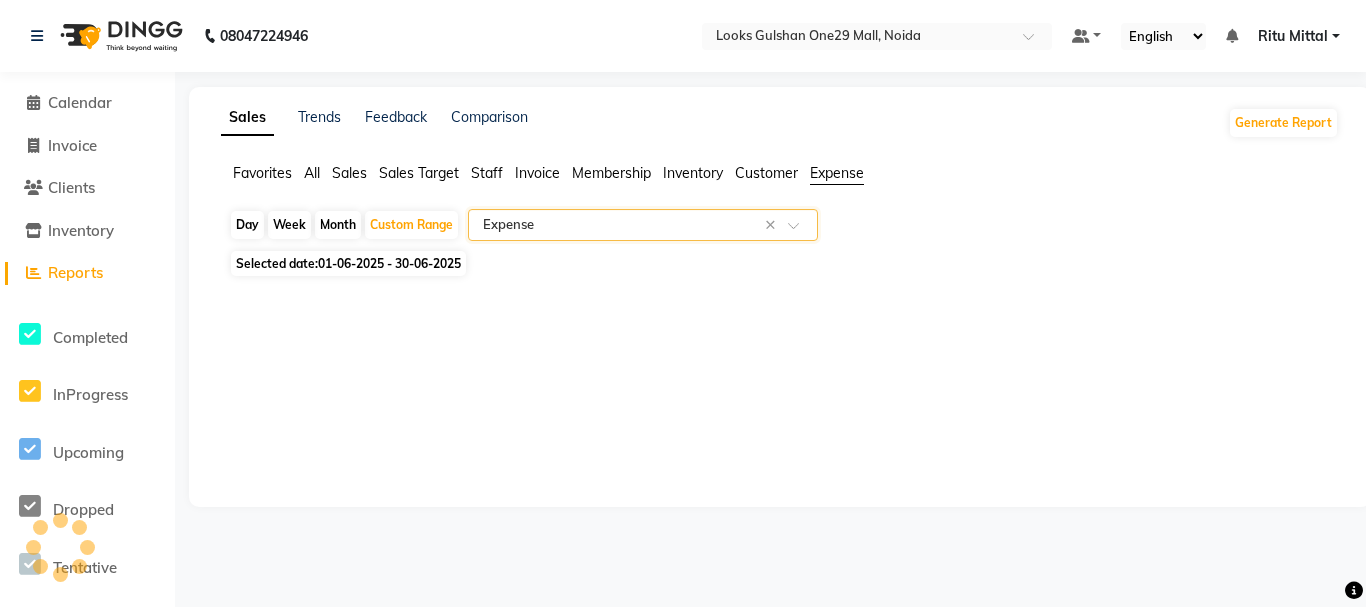 select on "full_report" 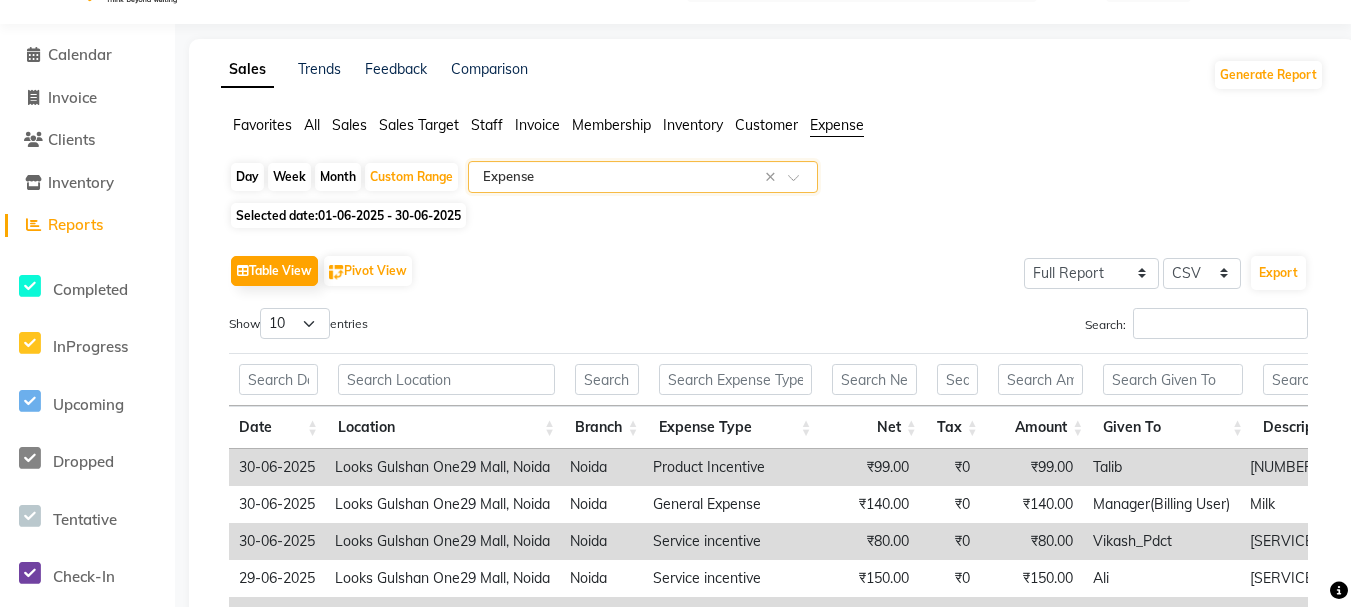 scroll, scrollTop: 44, scrollLeft: 0, axis: vertical 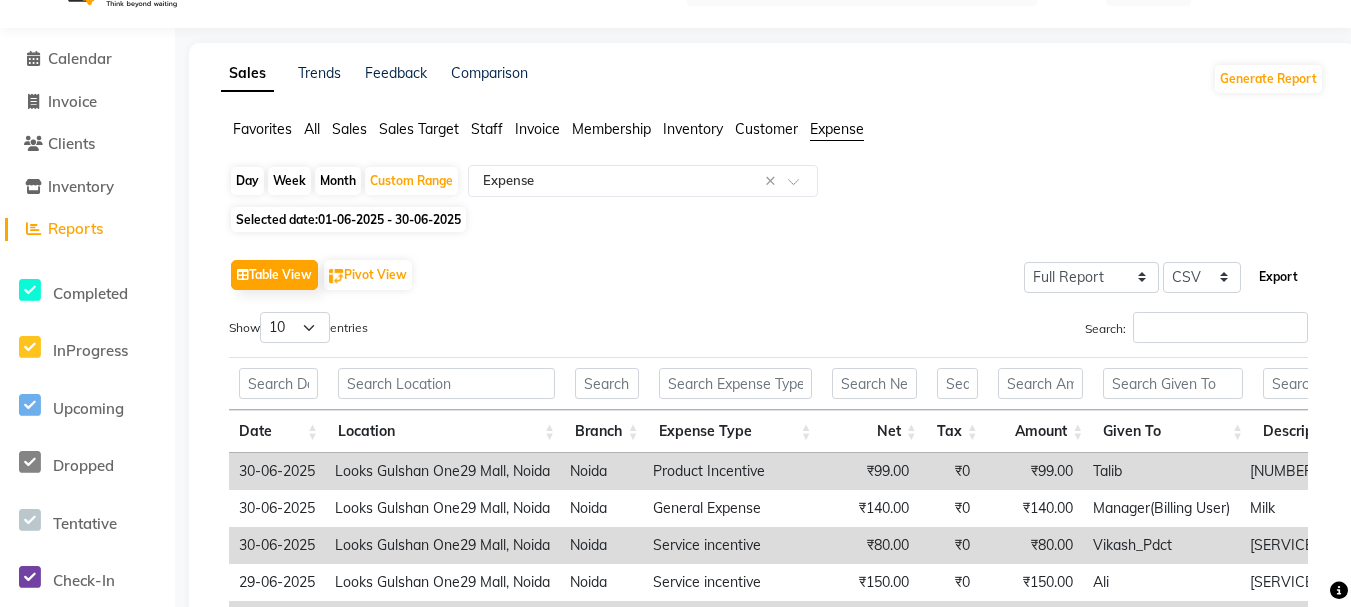 click on "Export" 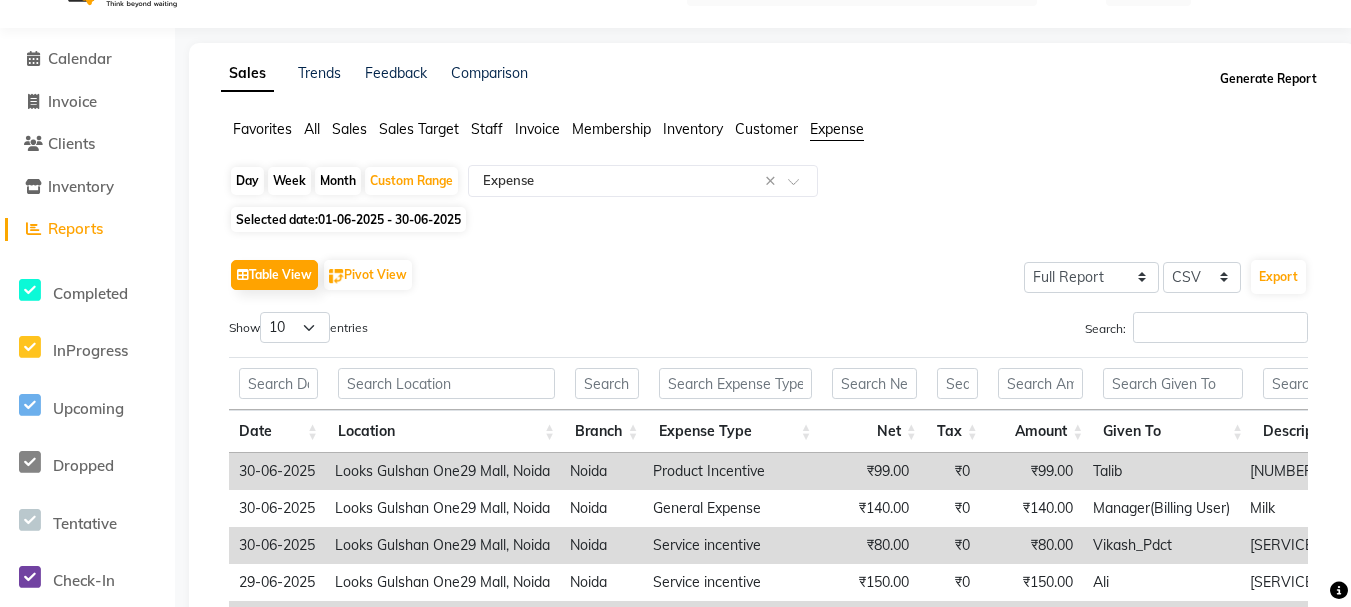 click on "Generate Report" 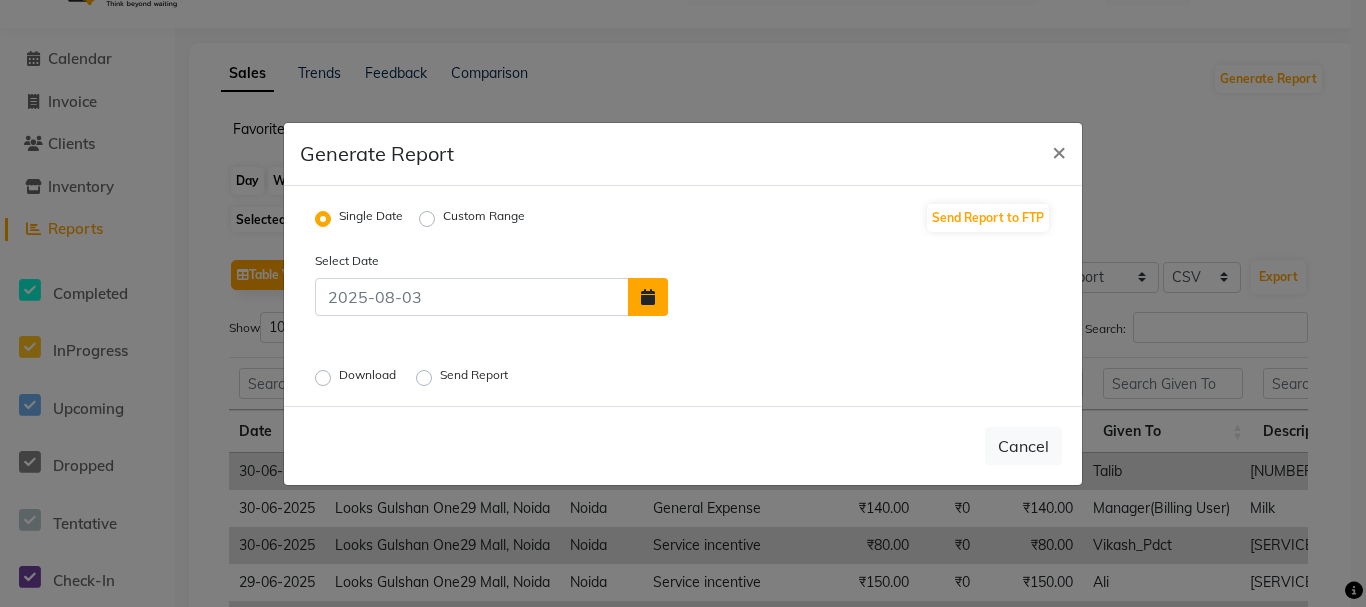 click 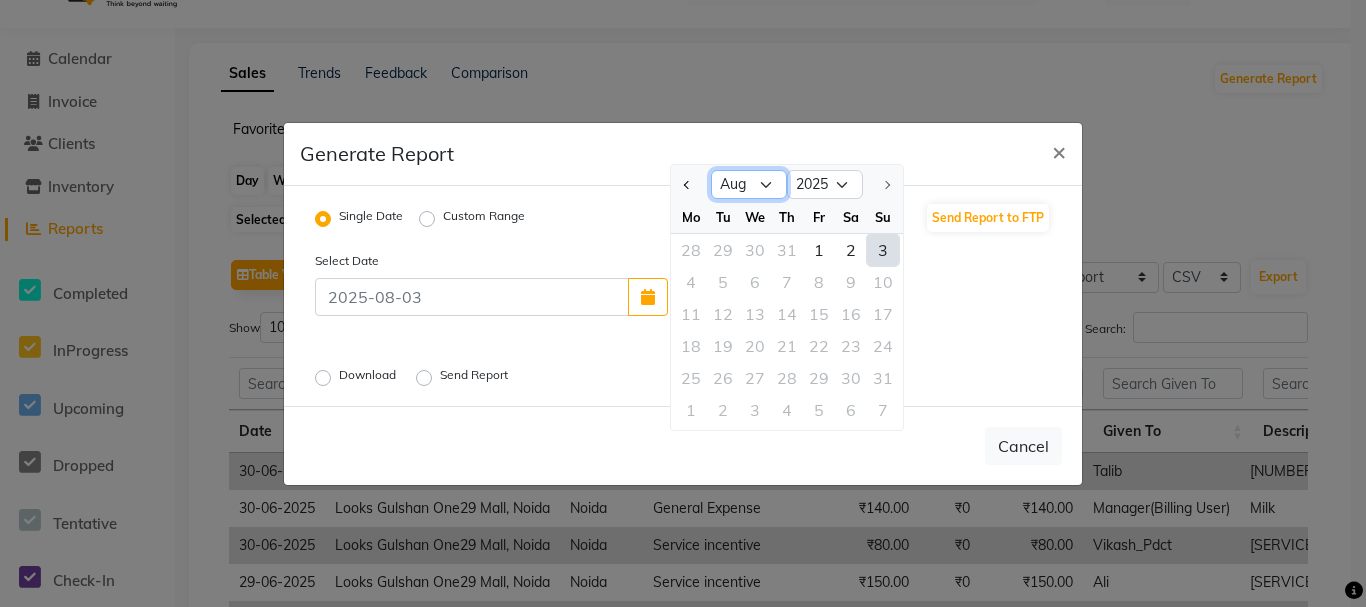 click on "Jan Feb Mar Apr May Jun Jul Aug" 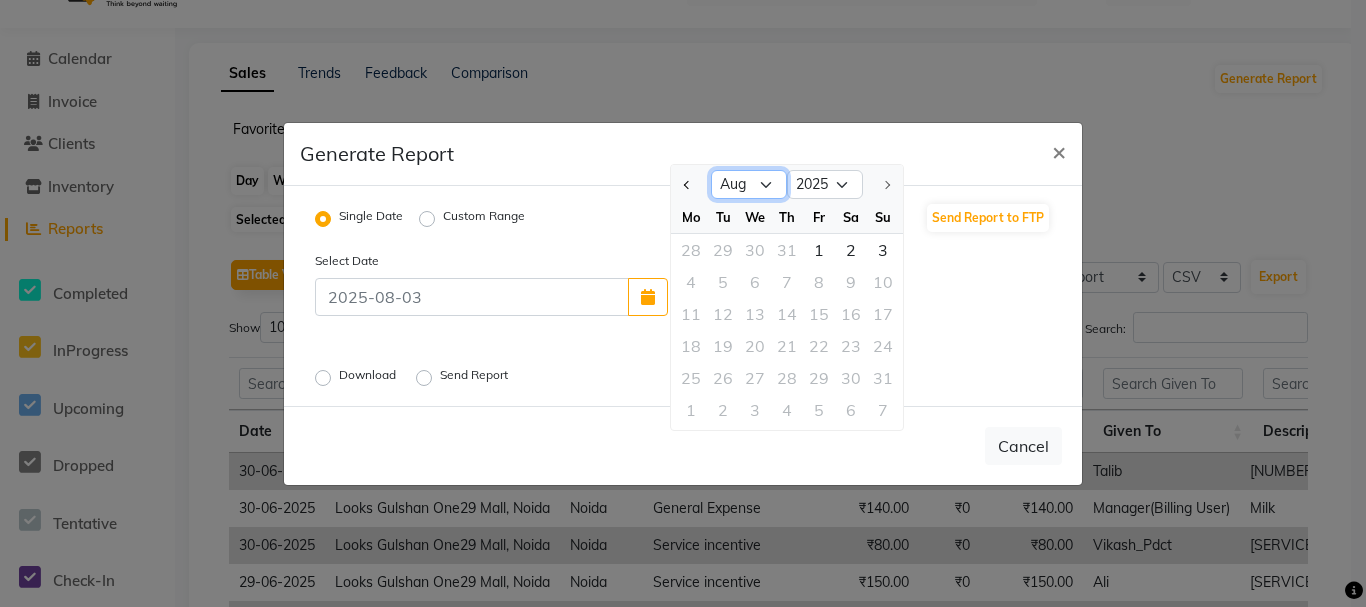 select on "6" 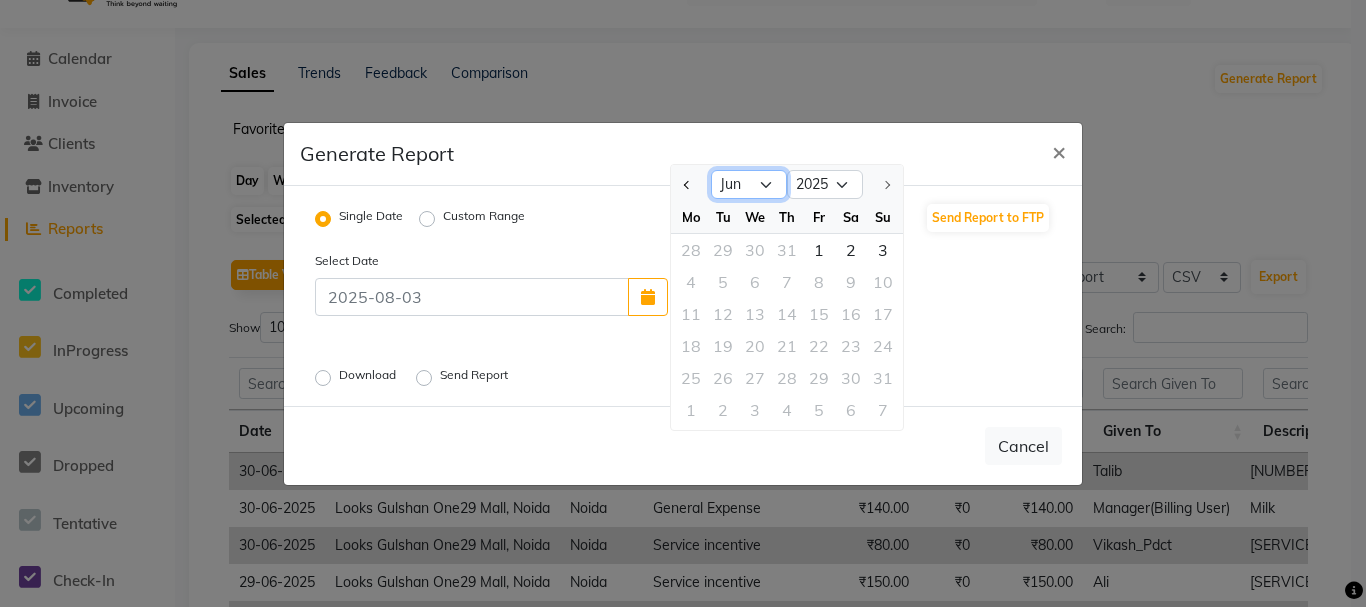 click on "Jan Feb Mar Apr May Jun Jul Aug" 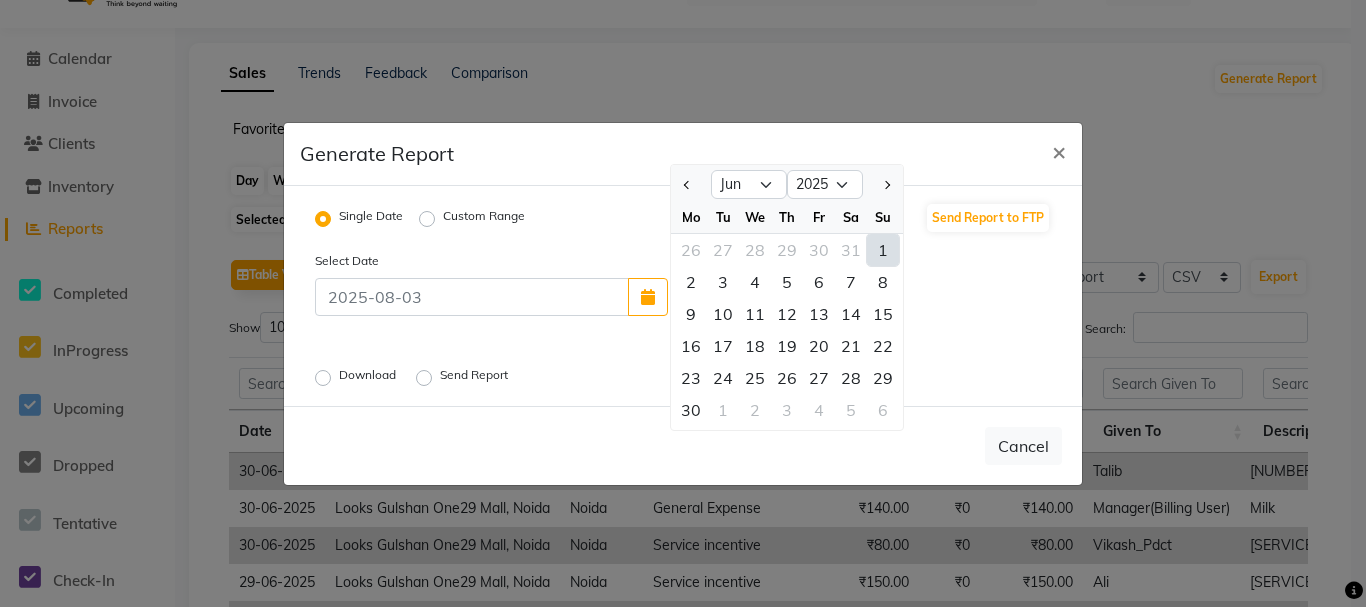click on "1" 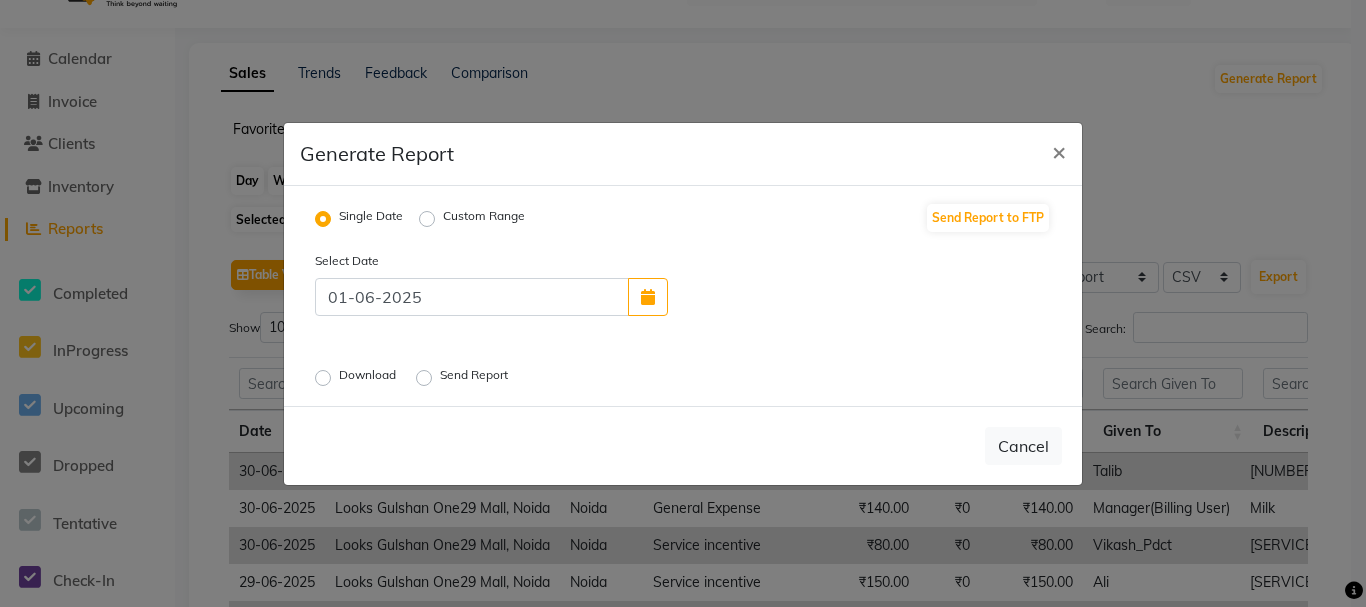 click on "Custom Range" 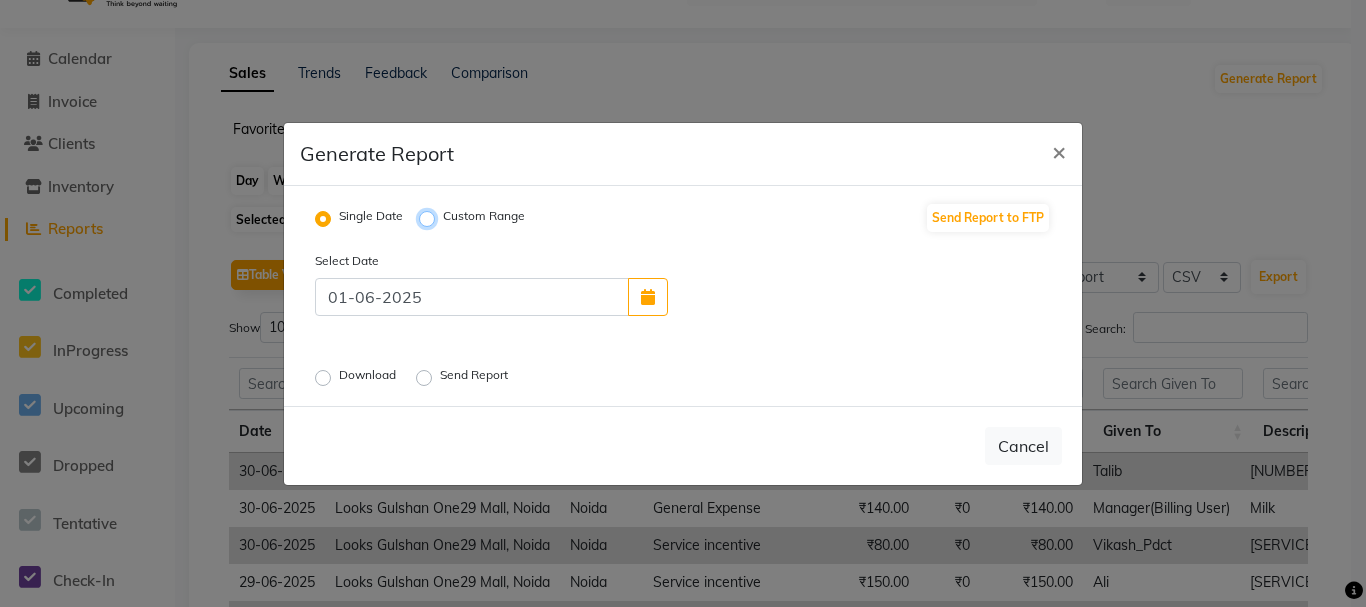 click on "Custom Range" at bounding box center (430, 218) 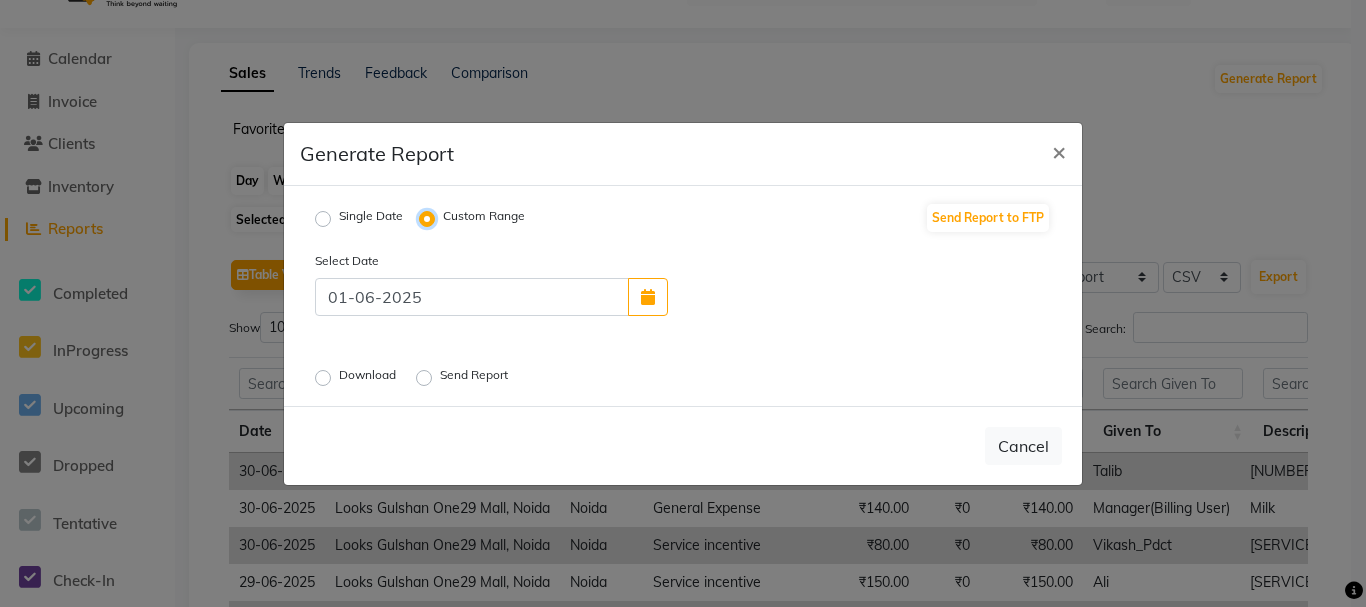 select on "8" 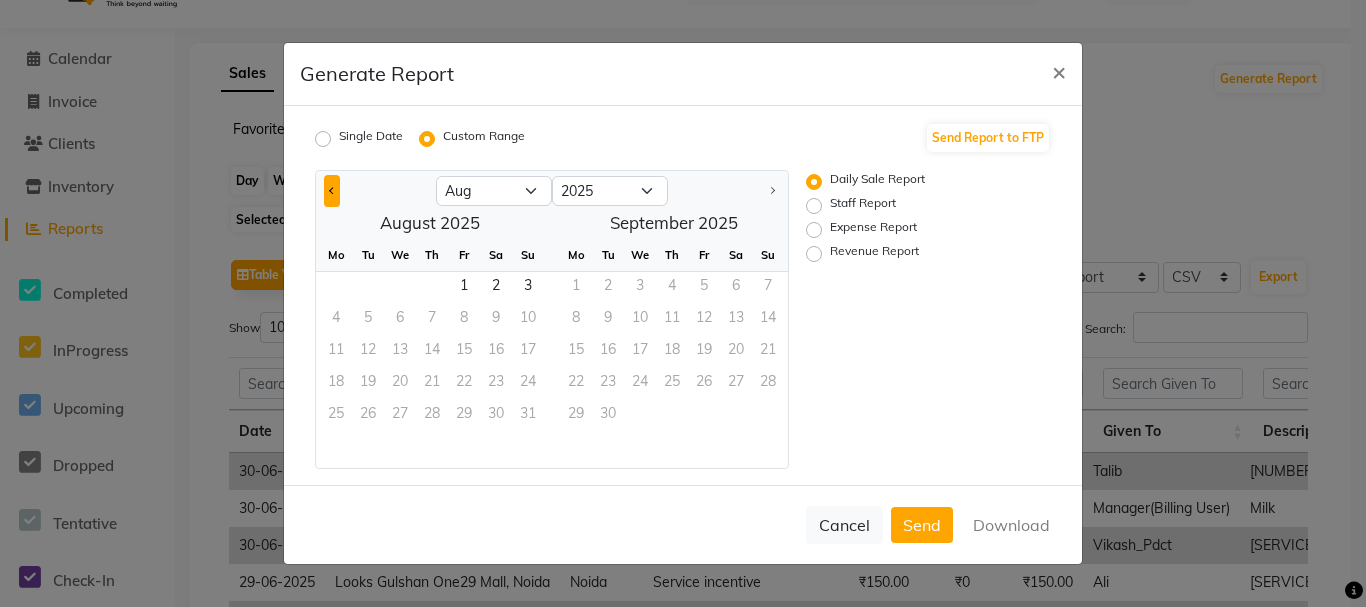 click 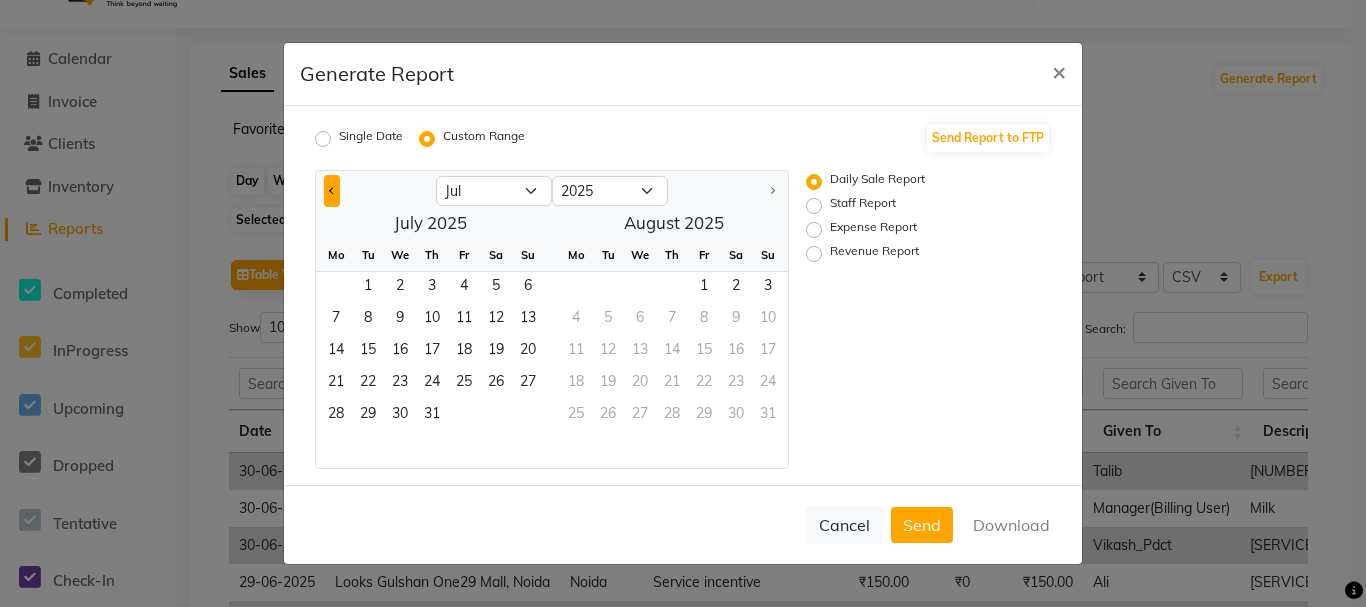 click 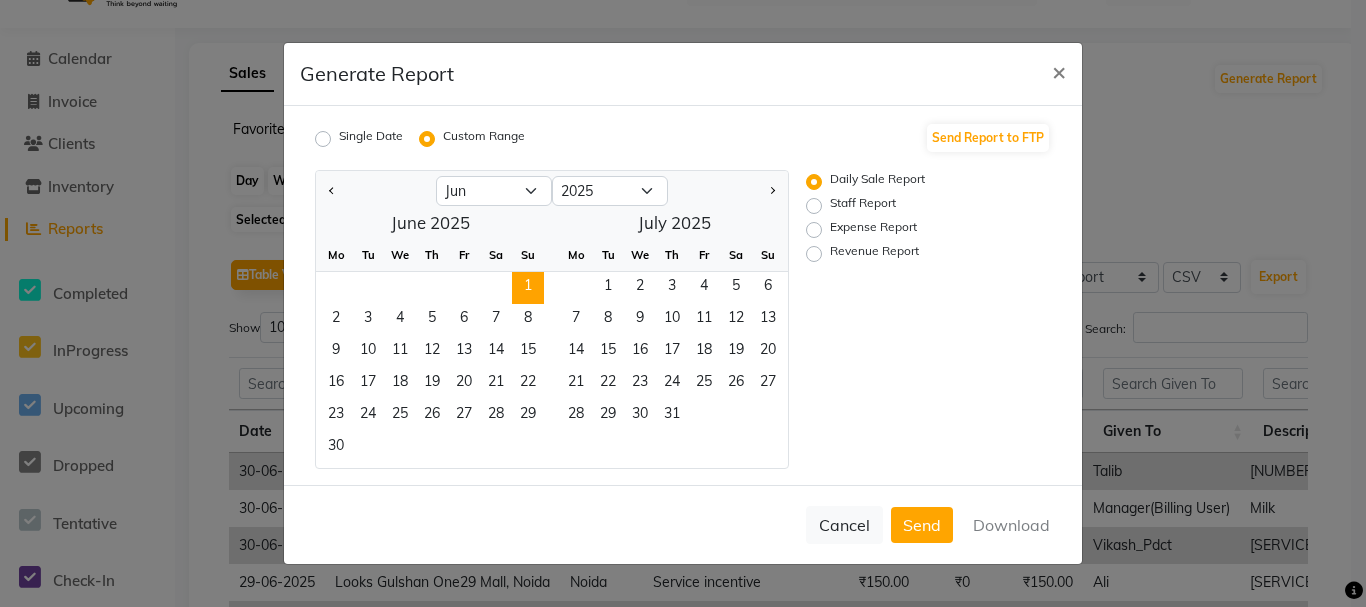 click on "1" 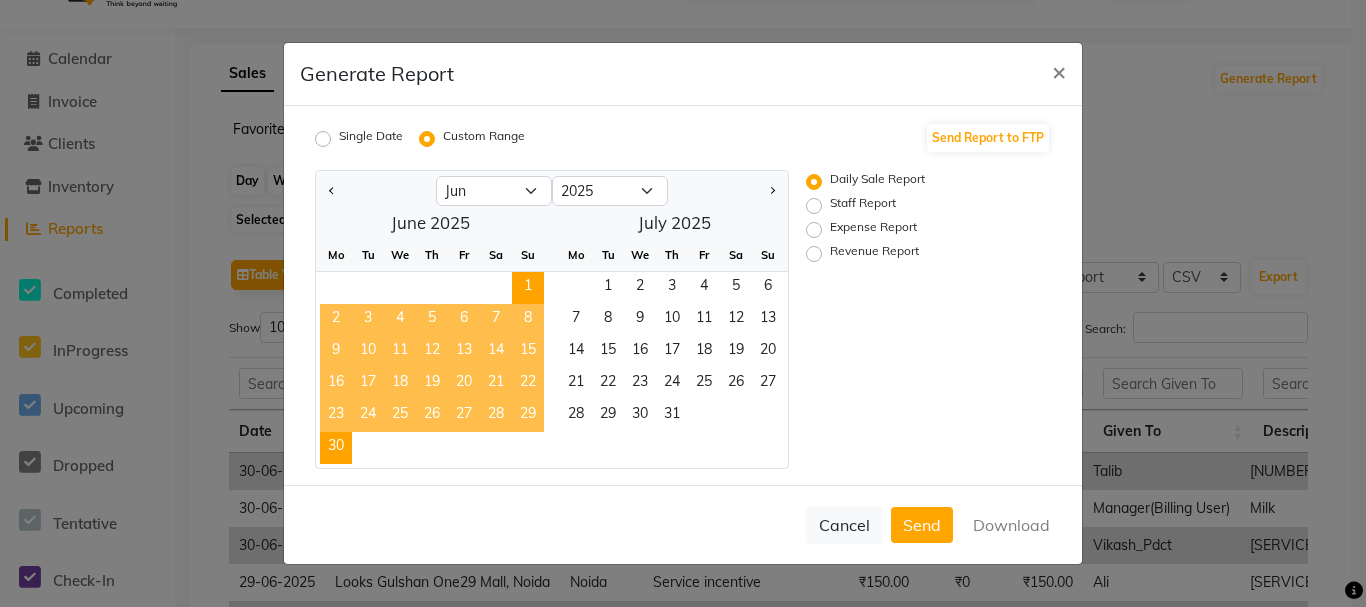 click on "30" 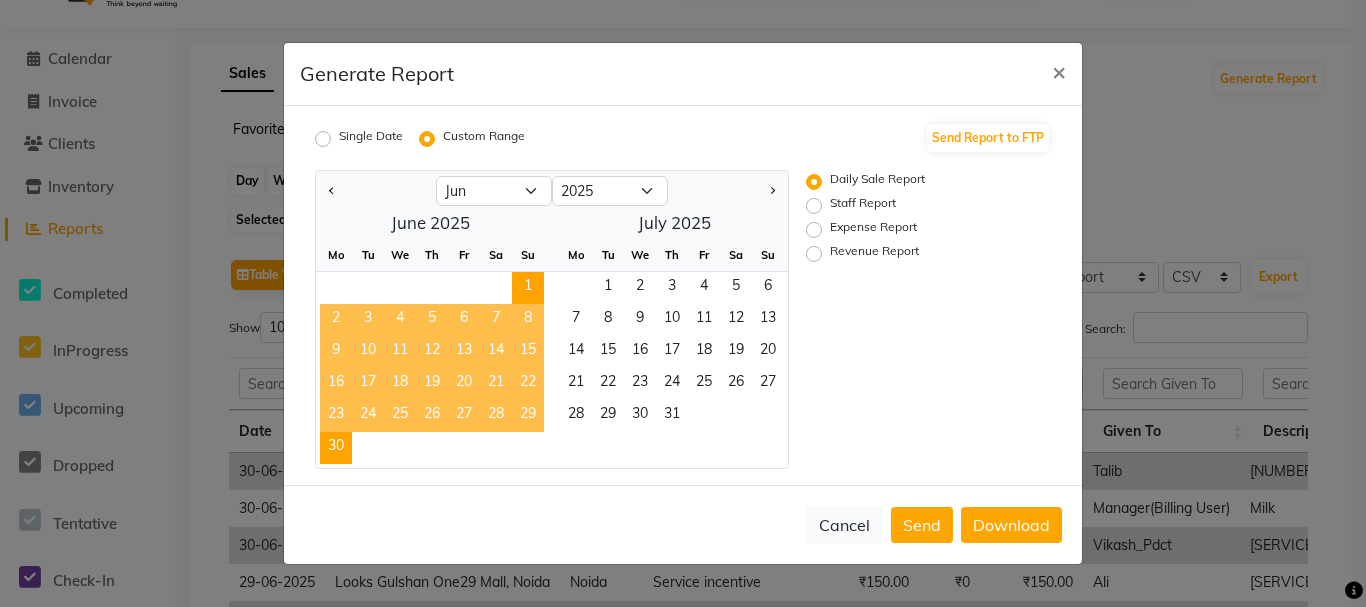 click on "Expense Report" 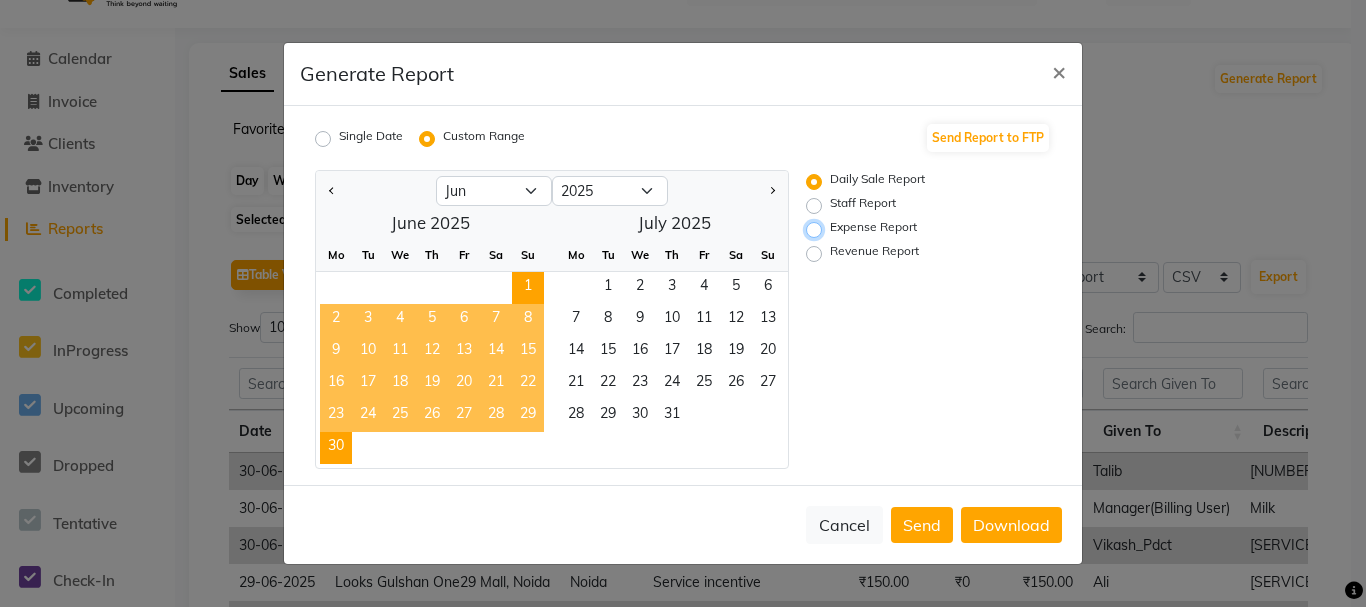 click on "Expense Report" at bounding box center (817, 230) 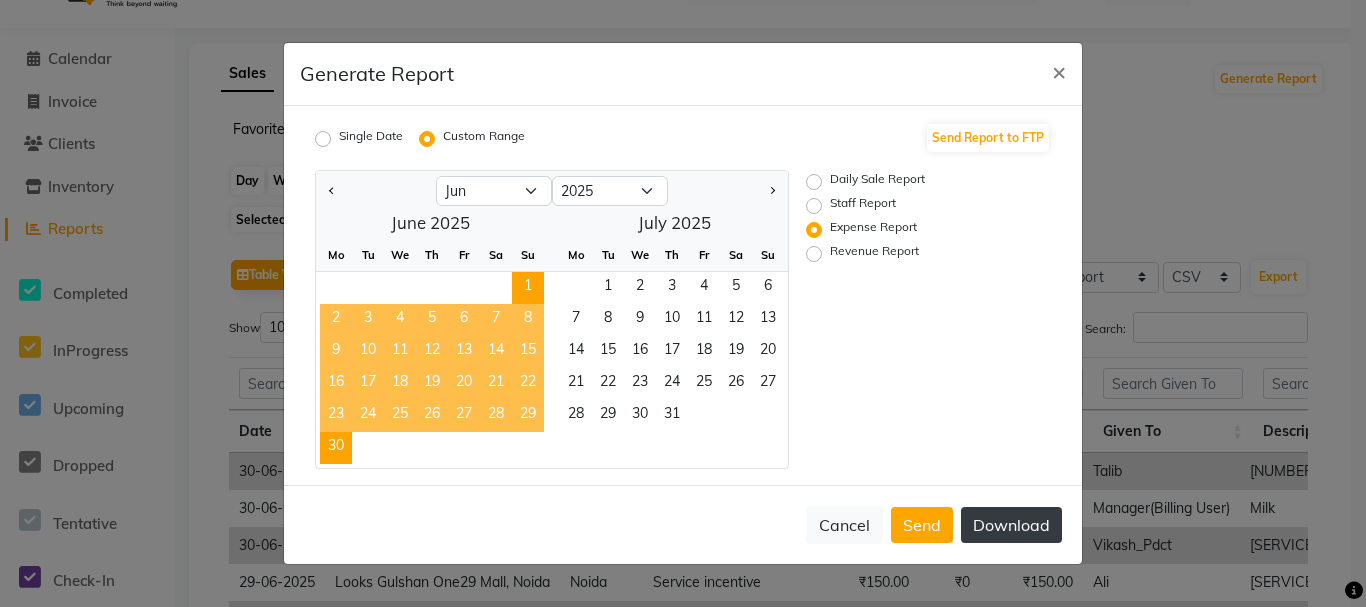 click on "Download" 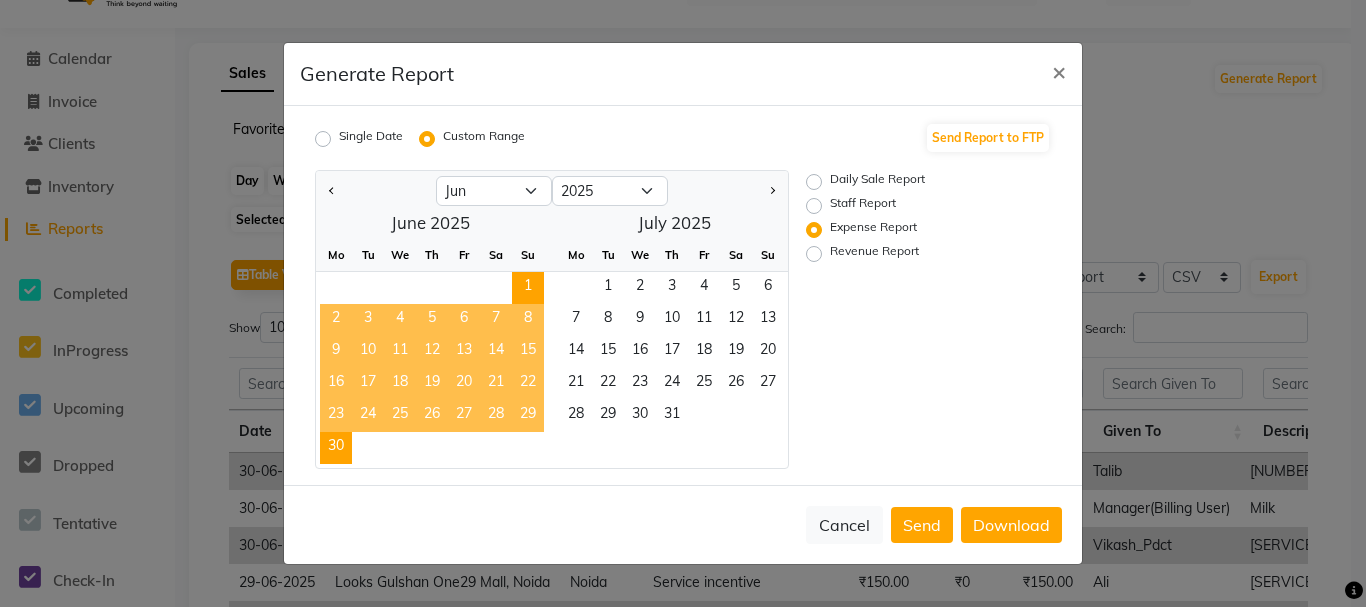 click on "Generate Report × Single Date Custom Range Send Report to FTP Jan Feb Mar Apr May Jun Jul Aug 2015 2016 2017 2018 2019 2020 2021 2022 2023 2024 2025 June 2025 Mo Tu We Th Fr Sa Su 1 2 3 4 5 6 7 8 9 10 11 12 13 14 15 16 17 18 19 20 21 22 23 24 25 26 27 28 29 30 July 2025 Mo Tu We Th Fr Sa Su 1 2 3 4 5 6 7 8 9 10 11 12 13 14 15 16 17 18 19 20 21 22 23 24 25 26 27 28 29 30 31 Daily Sale Report Staff Report Expense Report Revenue Report Cancel Send Download" 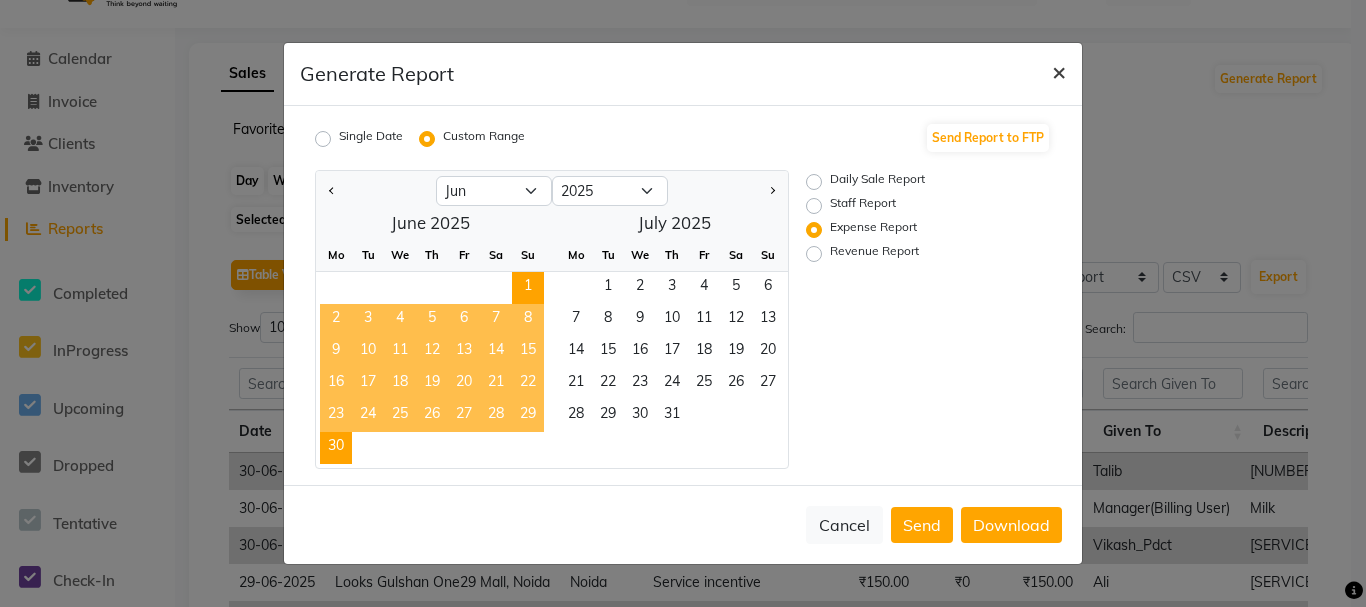 click on "×" 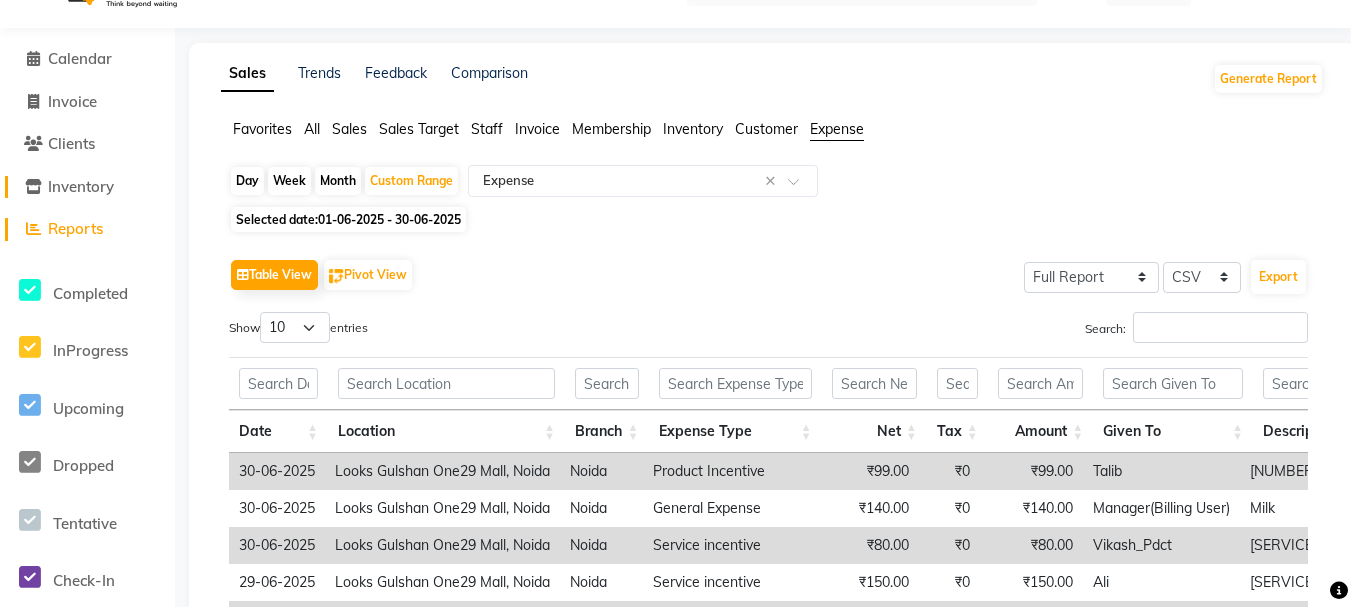 click on "Inventory" 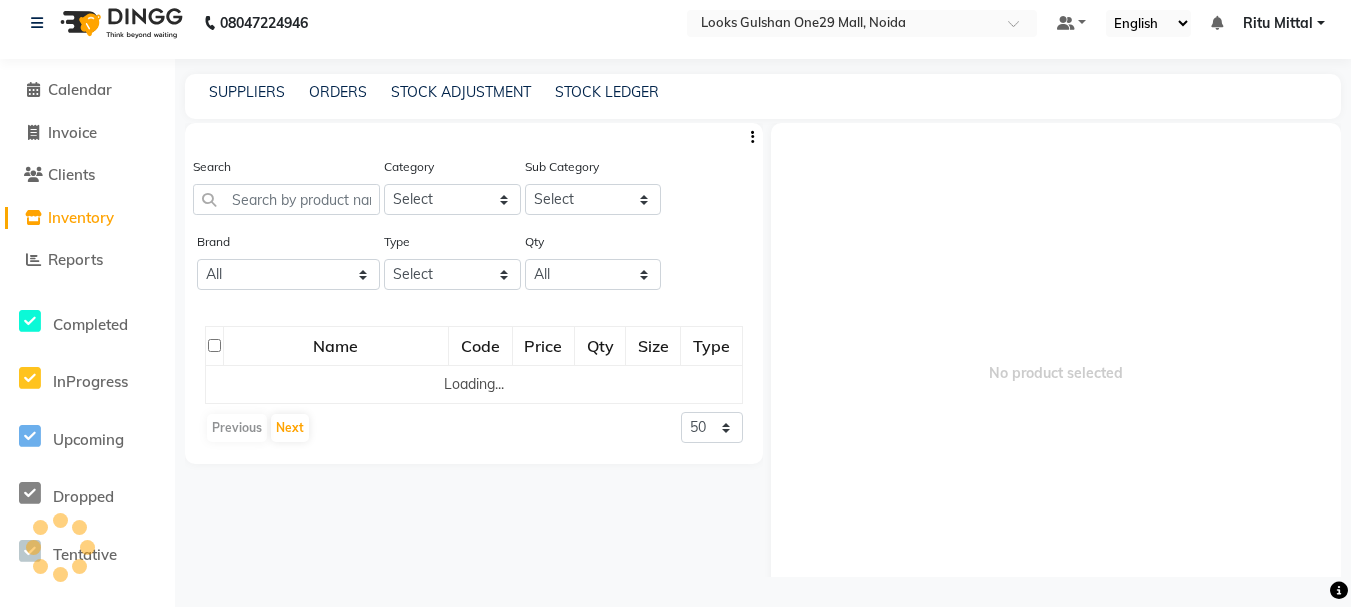 scroll, scrollTop: 13, scrollLeft: 0, axis: vertical 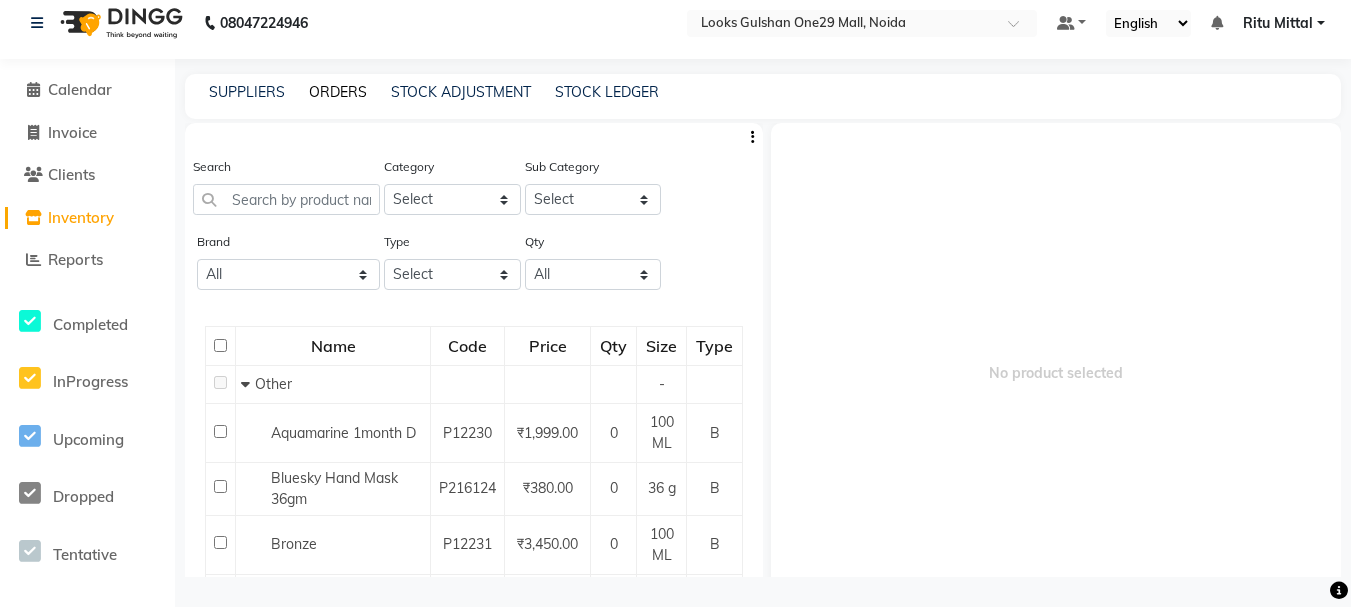 click on "ORDERS" 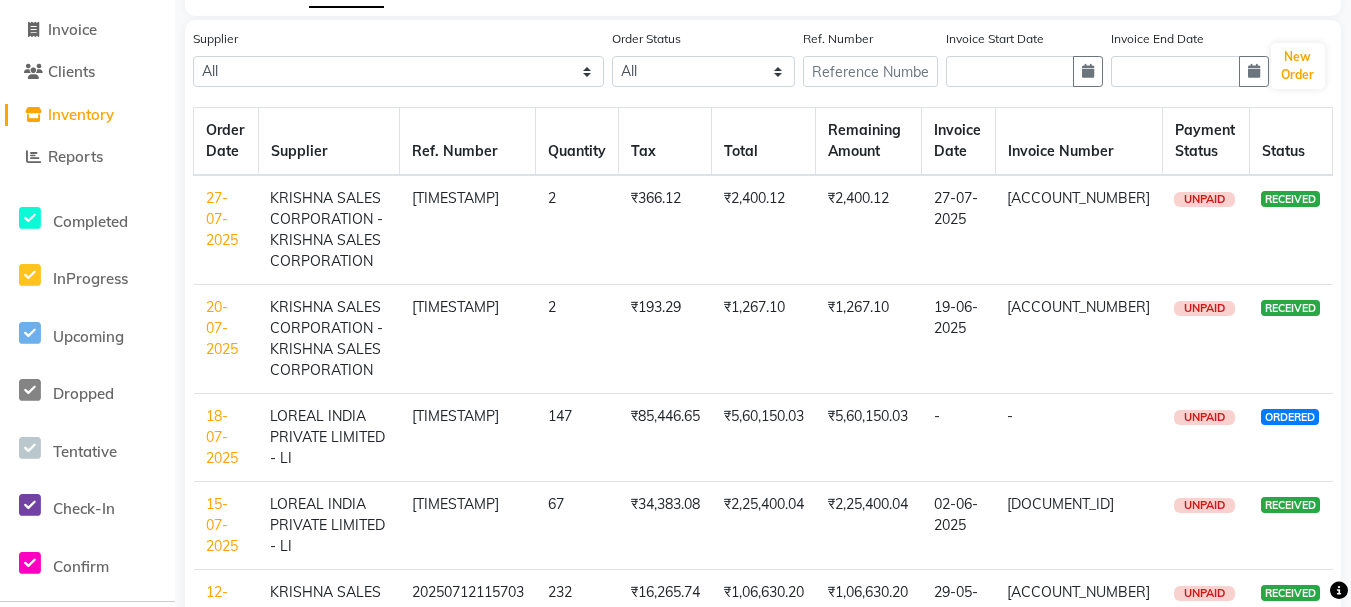 scroll, scrollTop: 105, scrollLeft: 0, axis: vertical 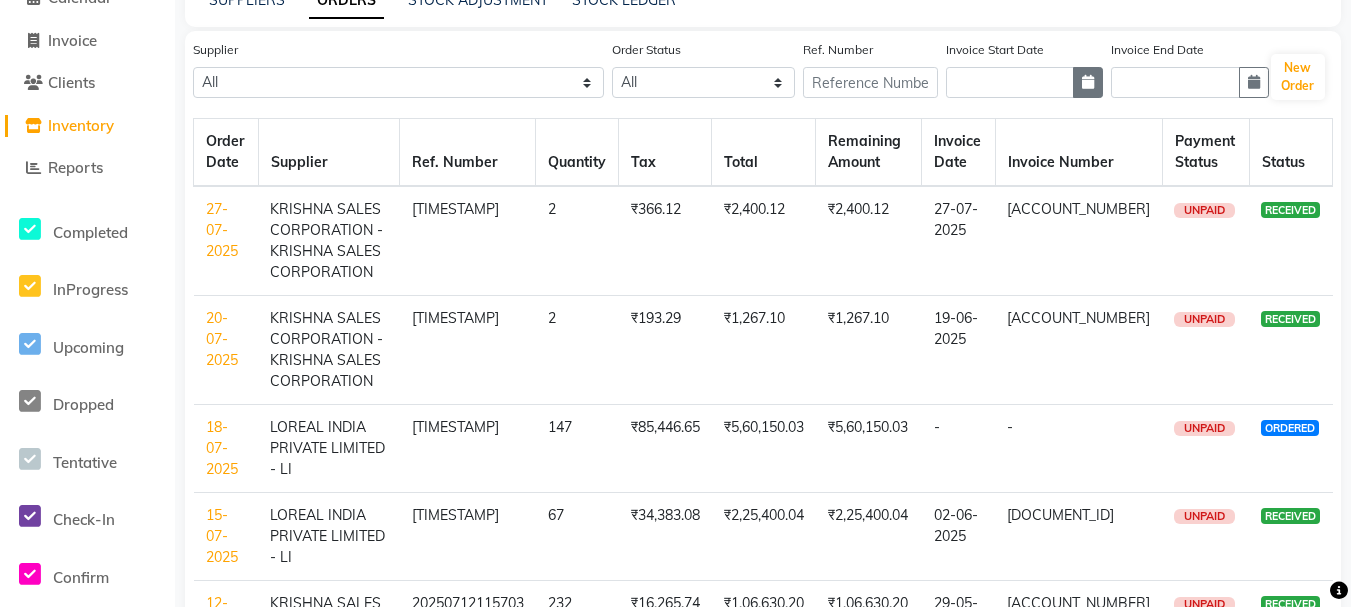 click 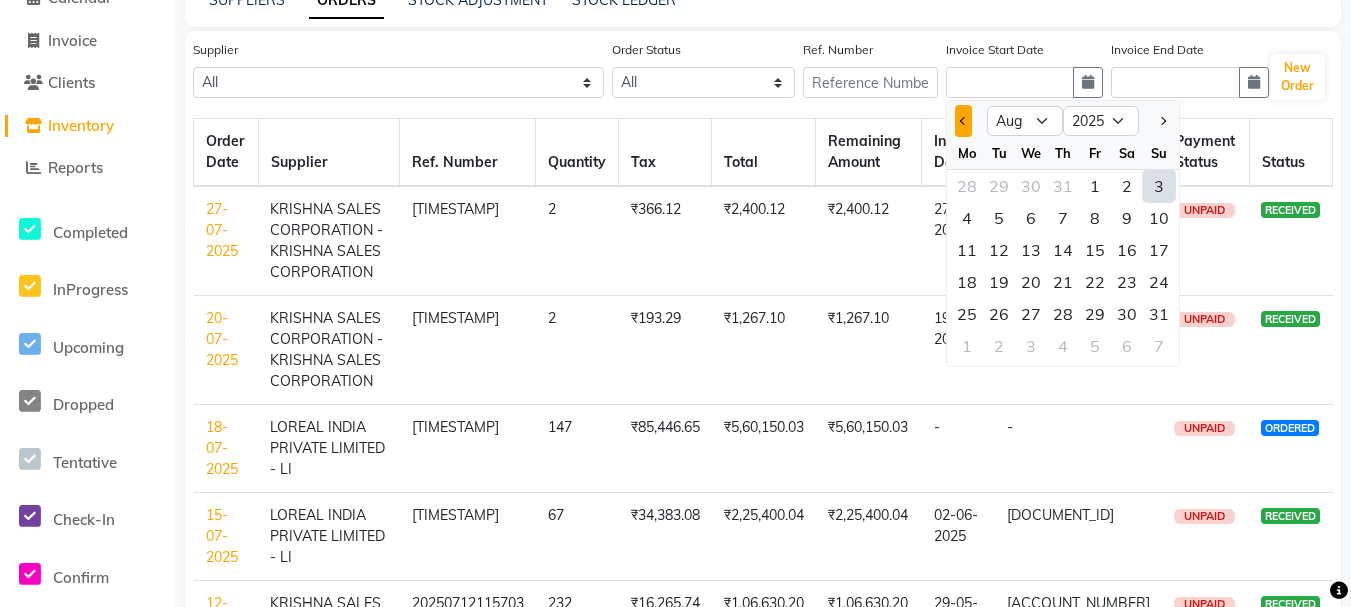 click 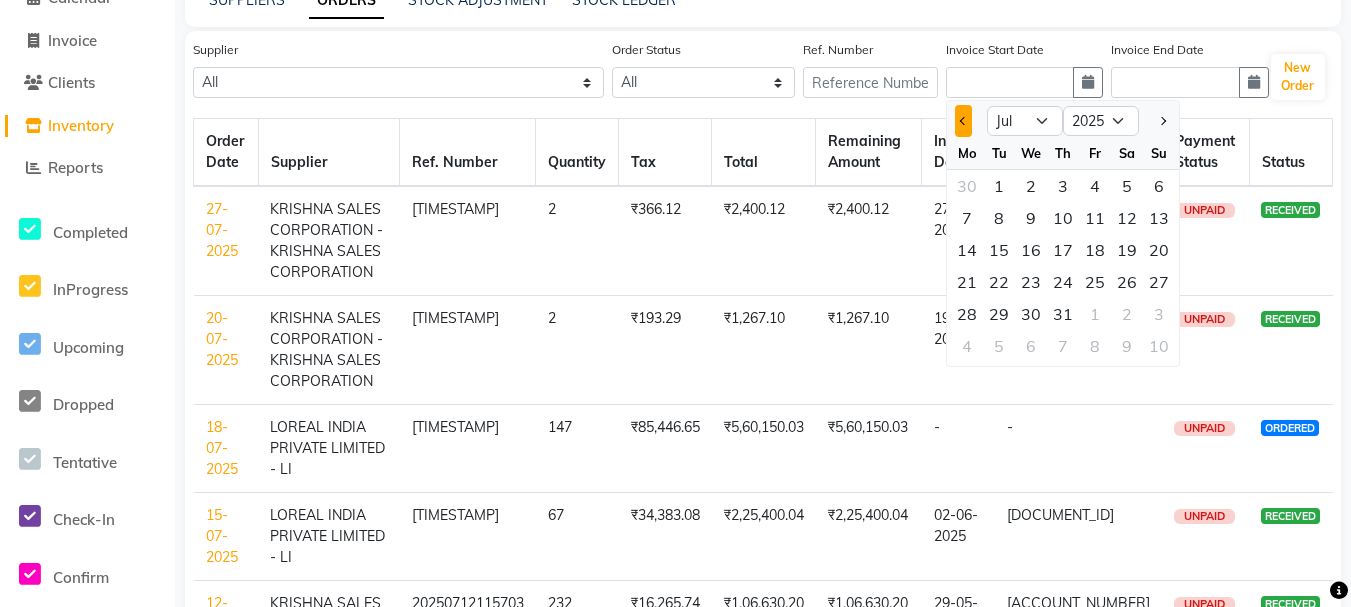 click 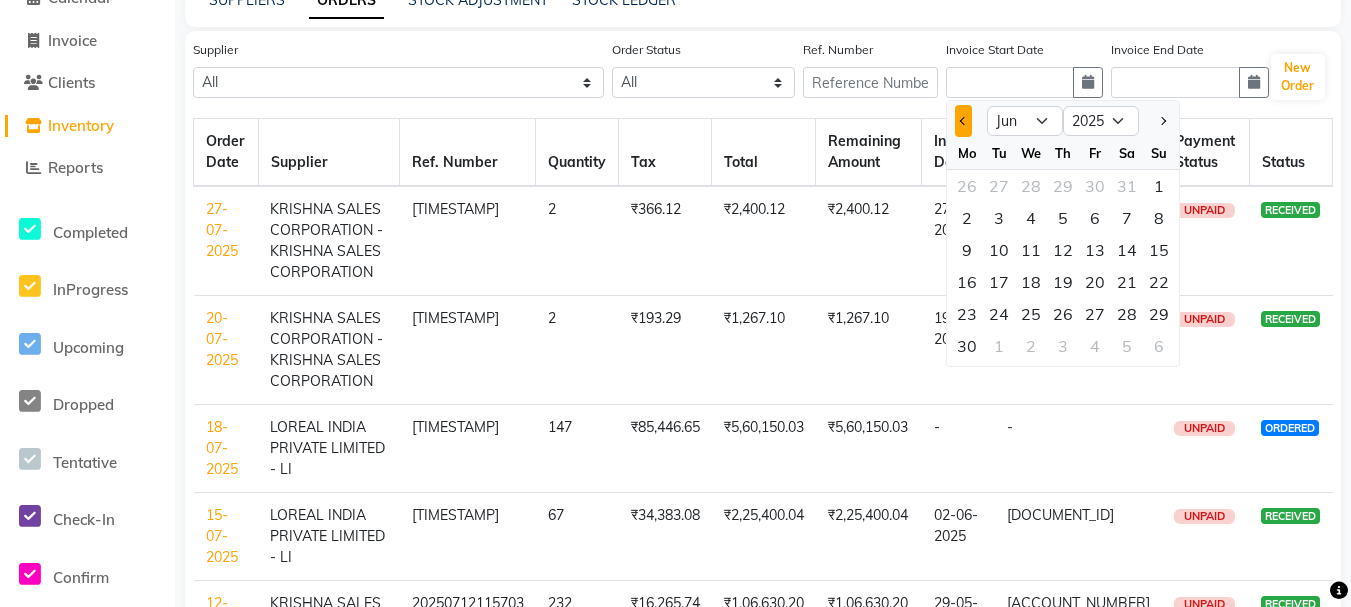 click 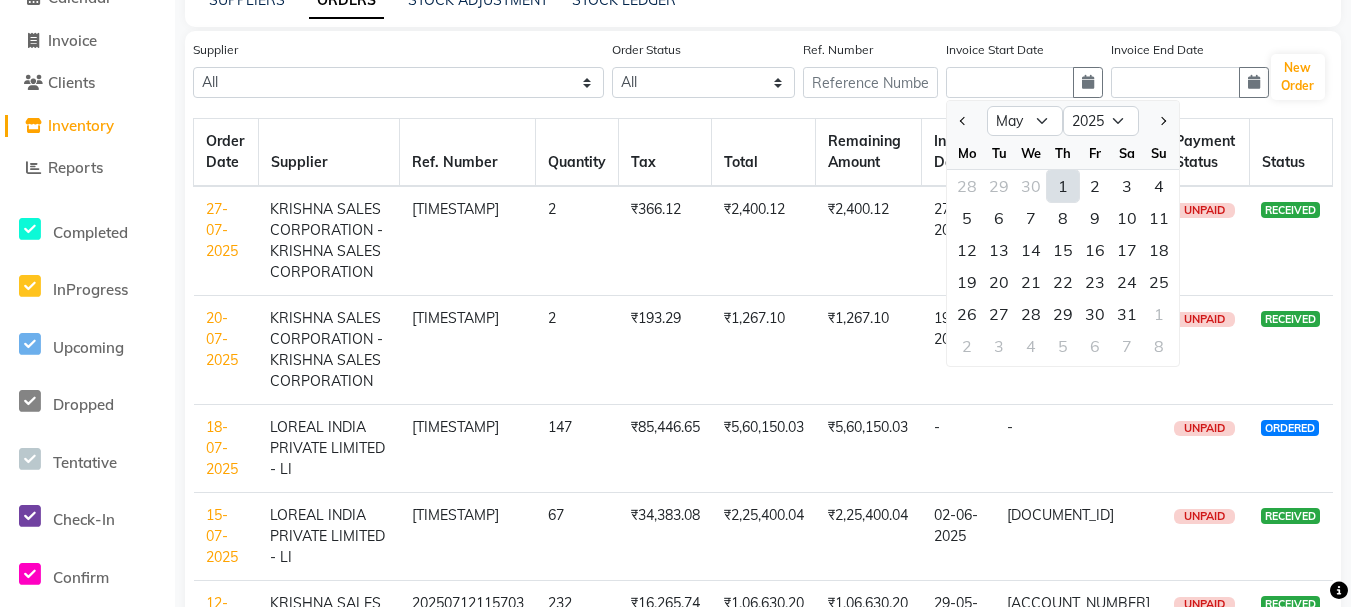 click on "1" 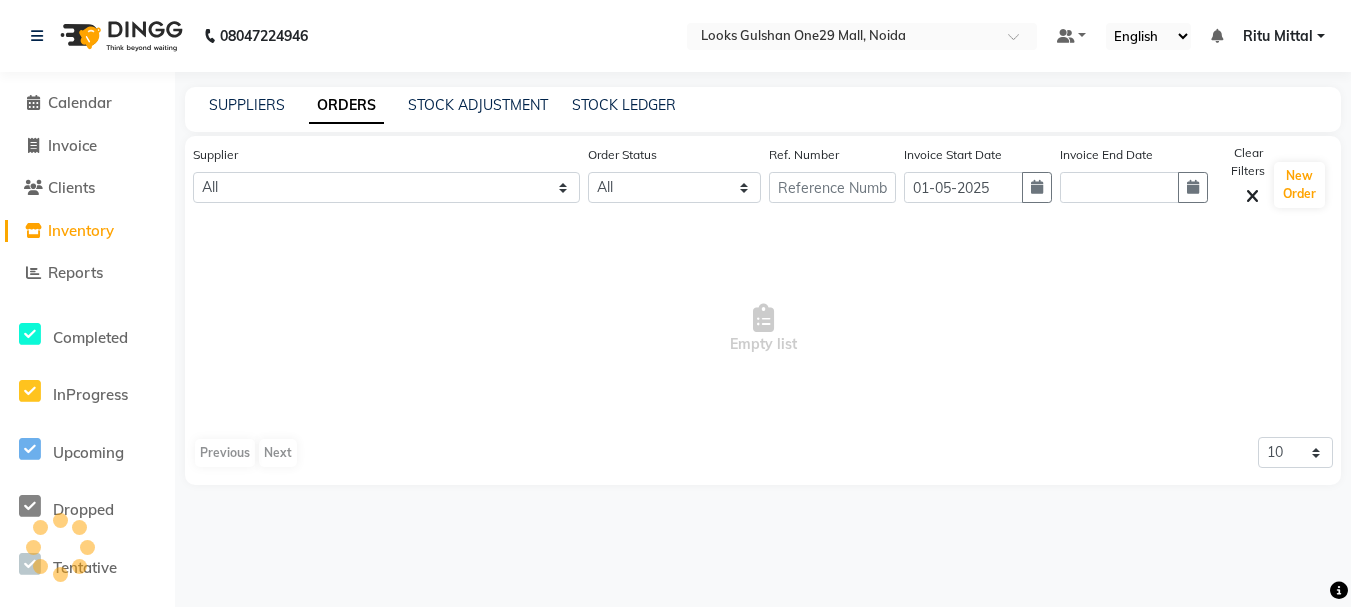 scroll, scrollTop: 0, scrollLeft: 0, axis: both 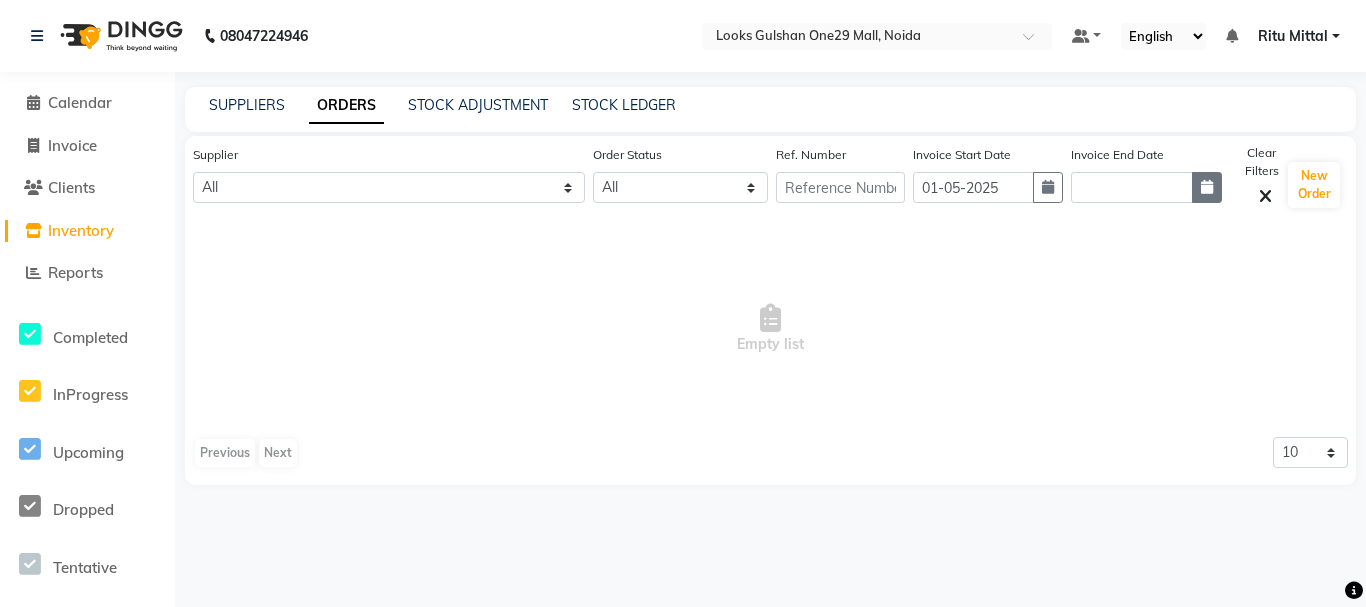 click 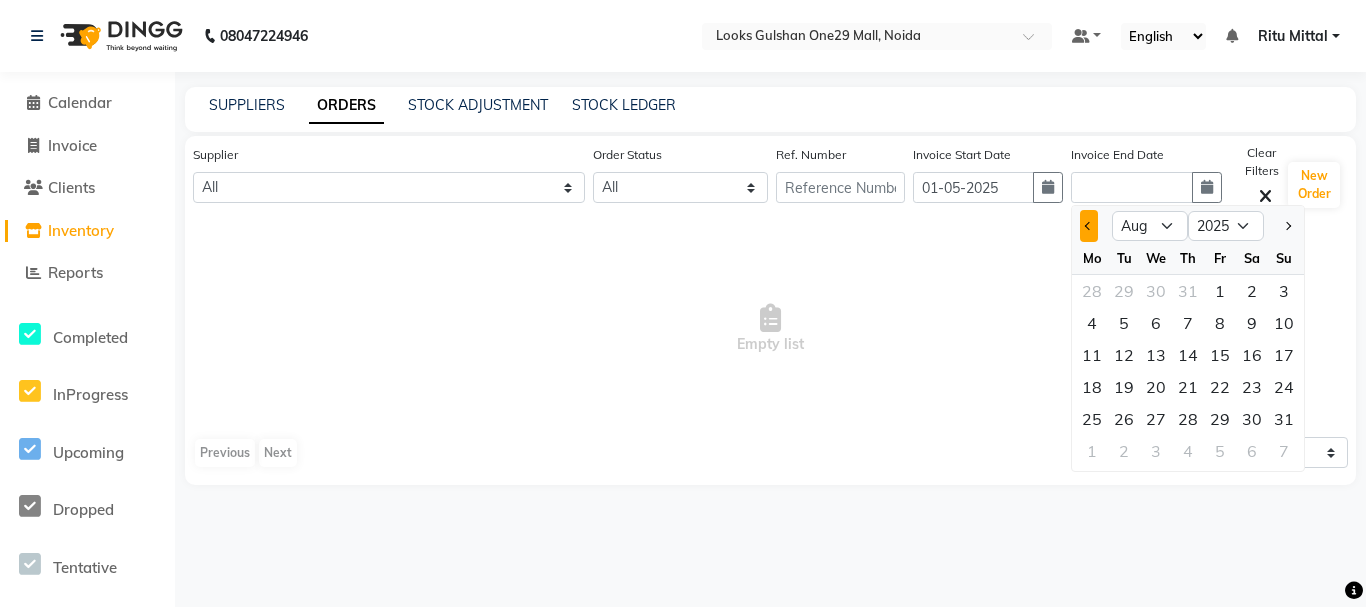 click 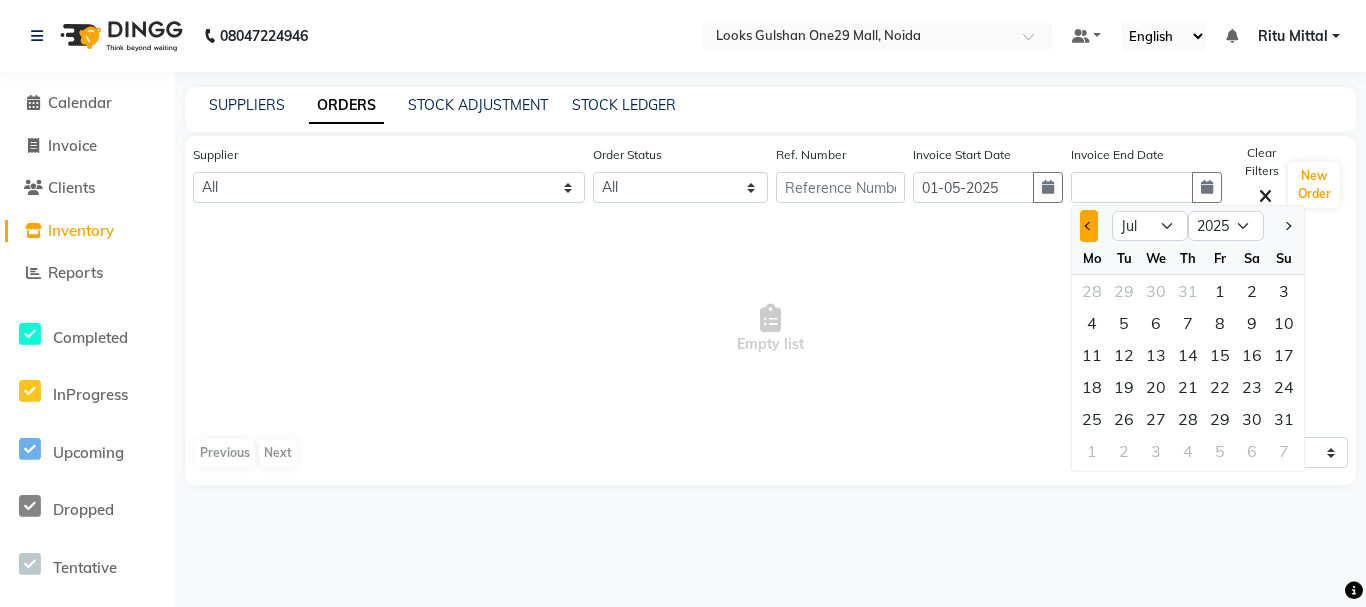 click 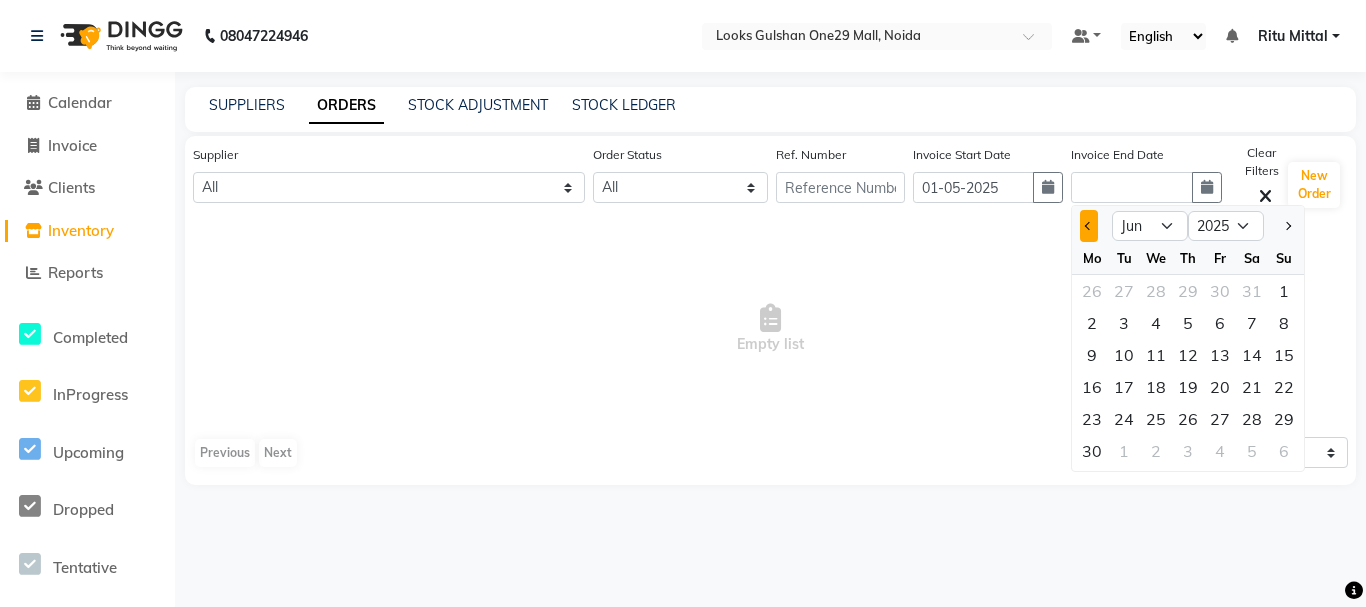 click 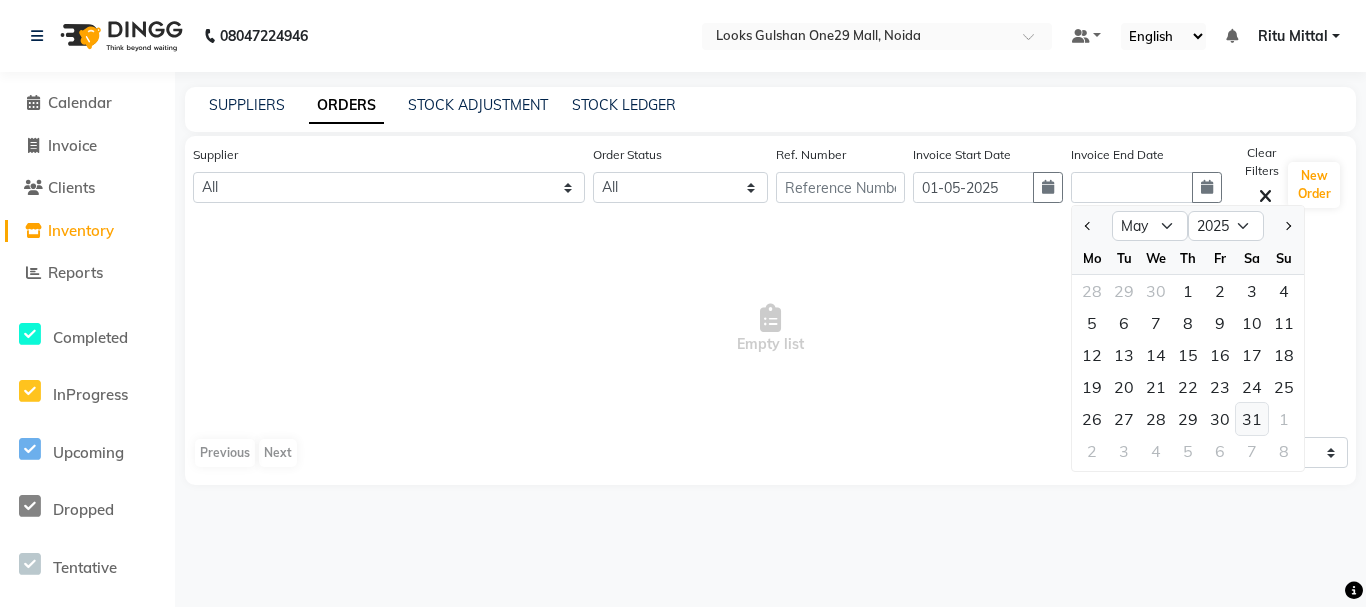 click on "31" 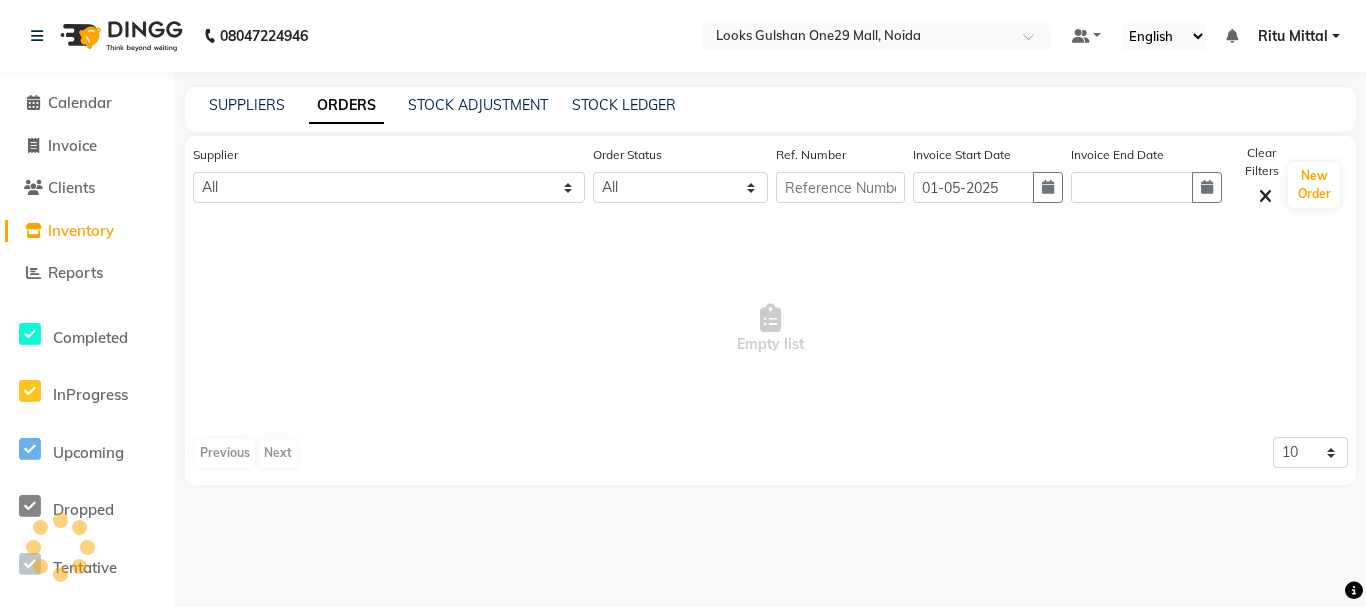 type on "31-05-2025" 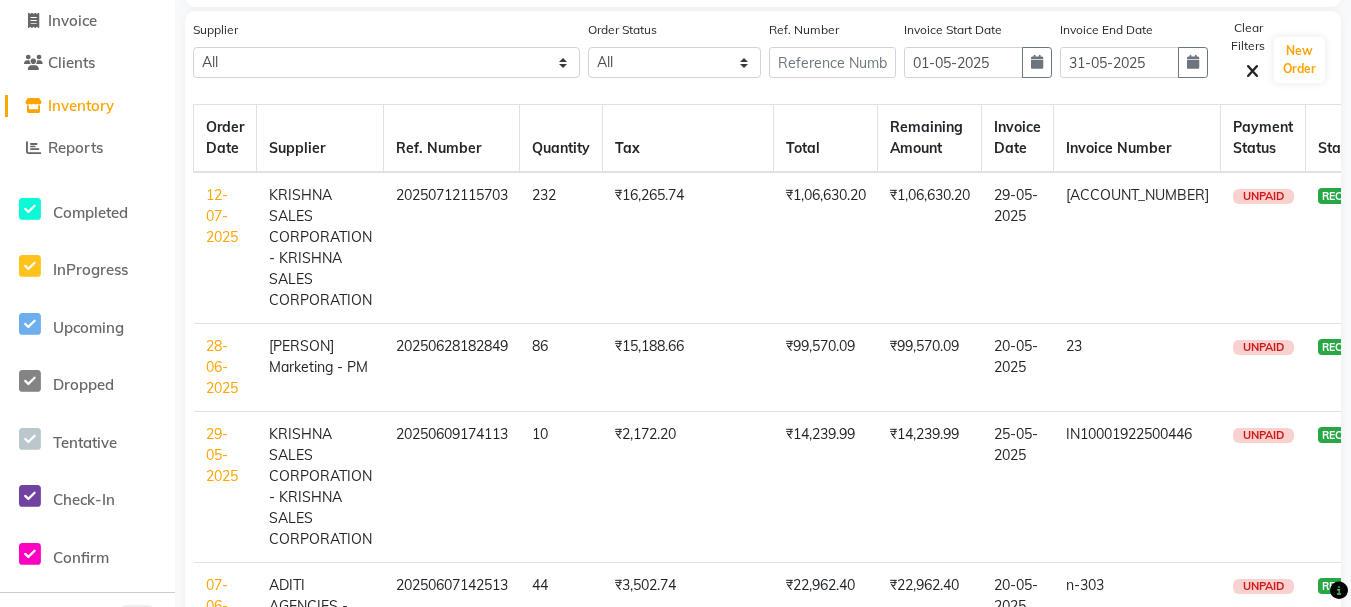 scroll, scrollTop: 127, scrollLeft: 0, axis: vertical 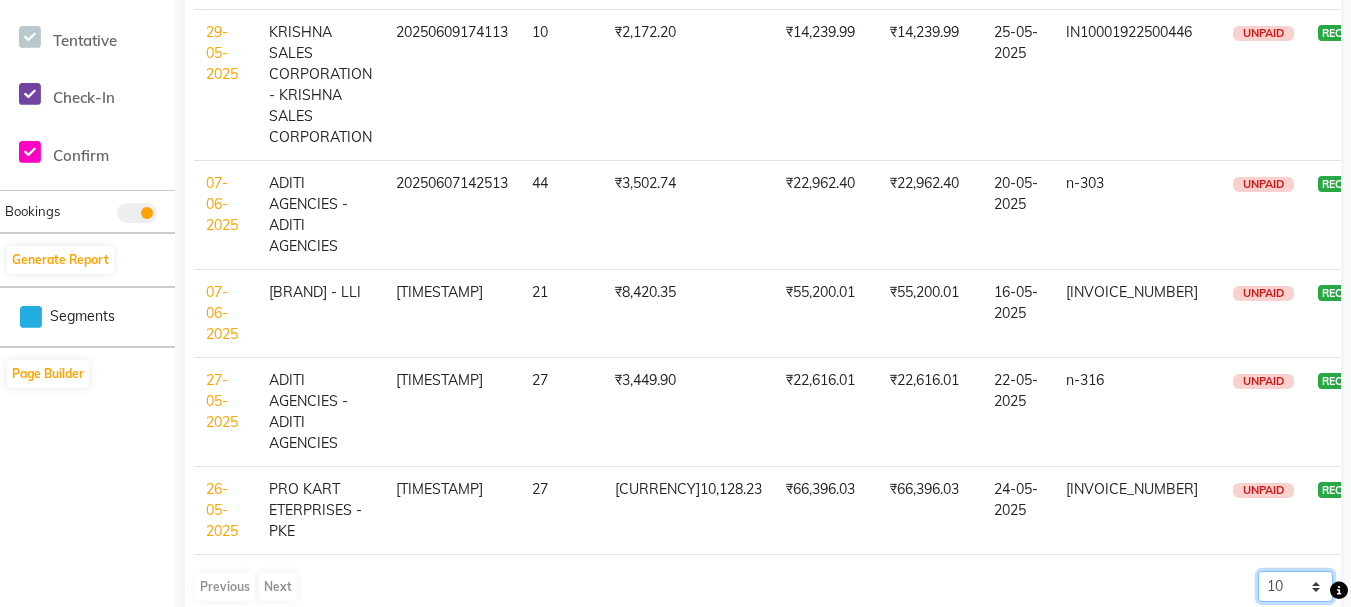 click on "10 20 50 100" 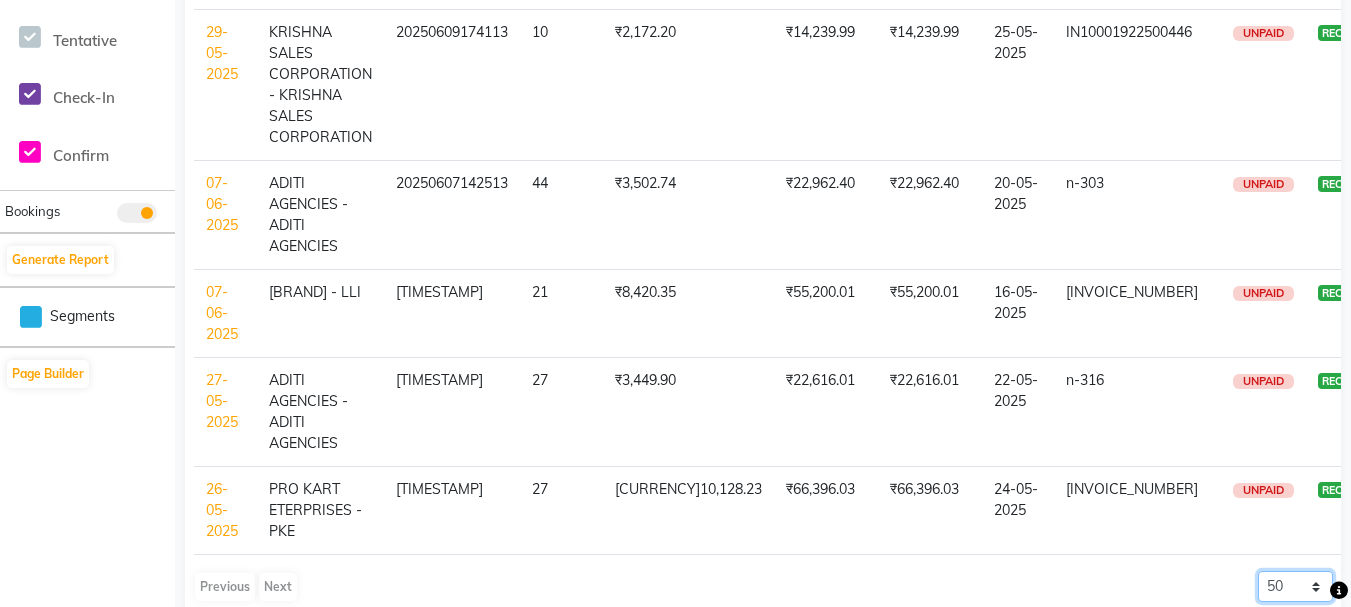 click on "10 20 50 100" 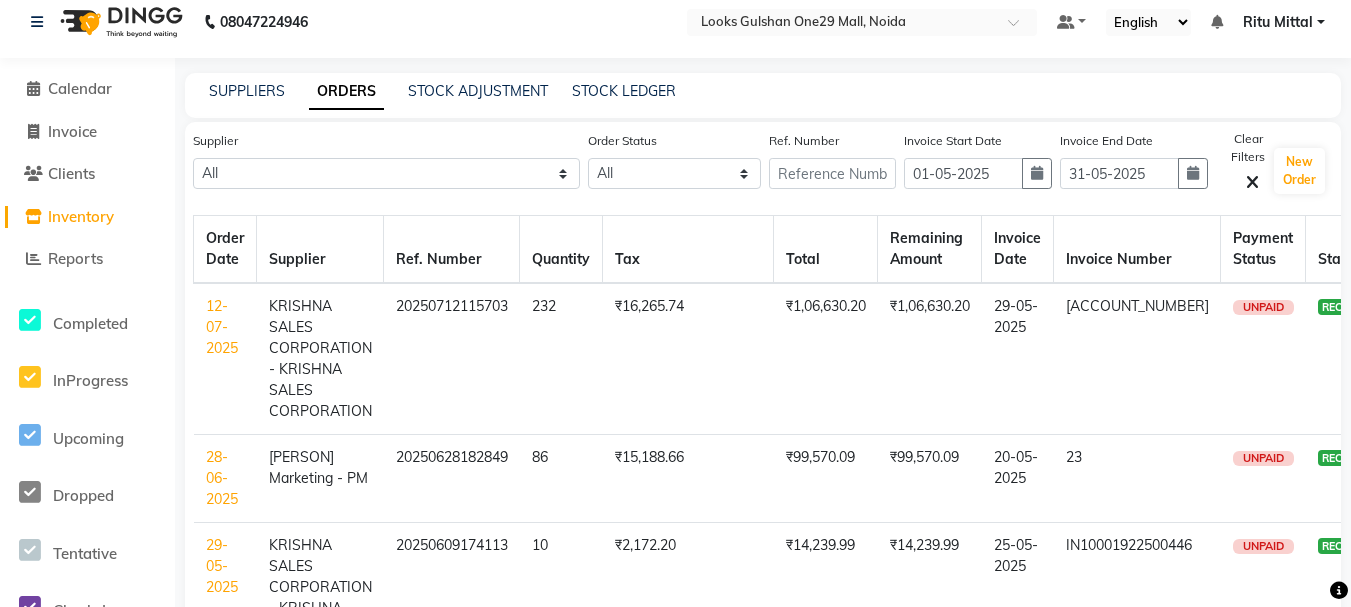 scroll, scrollTop: 0, scrollLeft: 0, axis: both 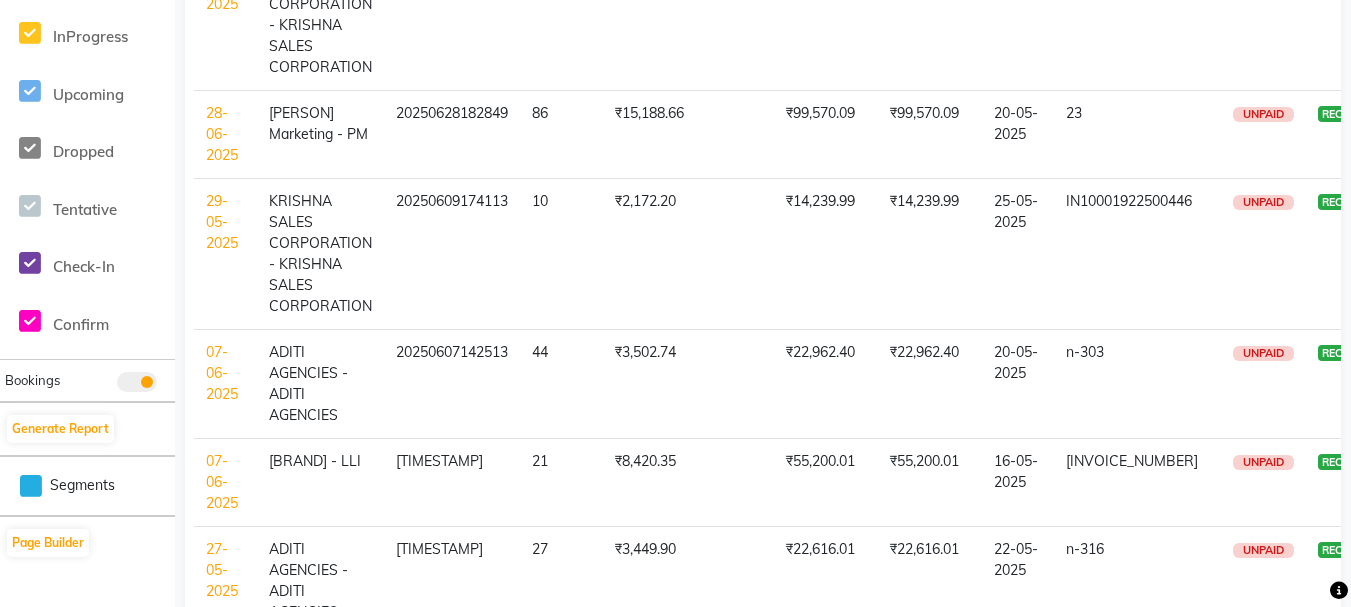 select on "50" 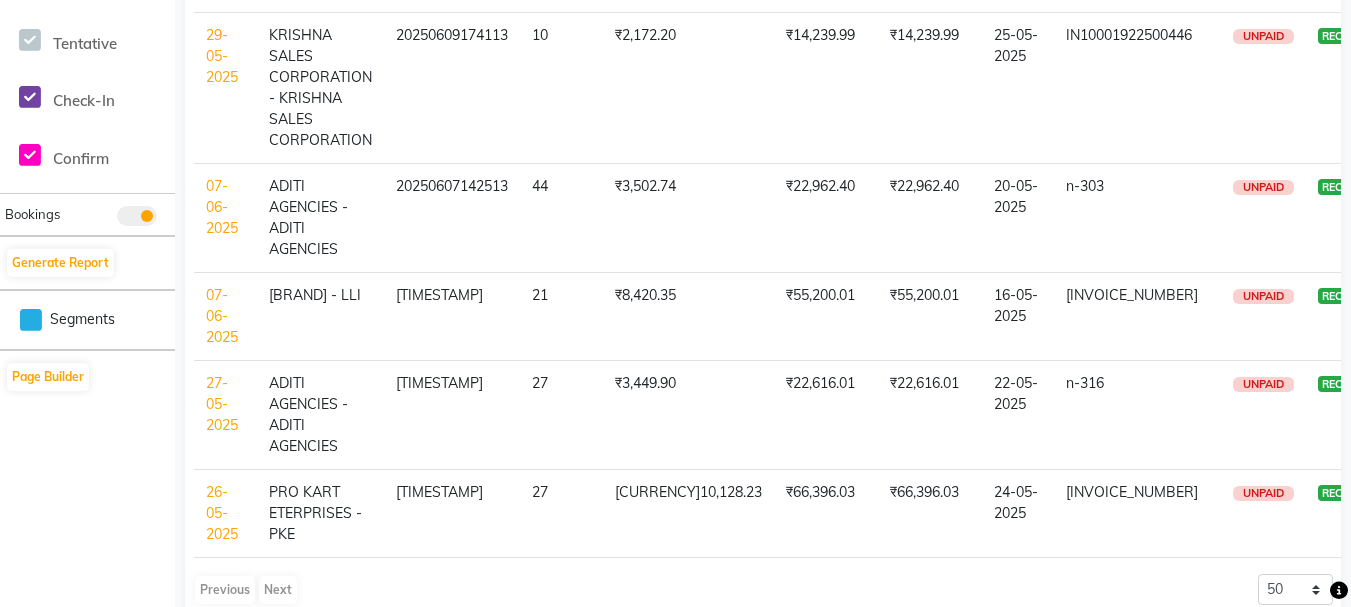 scroll, scrollTop: 527, scrollLeft: 0, axis: vertical 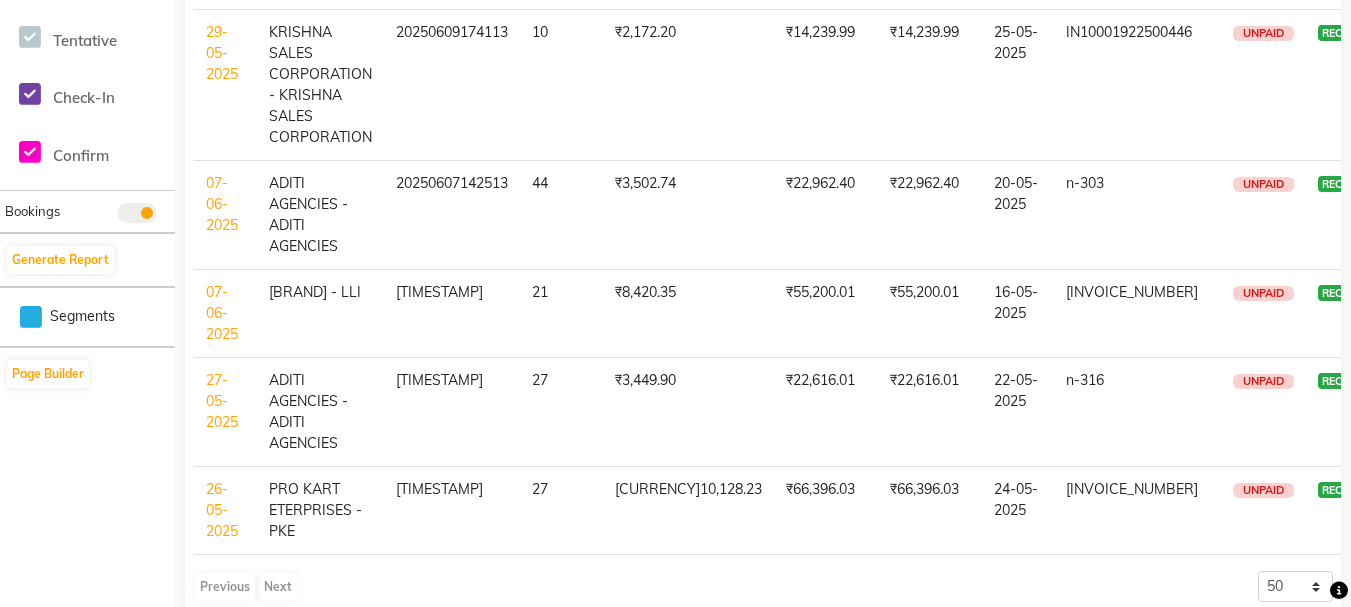 click on "[BRAND] - LLI" 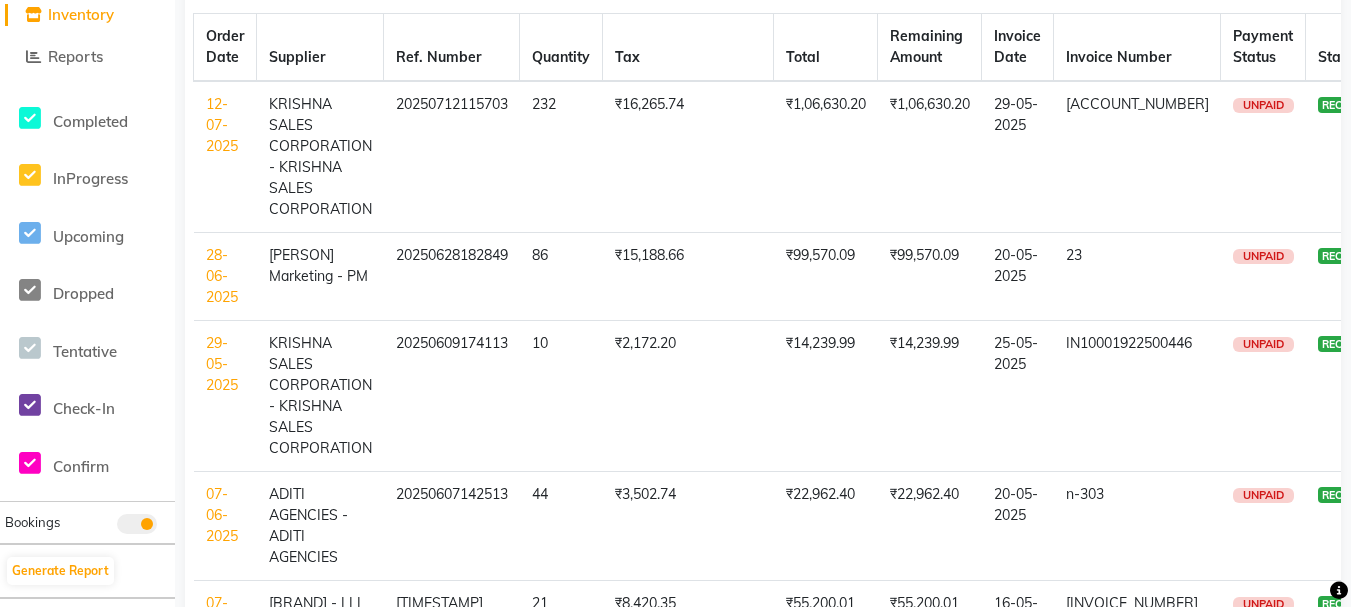 scroll, scrollTop: 0, scrollLeft: 0, axis: both 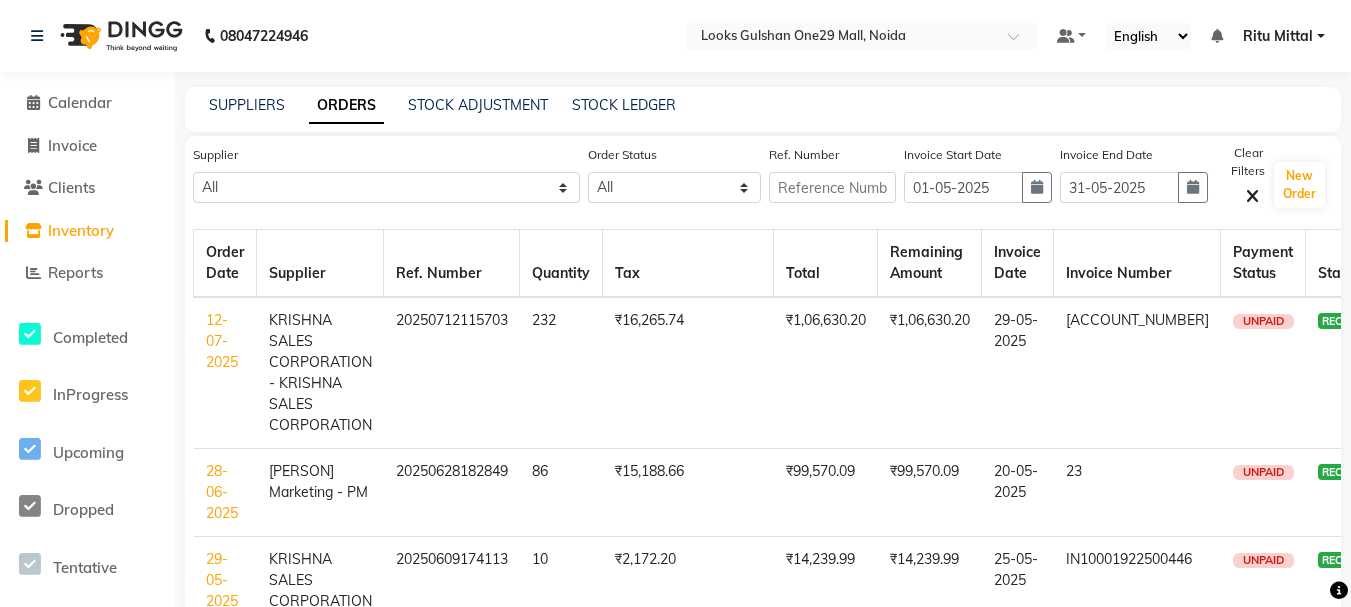 click on "₹1,06,630.20" 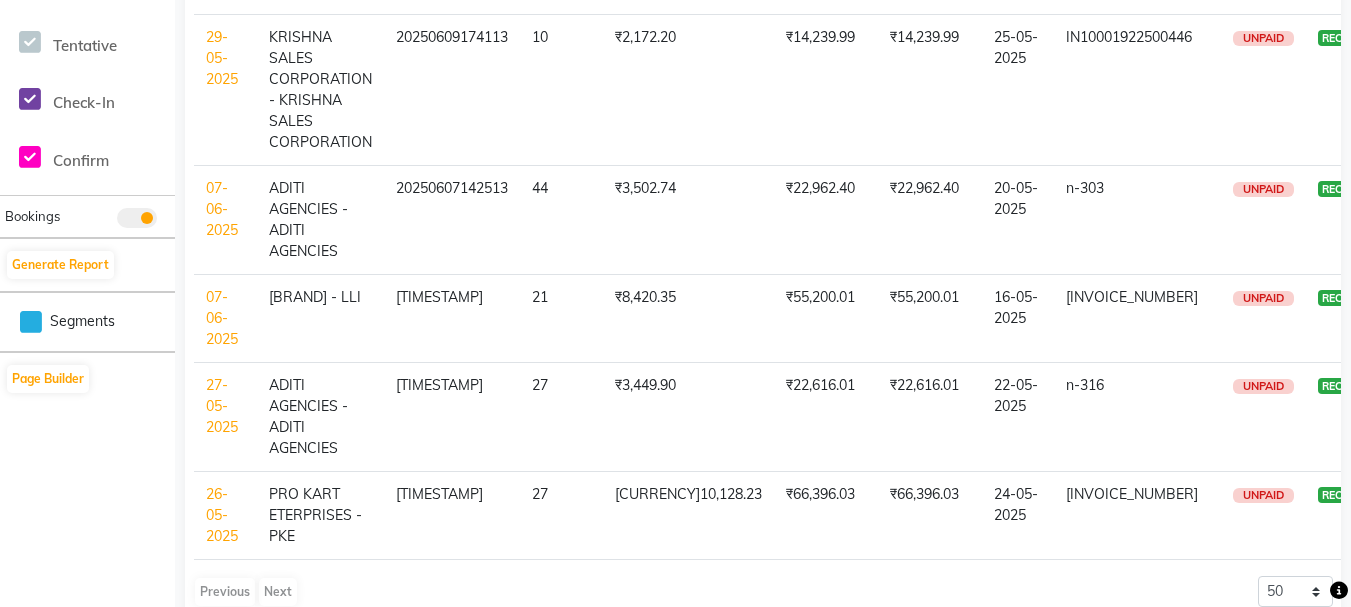 scroll, scrollTop: 527, scrollLeft: 0, axis: vertical 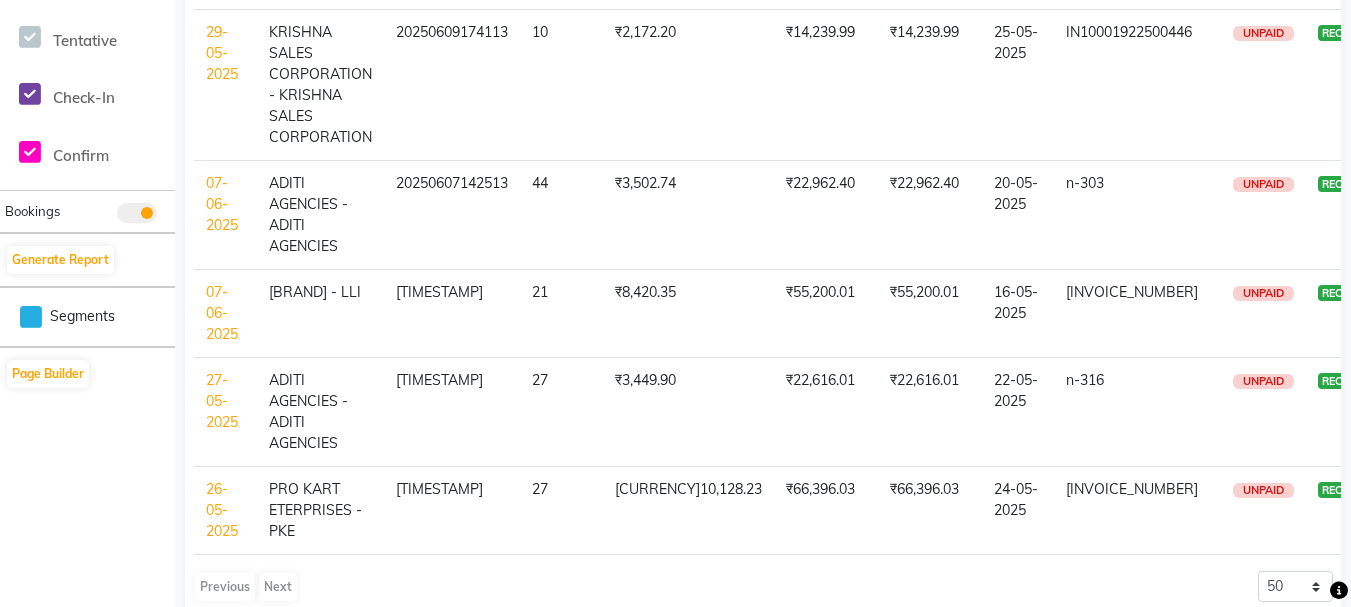click on "₹66,396.03" 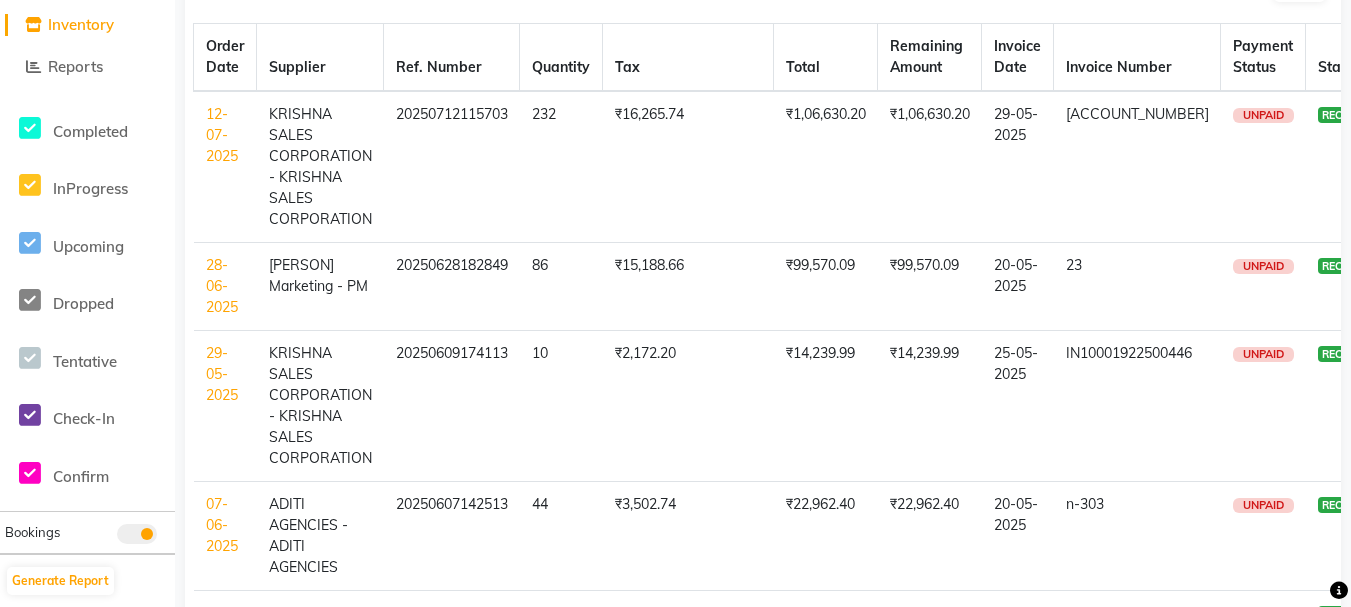 scroll, scrollTop: 207, scrollLeft: 0, axis: vertical 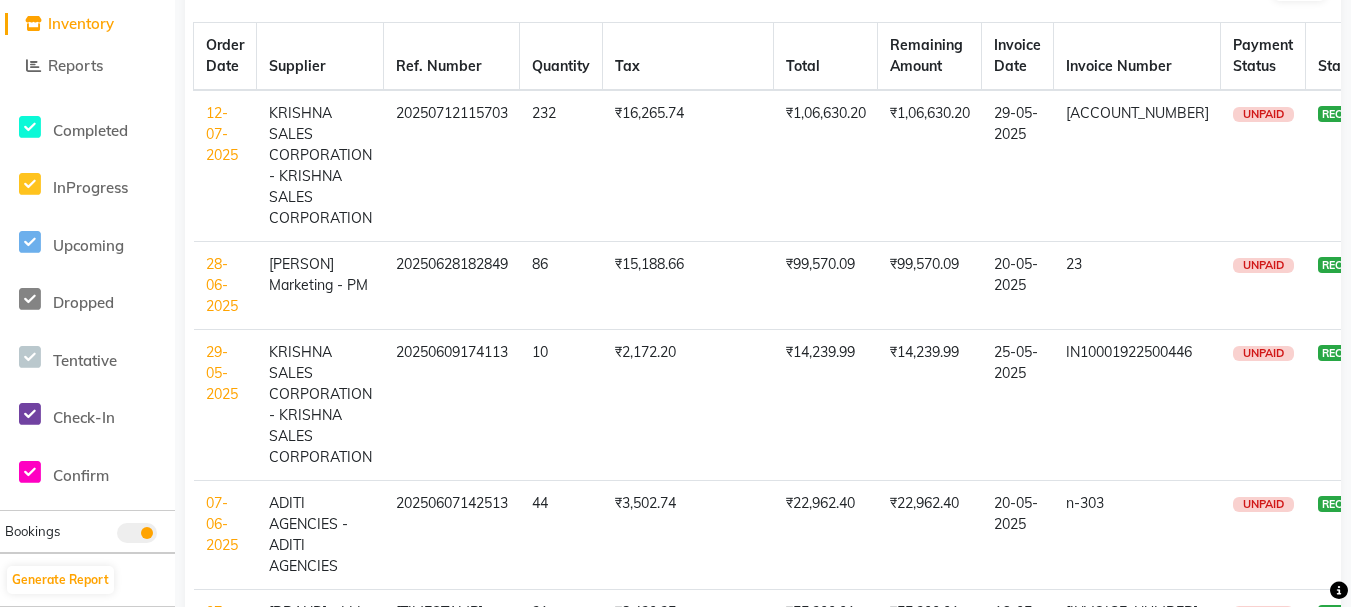 click on "₹1,06,630.20" 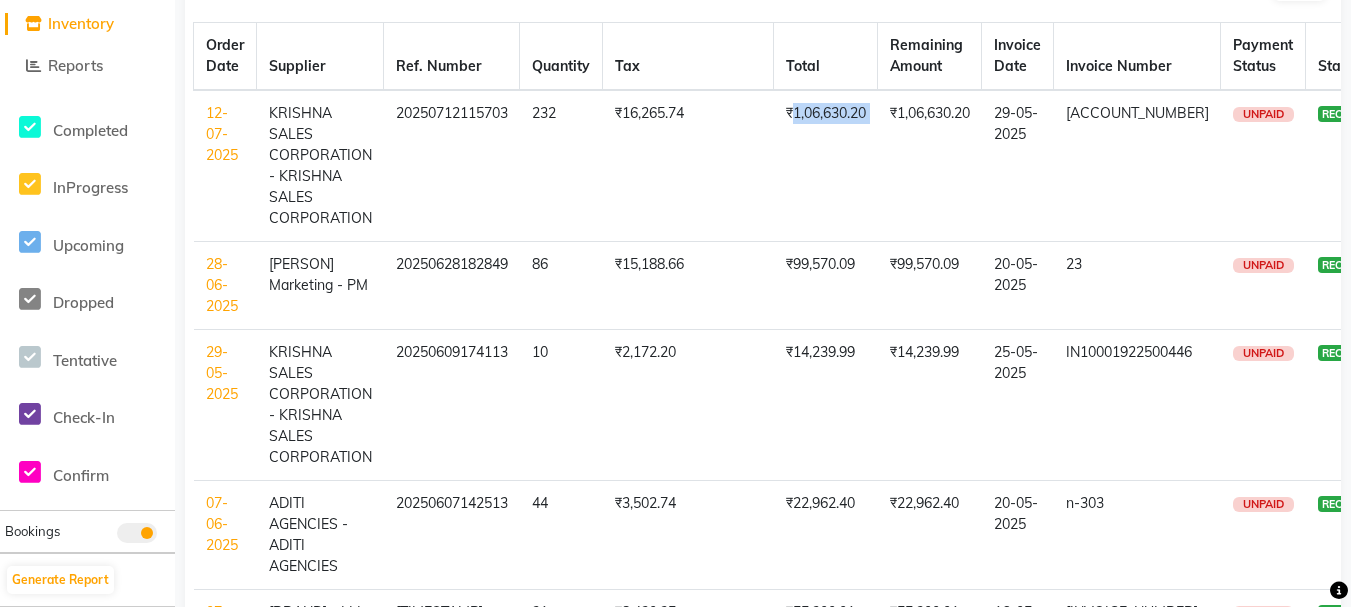 click on "₹1,06,630.20" 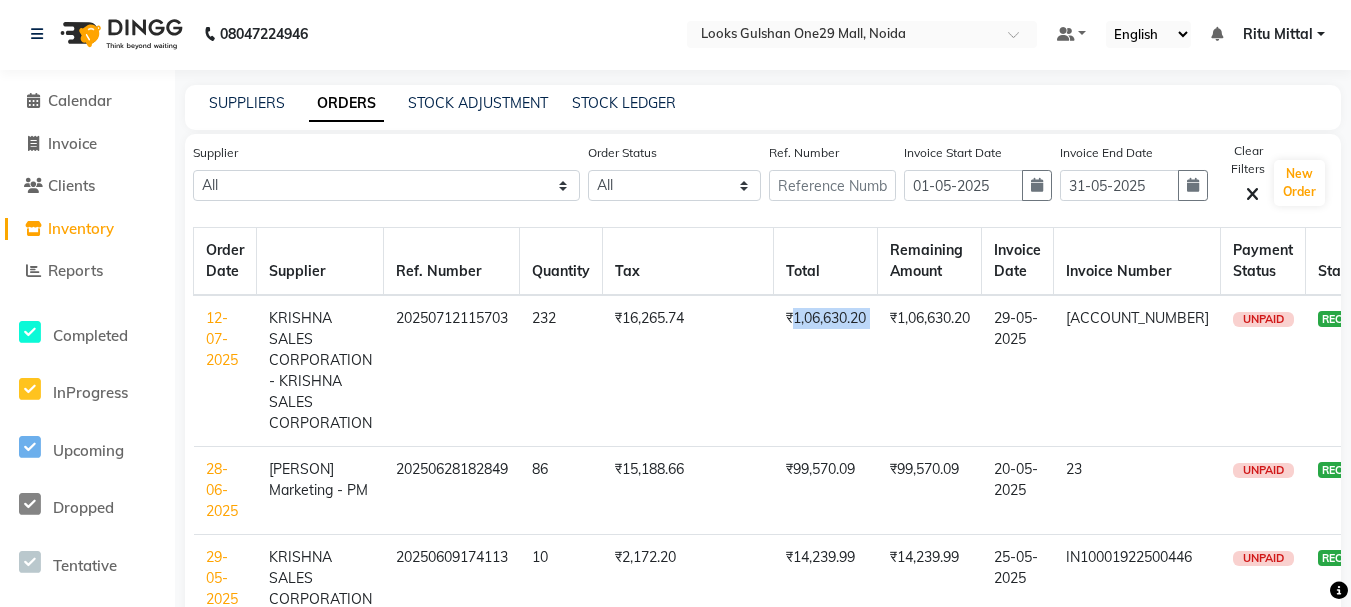 scroll, scrollTop: 0, scrollLeft: 0, axis: both 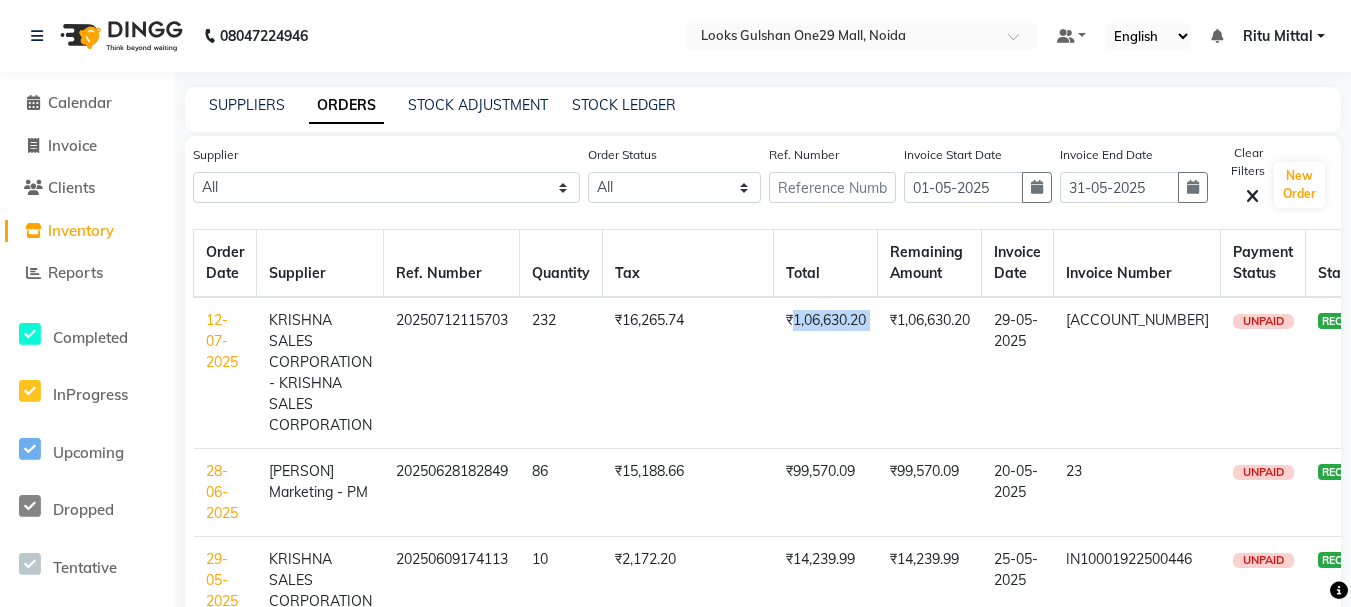 click on "12-07-2025" 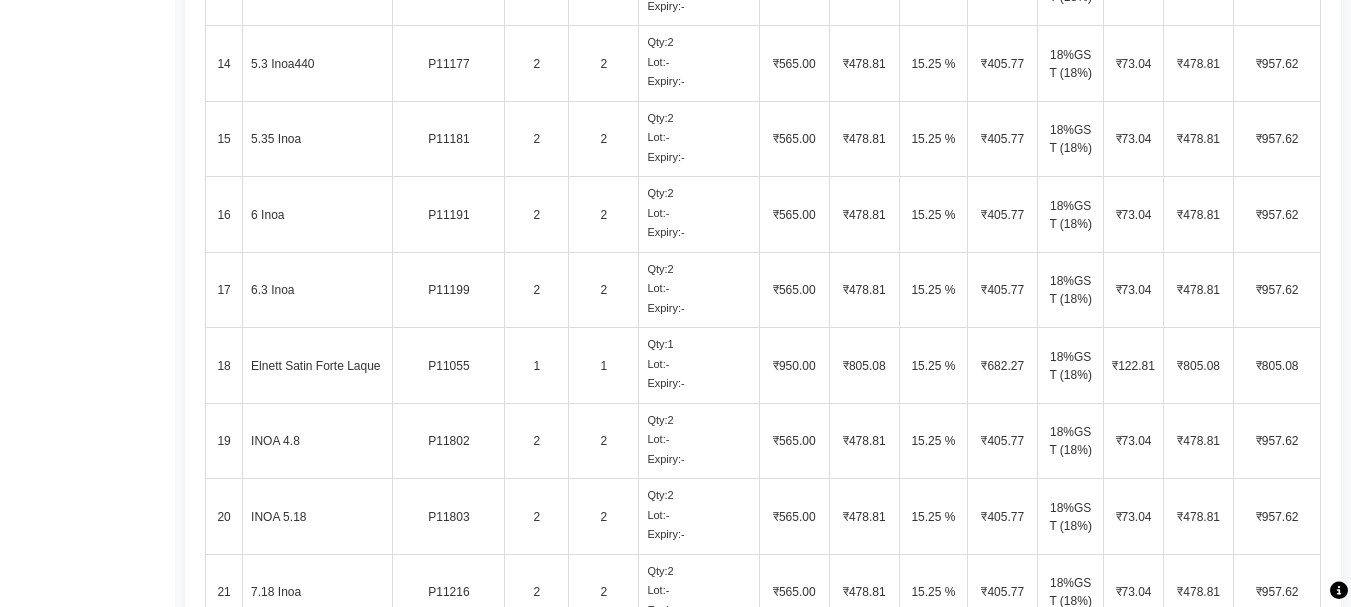 scroll, scrollTop: 1727, scrollLeft: 0, axis: vertical 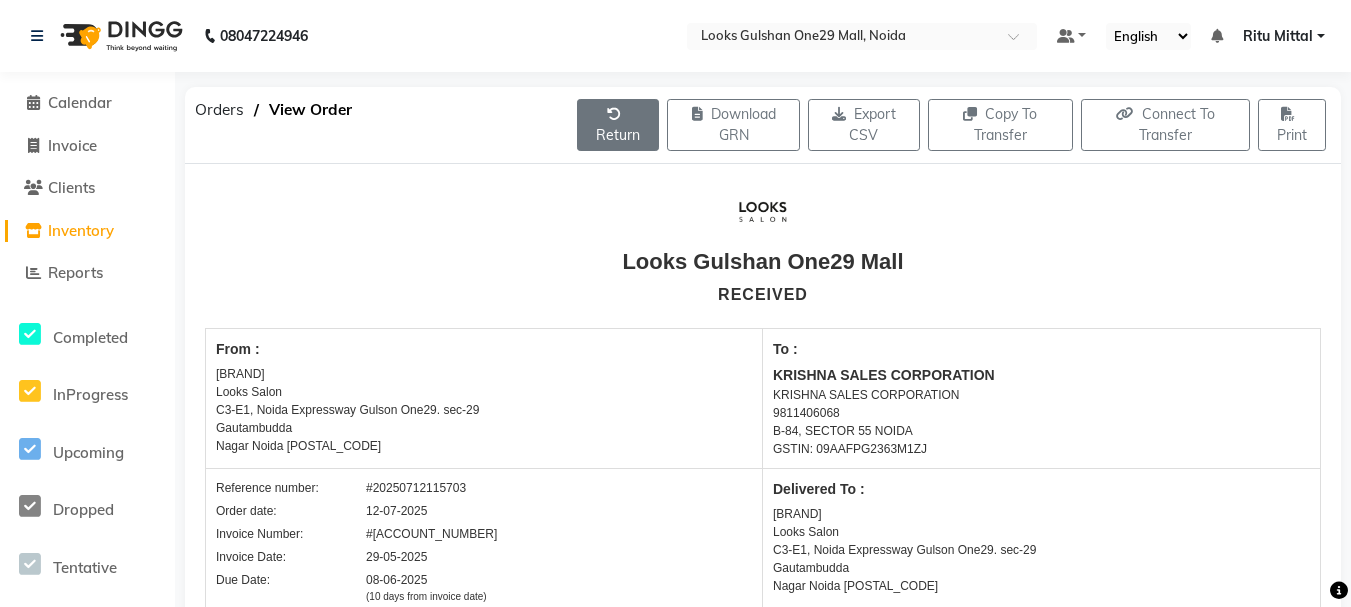 click on "Return" 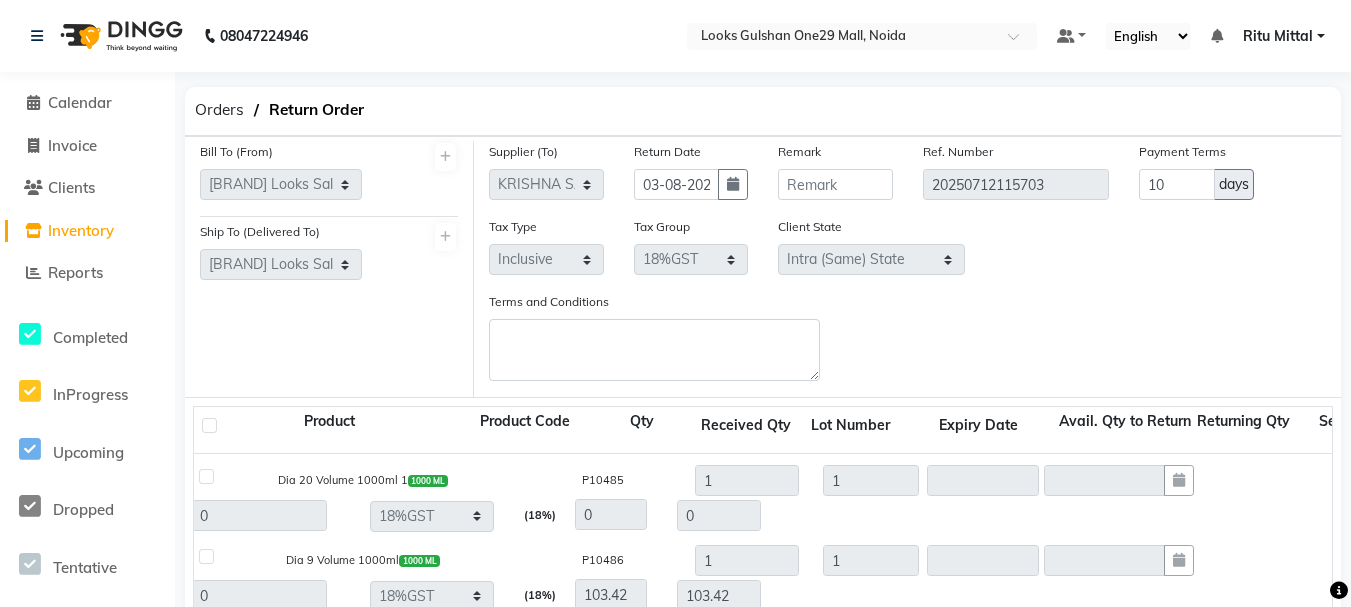 click on "Orders   Return Order" 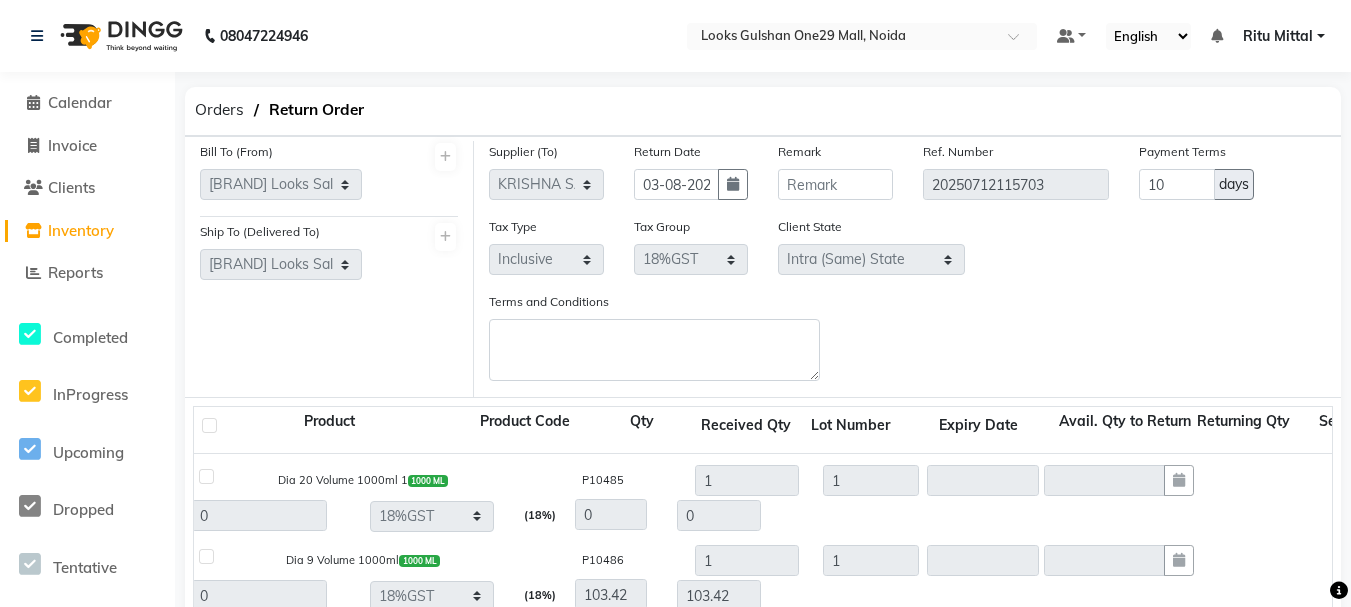 type on "0" 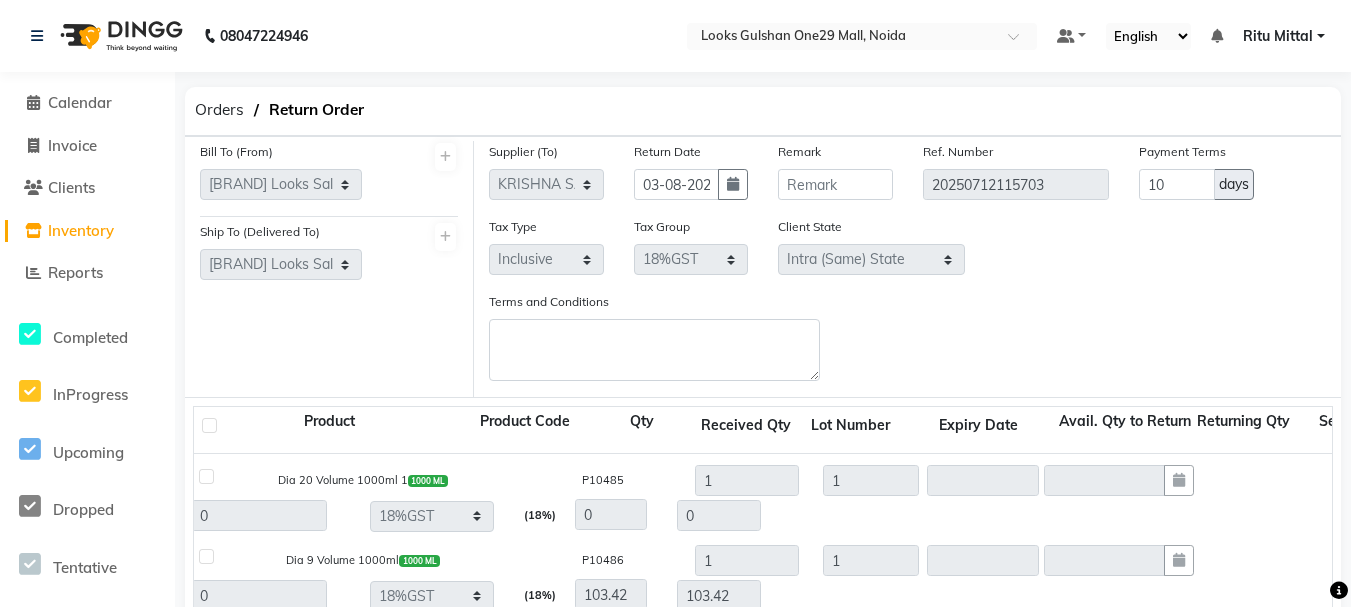 type on "0" 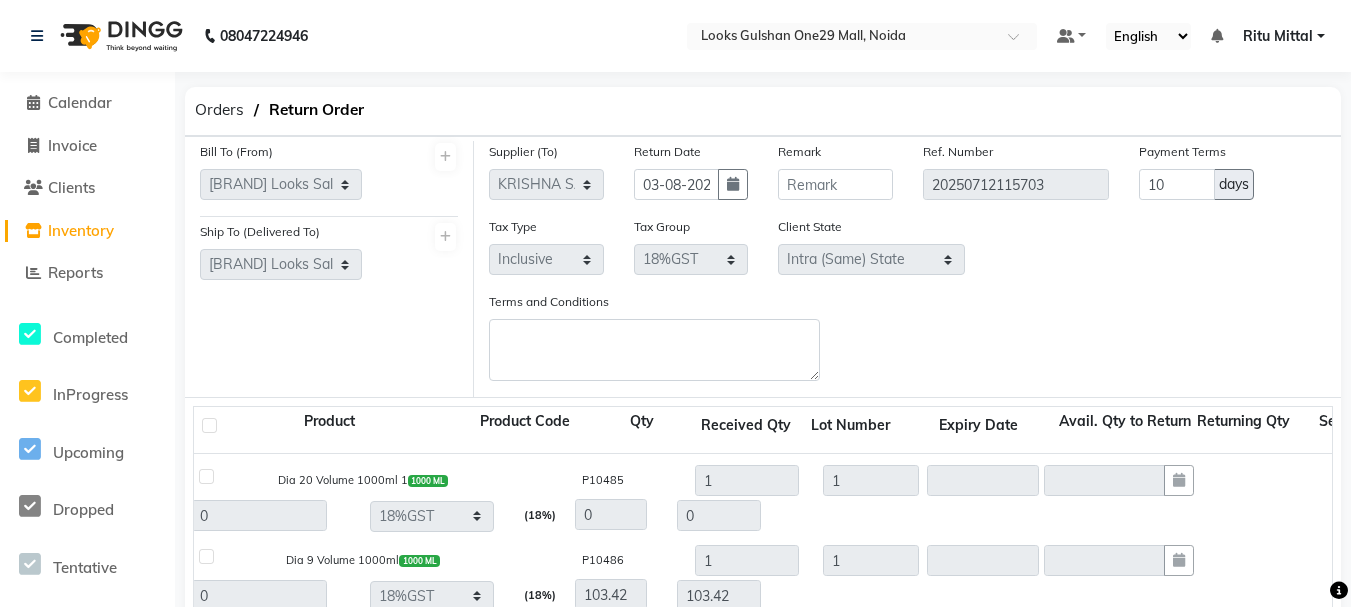 type on "0" 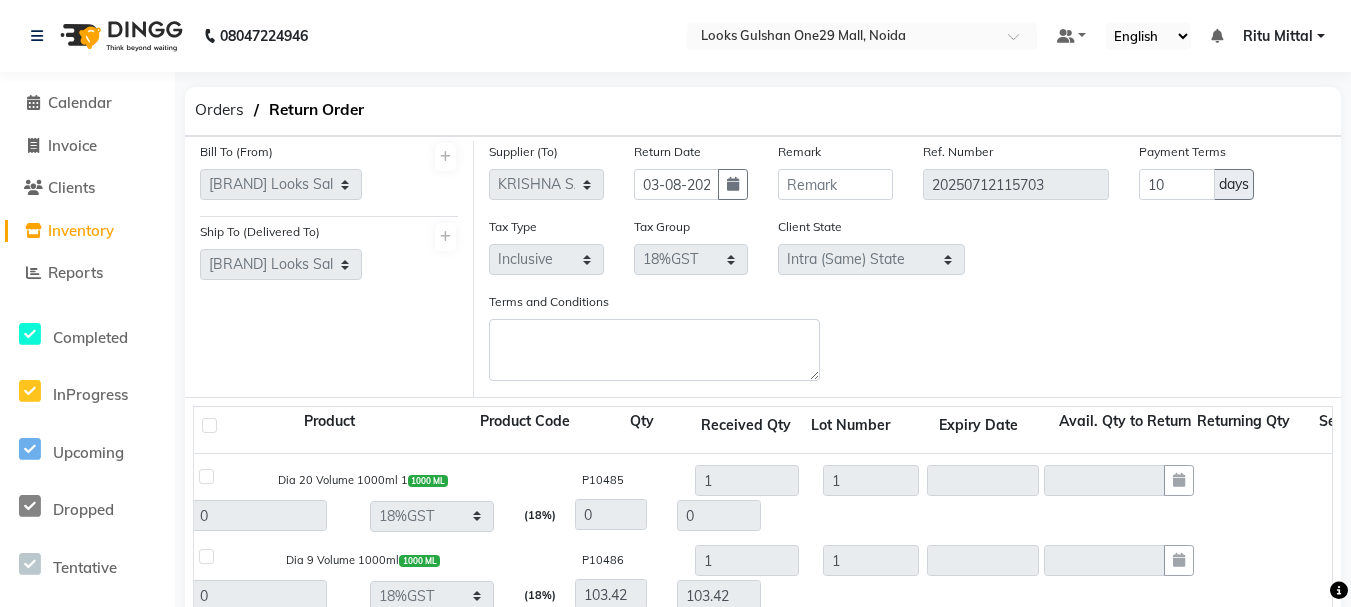 type on "0" 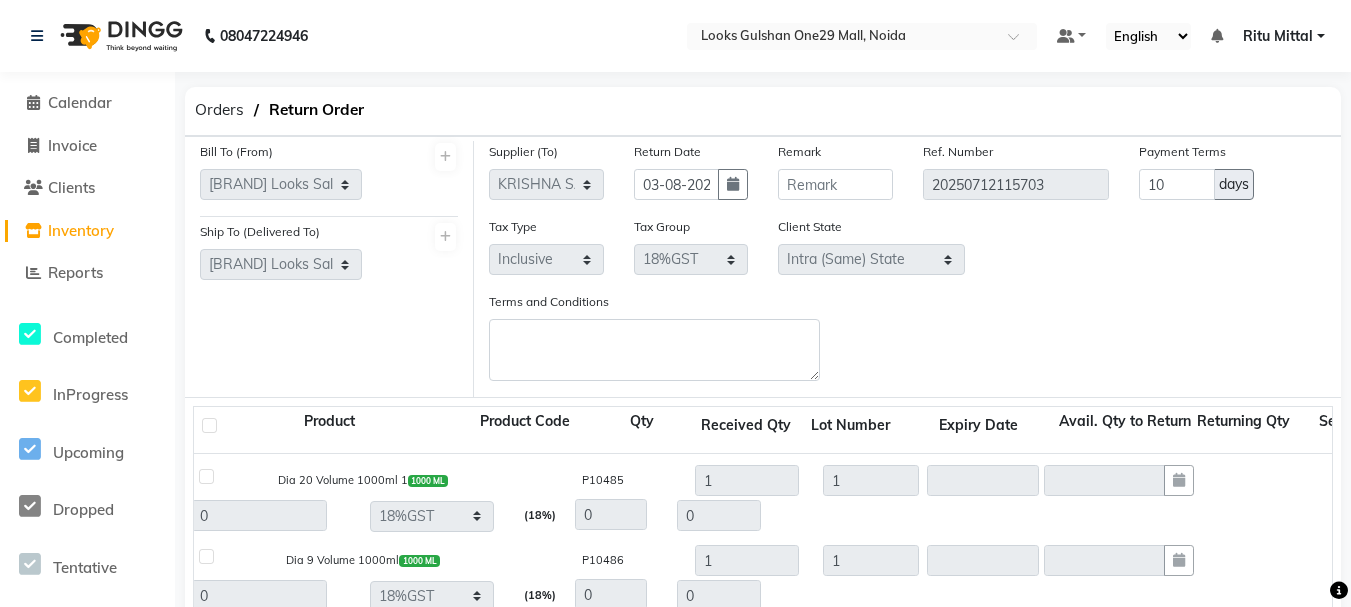 type on "0" 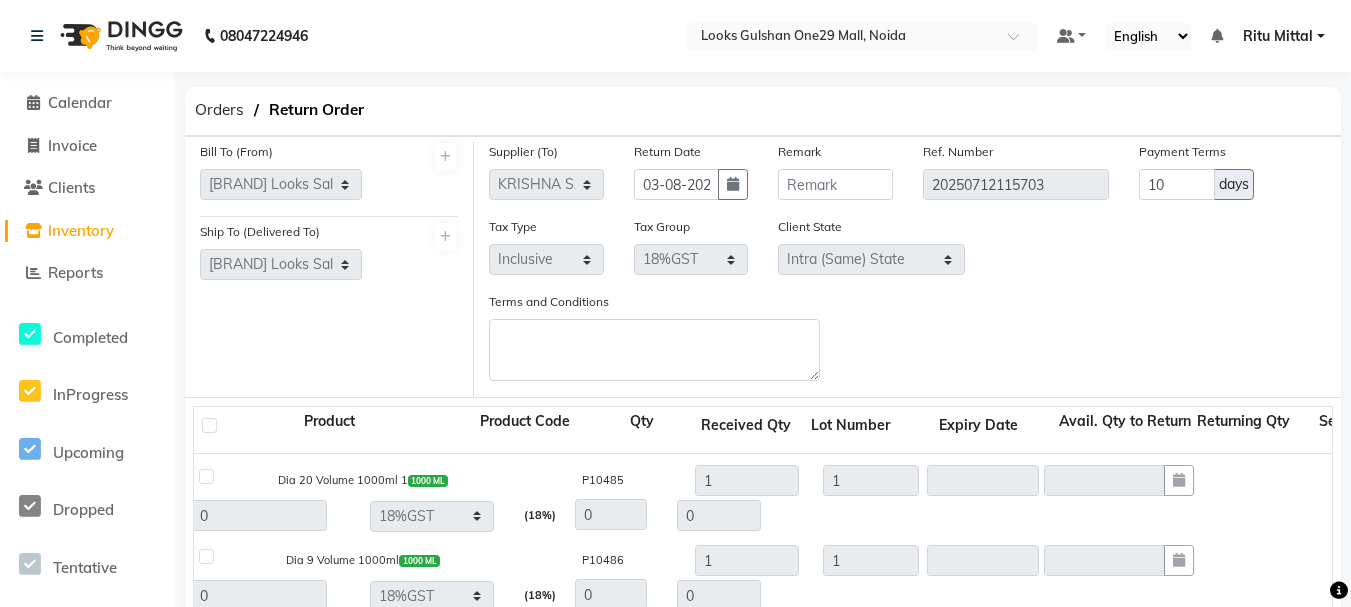type on "0" 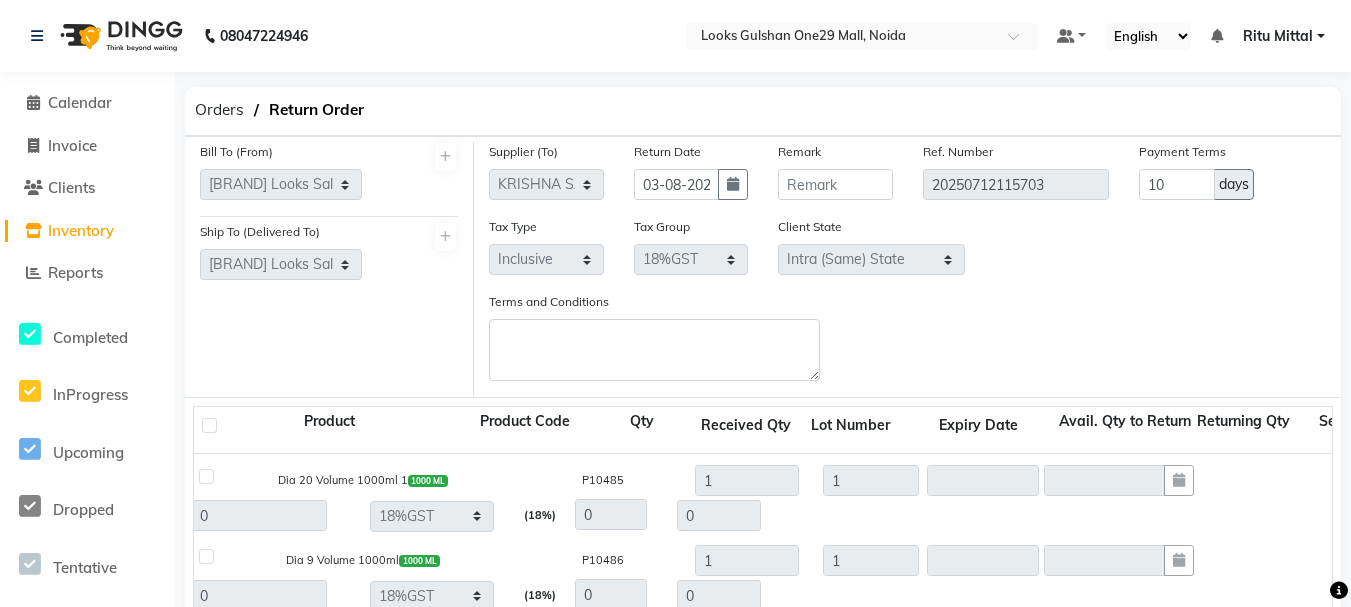 type on "0" 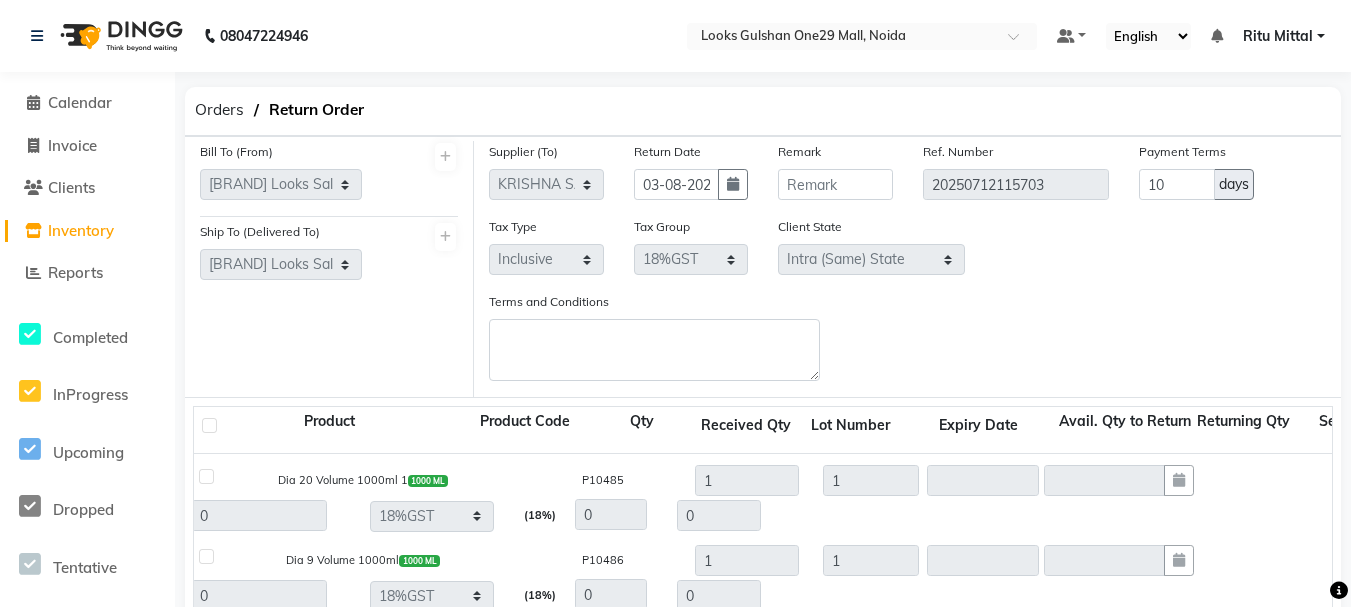 type on "0" 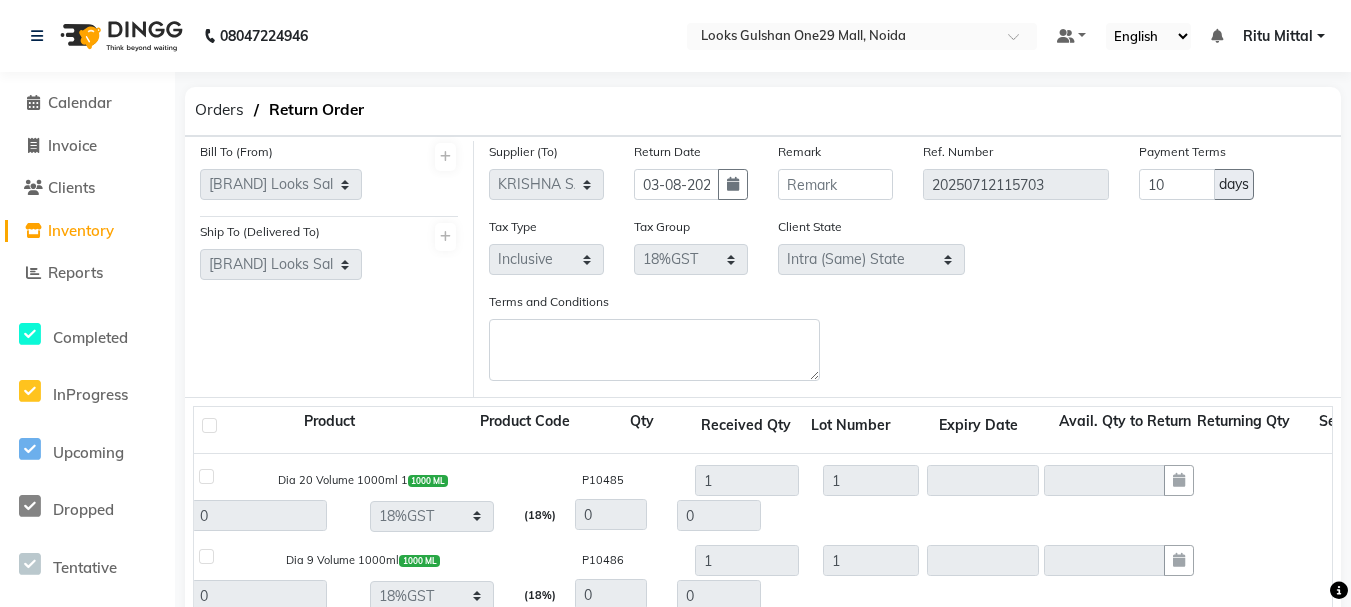 type on "0" 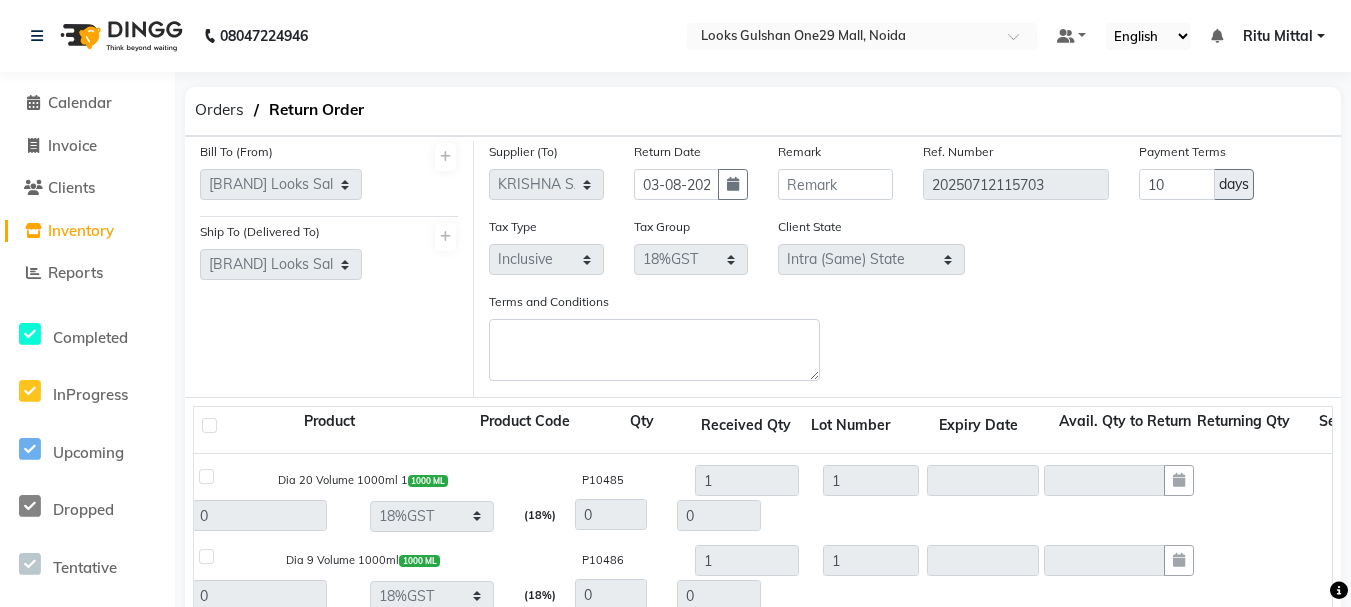 type on "0" 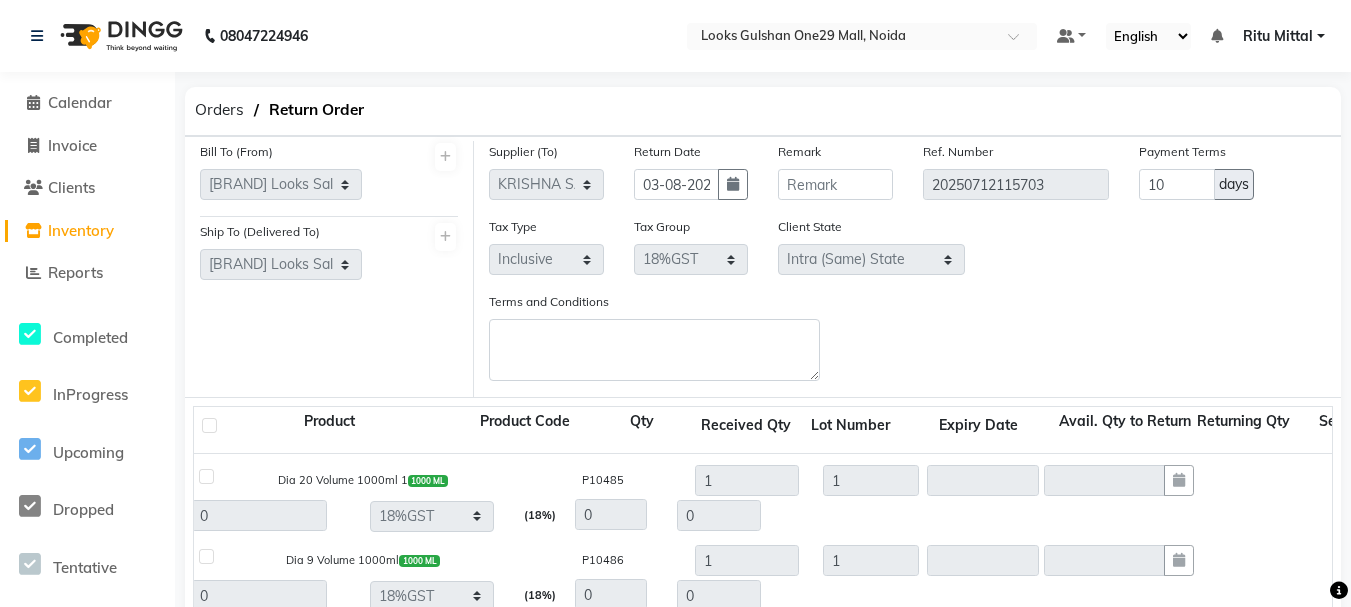type on "0" 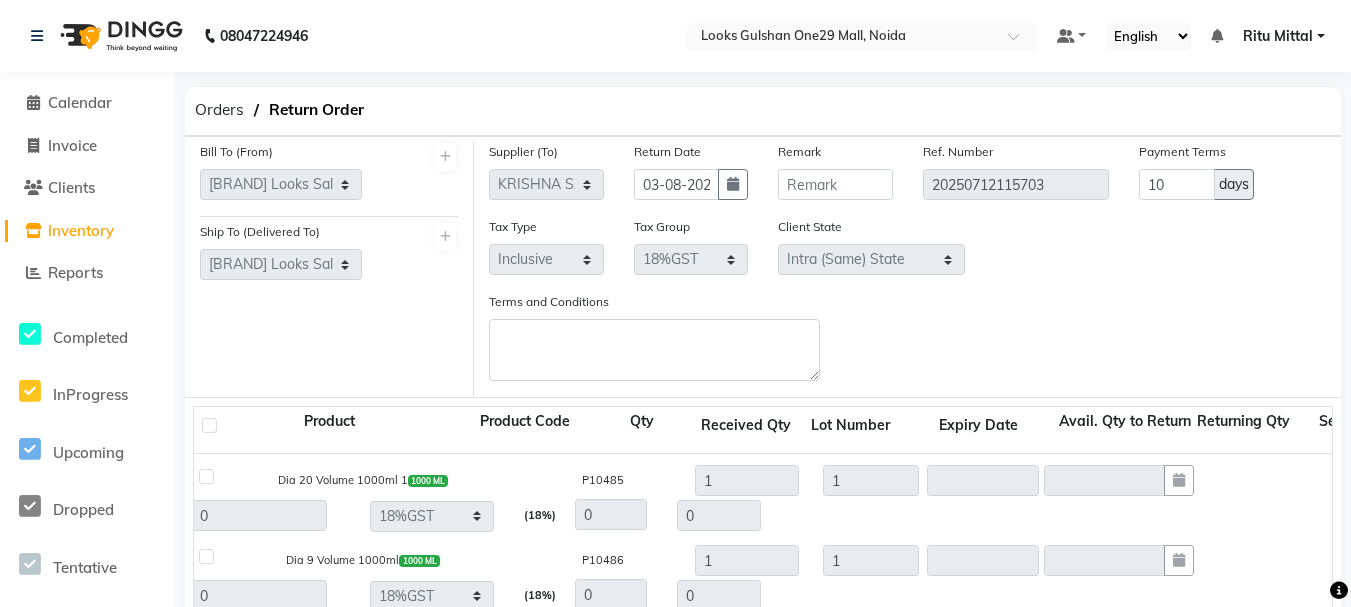 type on "0" 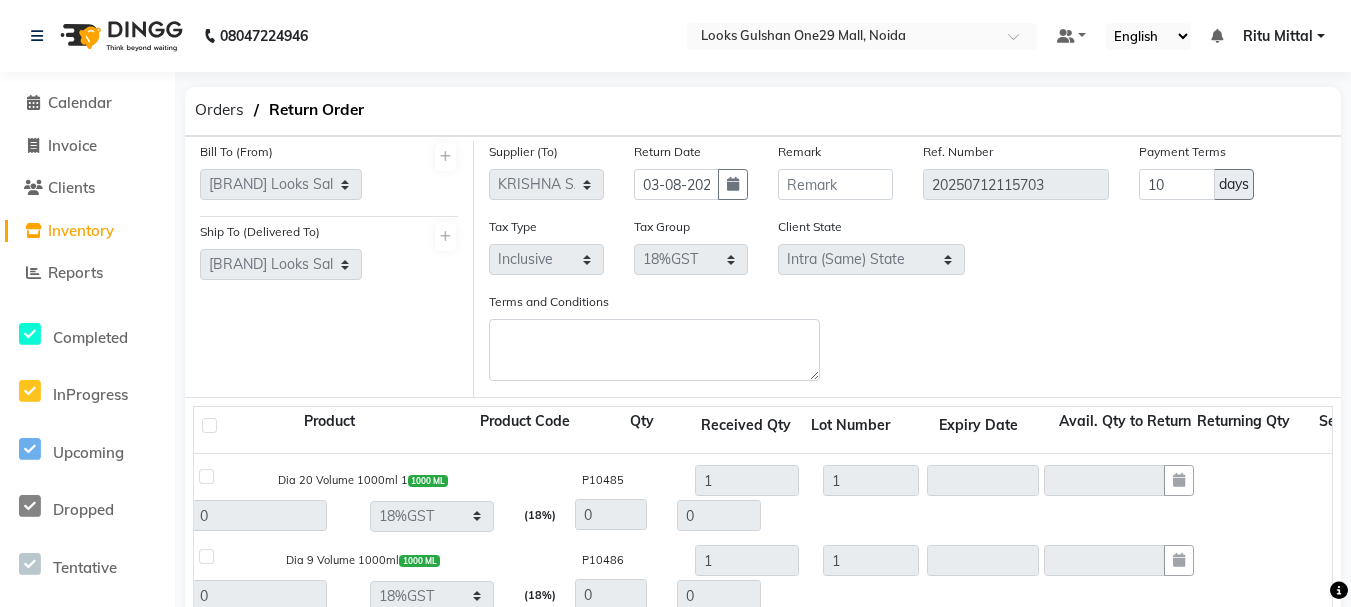 type on "0" 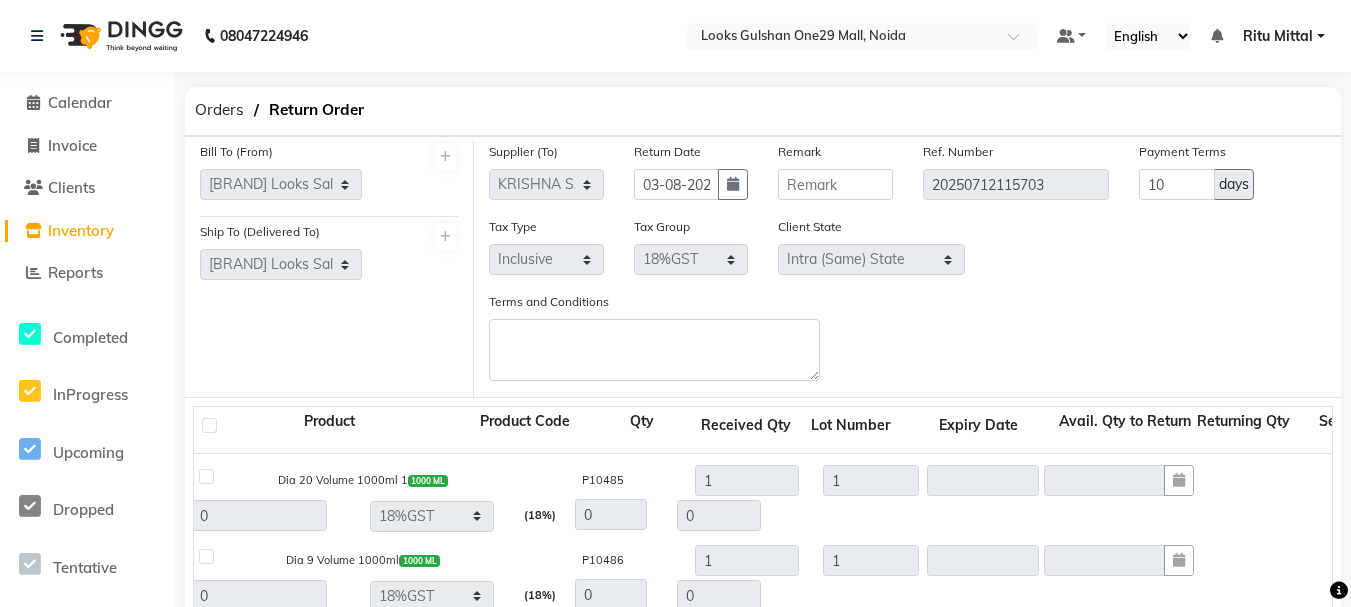 type on "0" 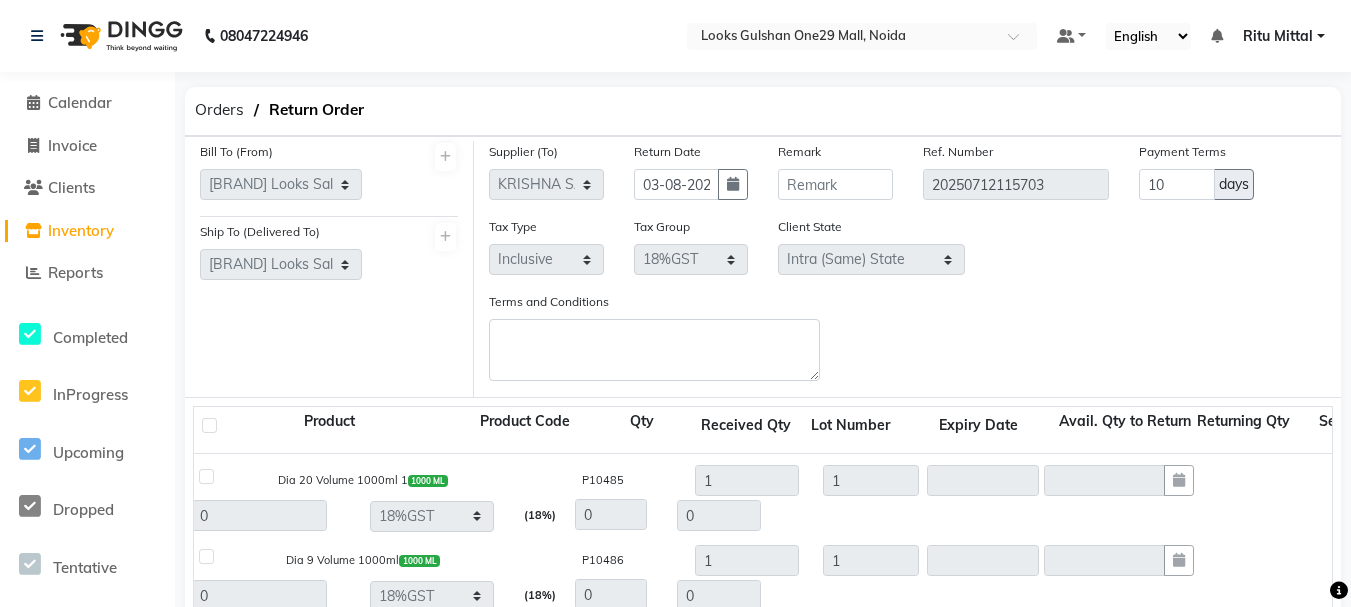 type on "0" 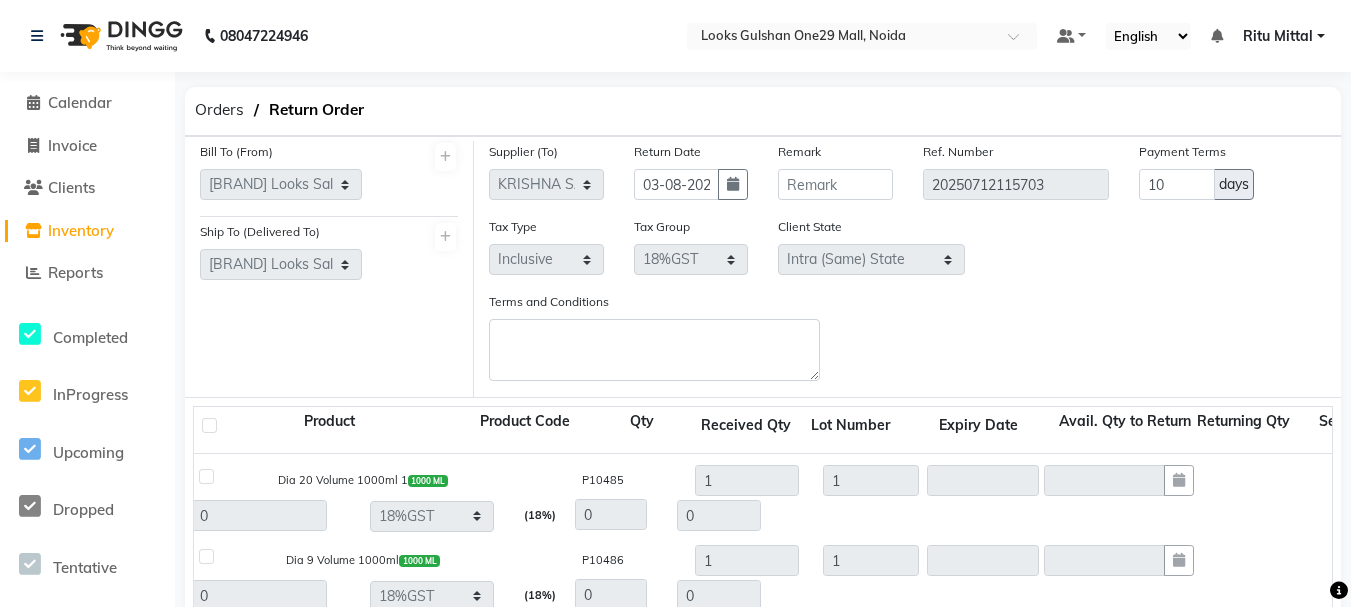 type on "0" 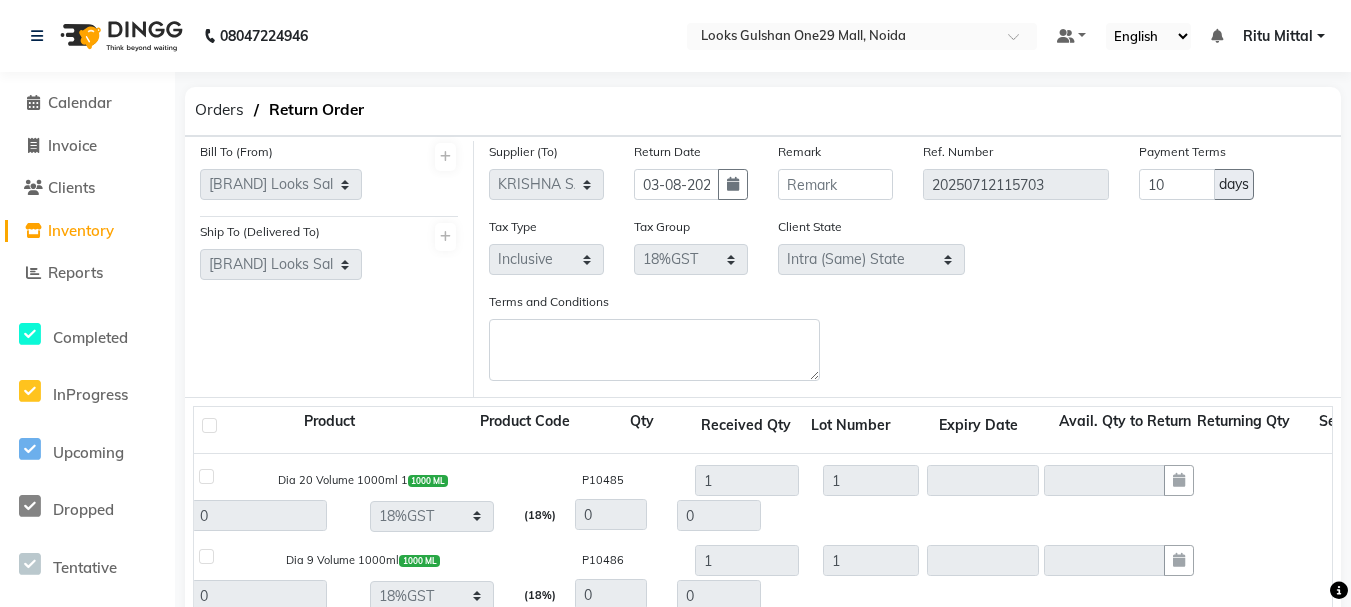 type on "0" 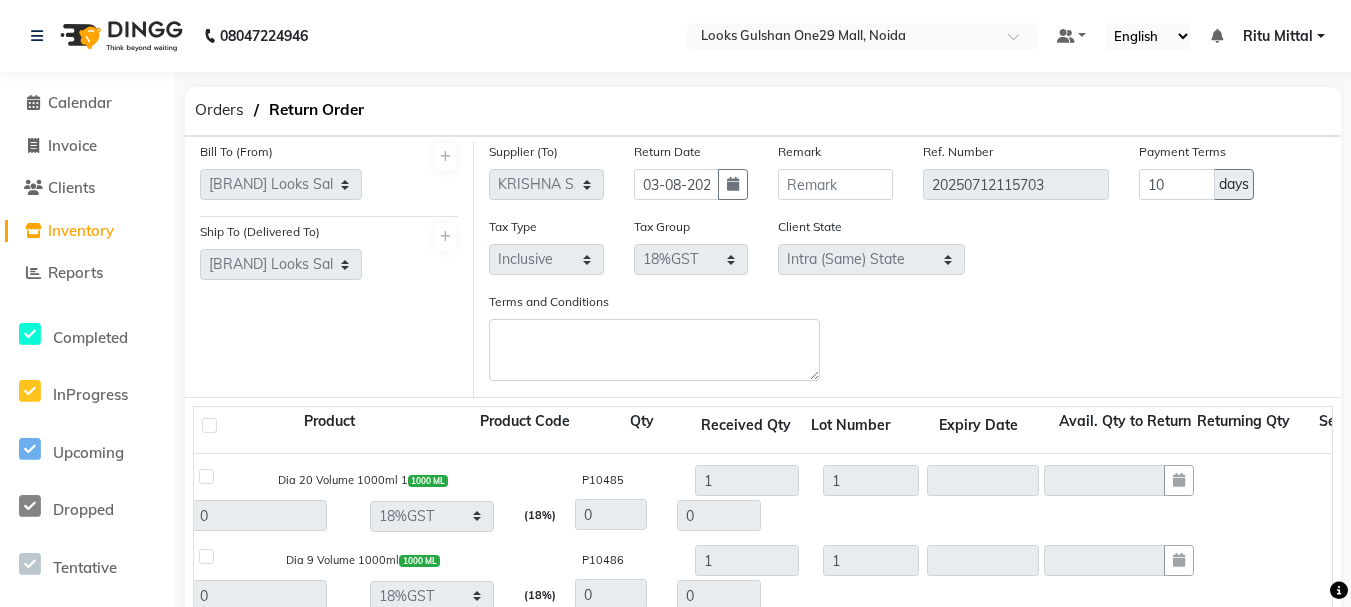 type on "0" 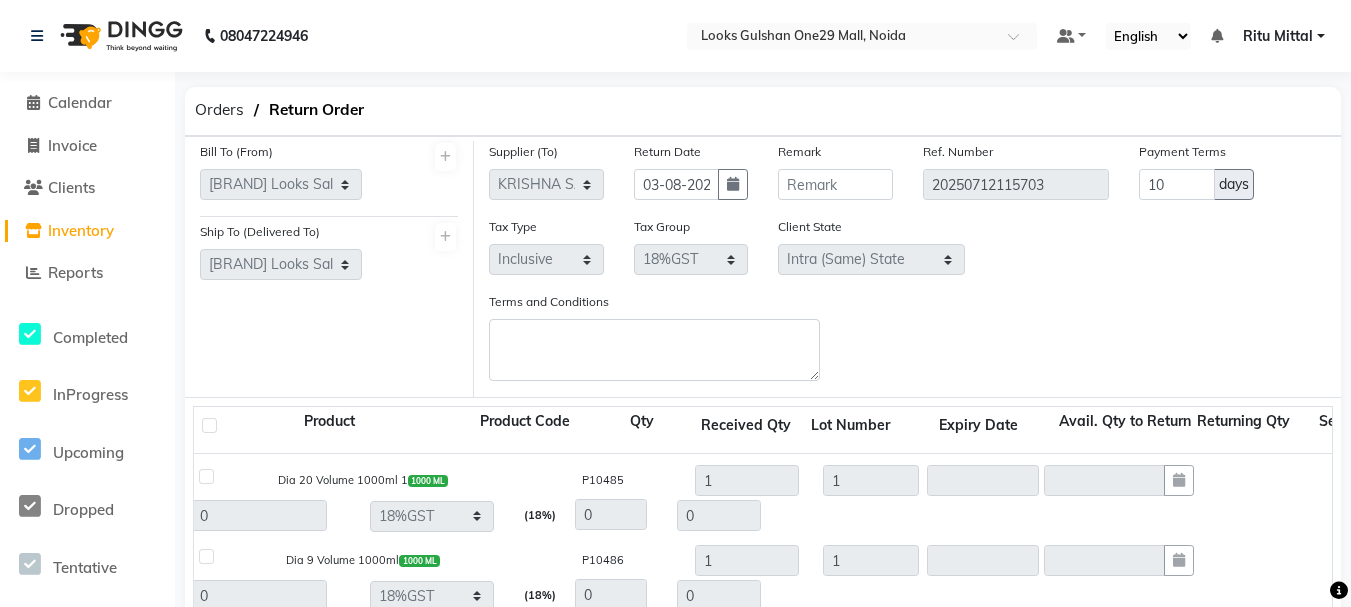 type on "0" 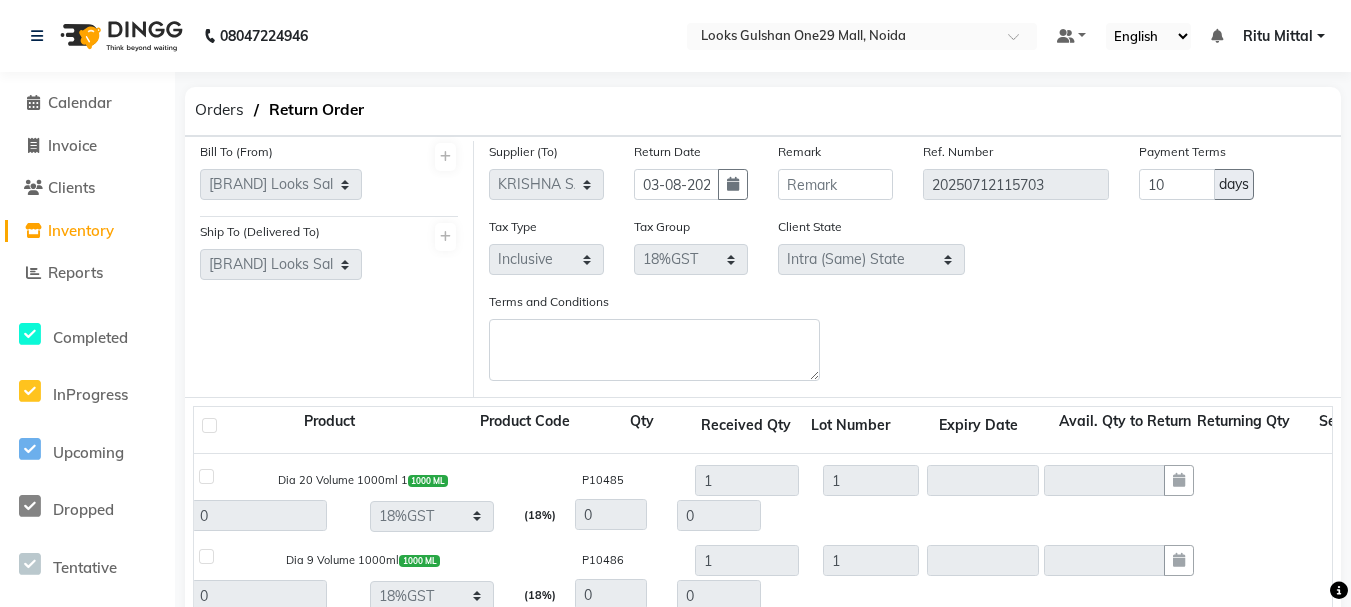 type on "0" 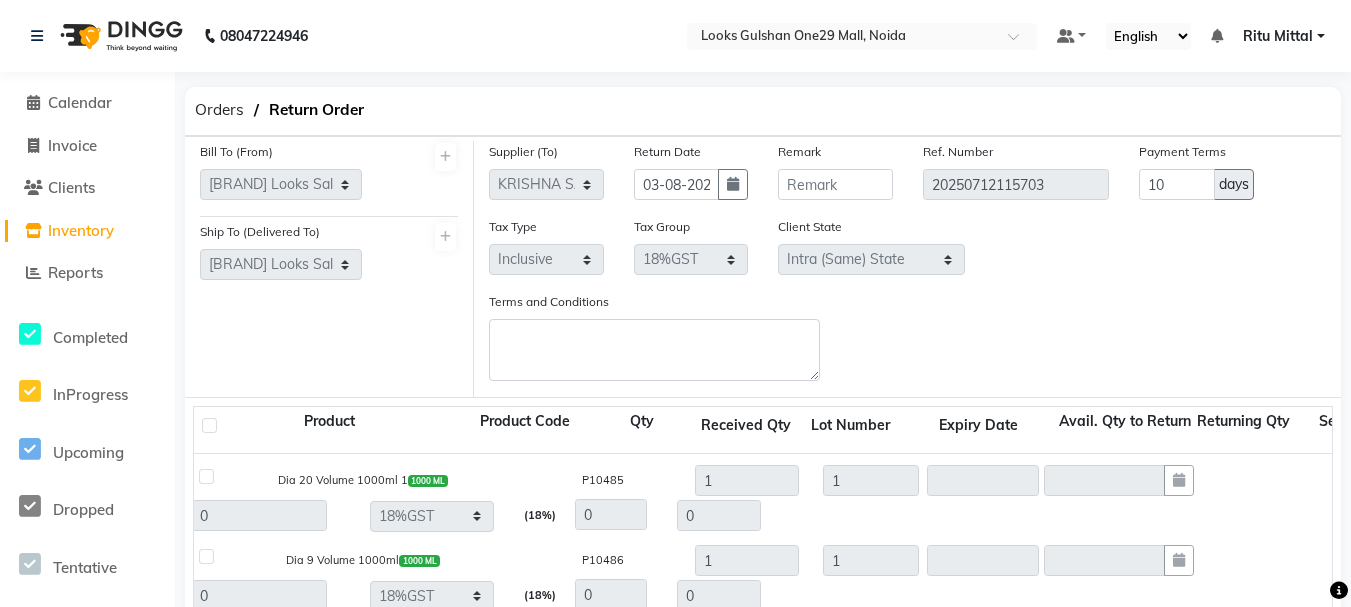 scroll, scrollTop: 117, scrollLeft: 0, axis: vertical 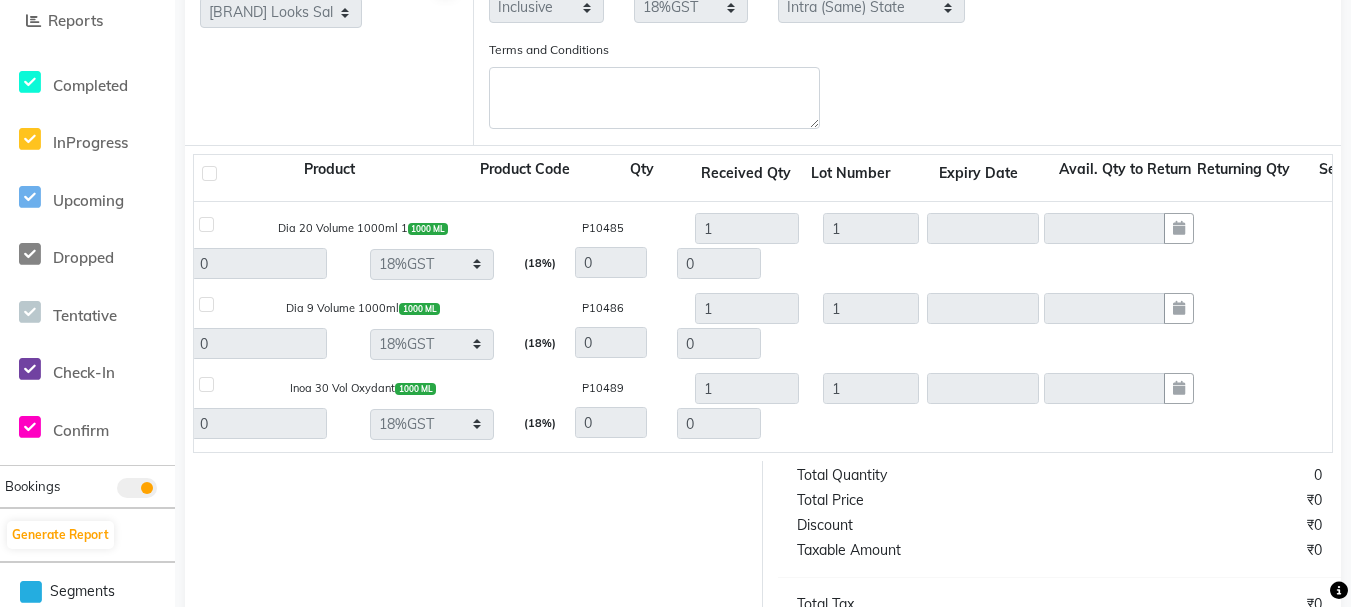 click on "[PRODUCT] [VOLUME] [VOLUME] [PRODUCT_CODE] 1 1 1 0 800 15.25 % | 122.03 F 677.97 574.55 0 None 12%GST 18%GST GST (18%) 0 0" 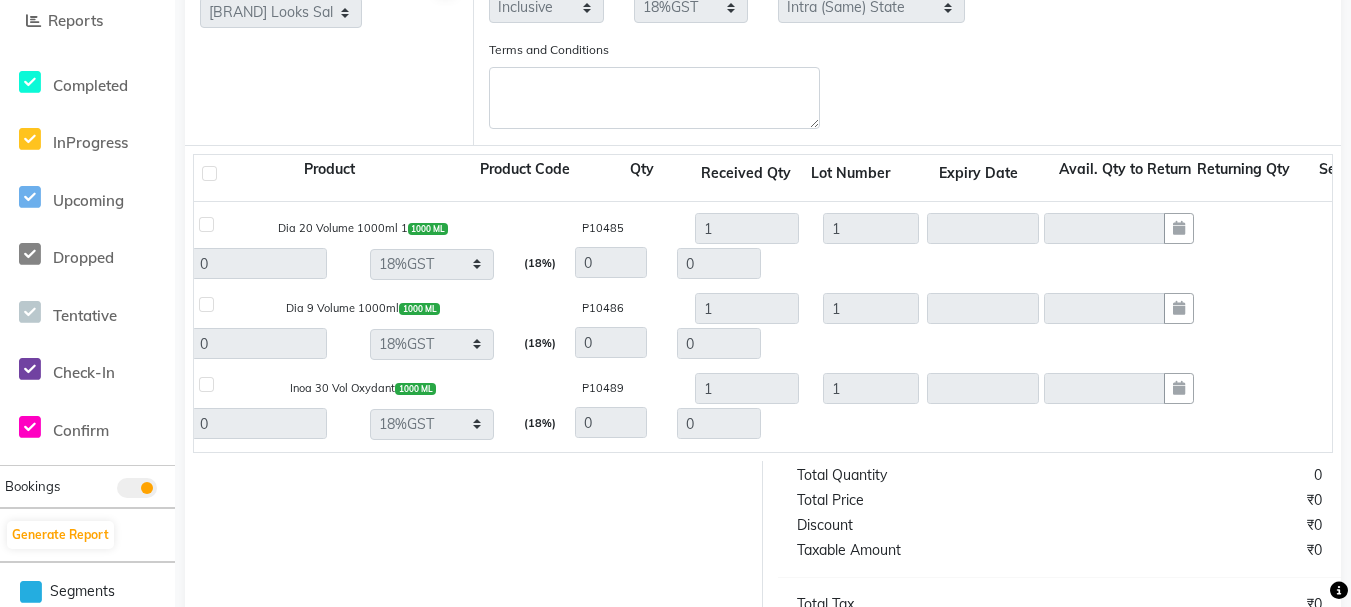 click 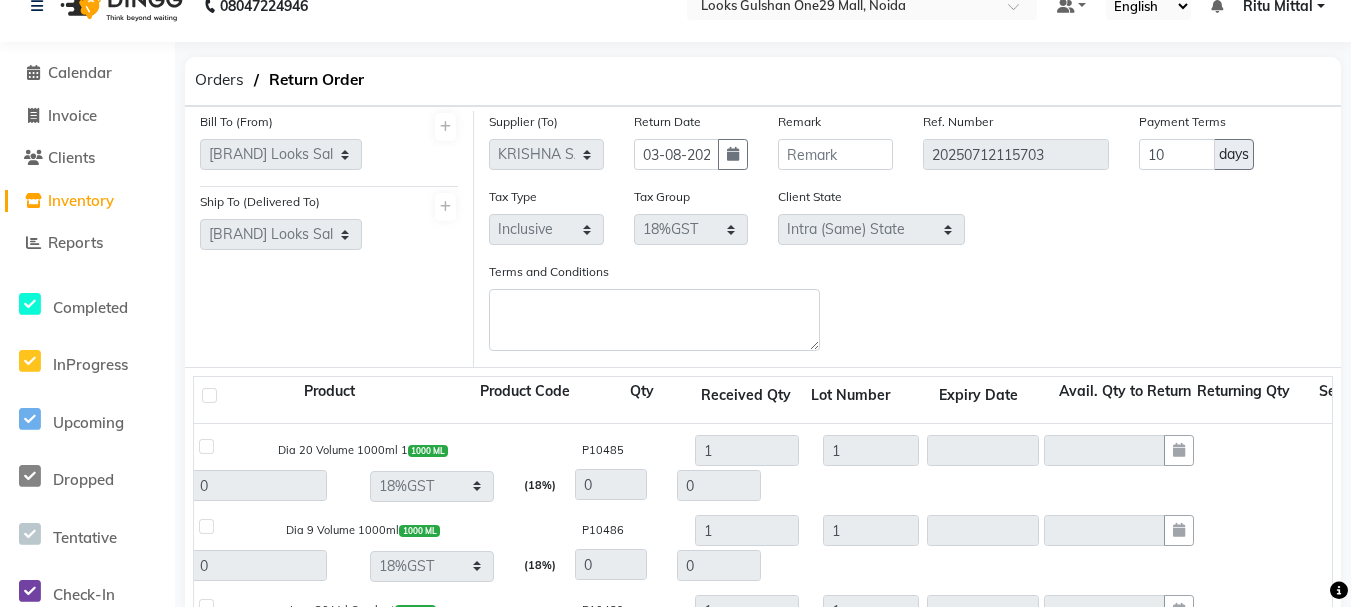 scroll, scrollTop: 0, scrollLeft: 0, axis: both 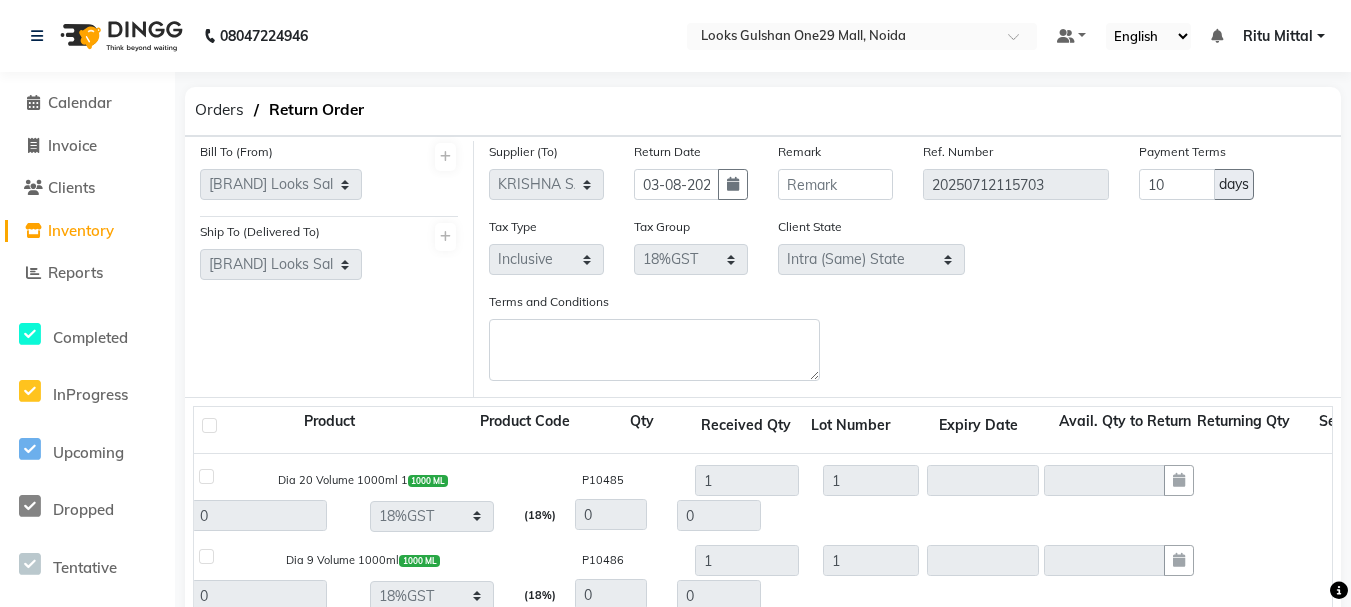 click on "Ritu Mittal" at bounding box center (1278, 36) 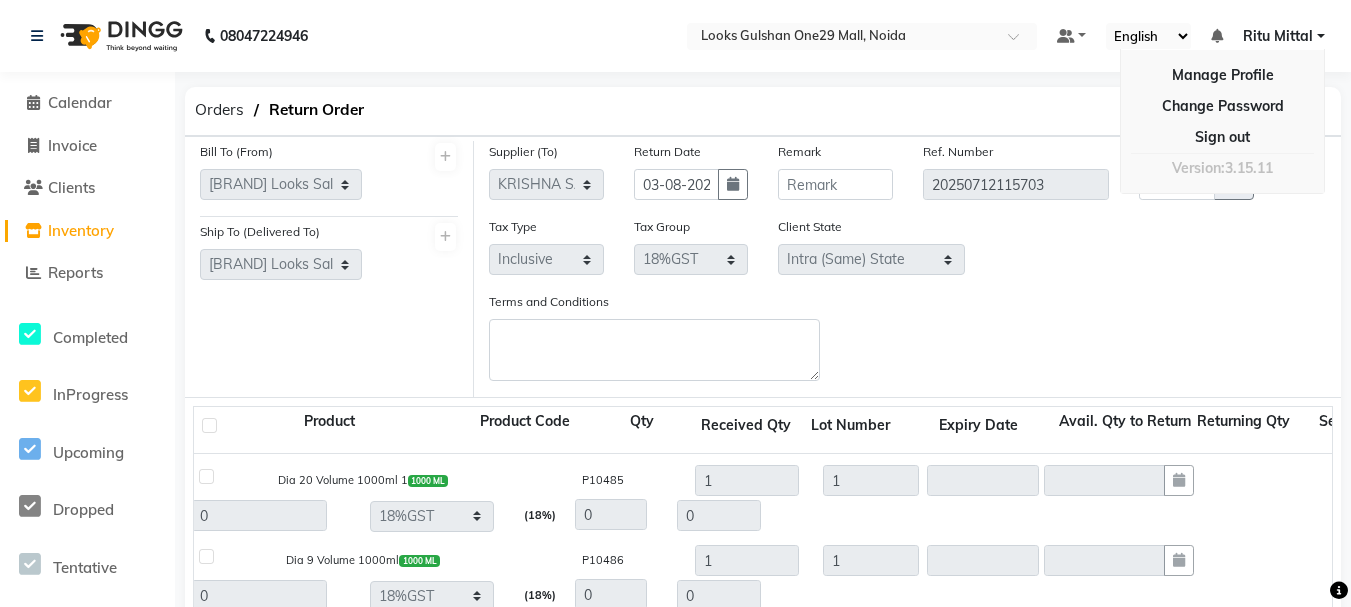 click on "Tax Type Select Inclusive Exclusive Tax Group None 12%GST 18%GST GST Client State Intra (Same) State Inter (Other) State" 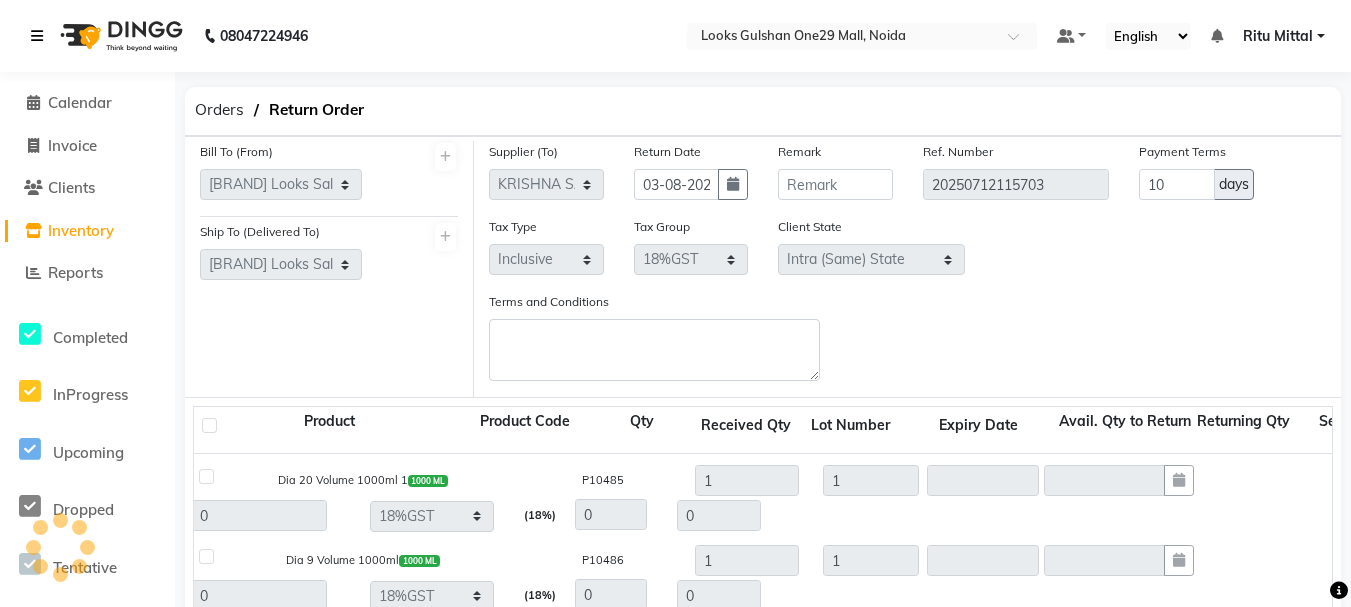 click at bounding box center (37, 36) 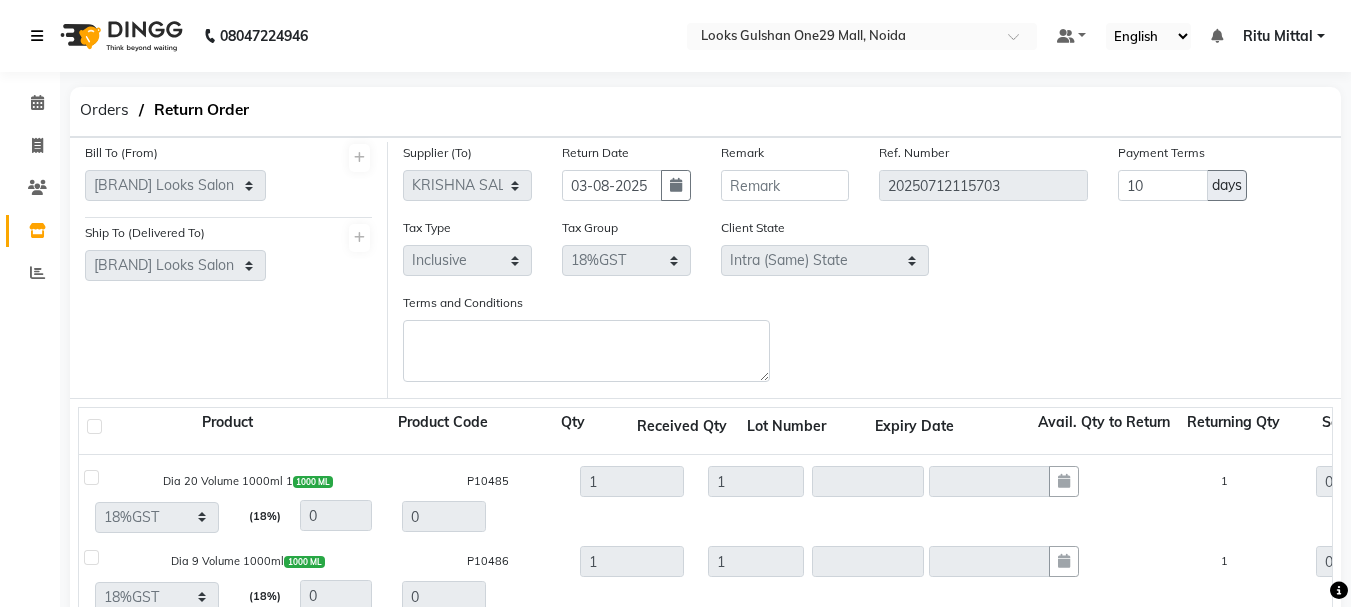 click at bounding box center [41, 36] 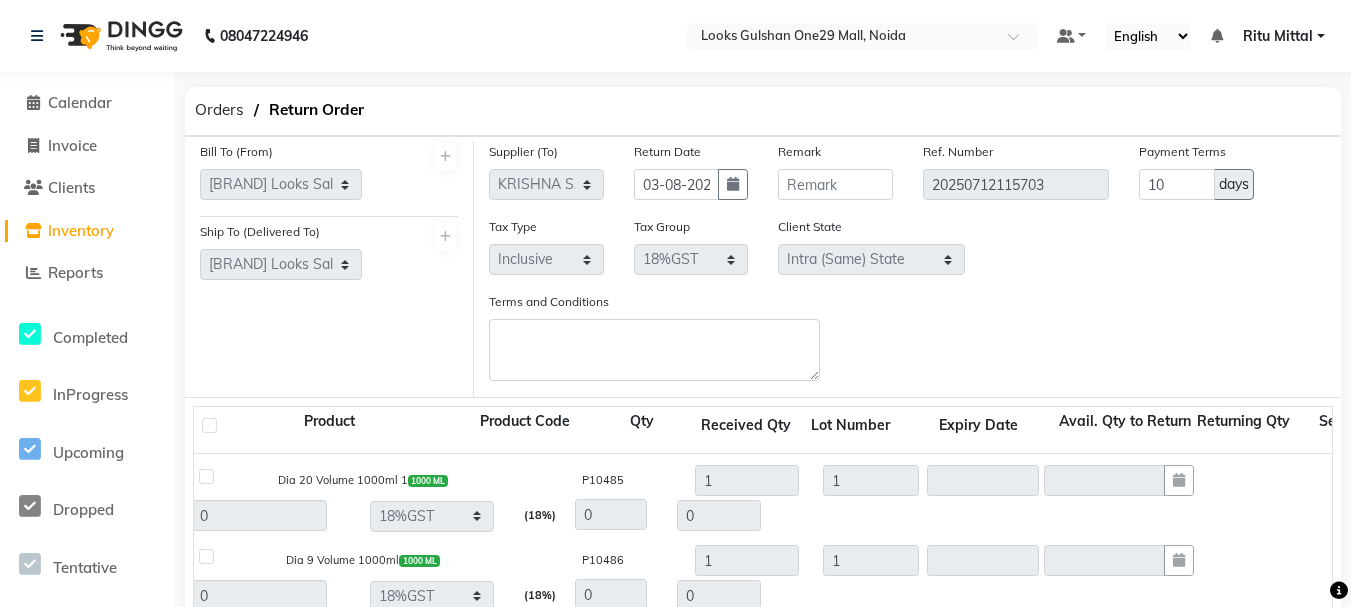 click on "Reports" 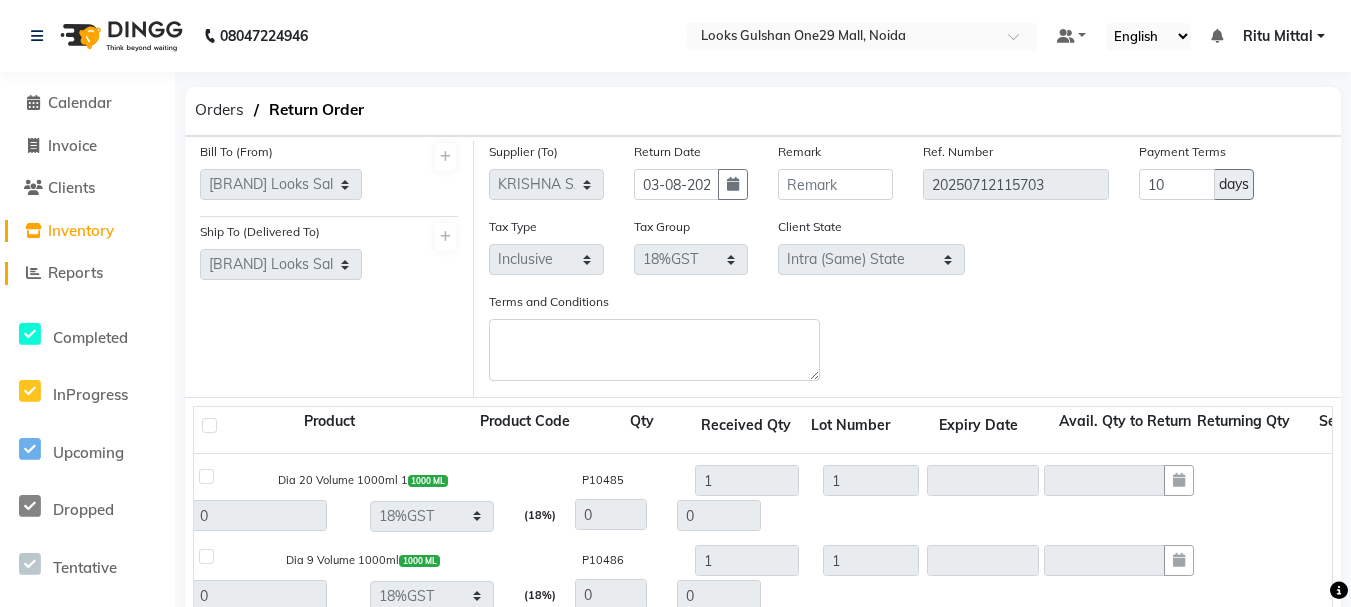 click on "Reports" 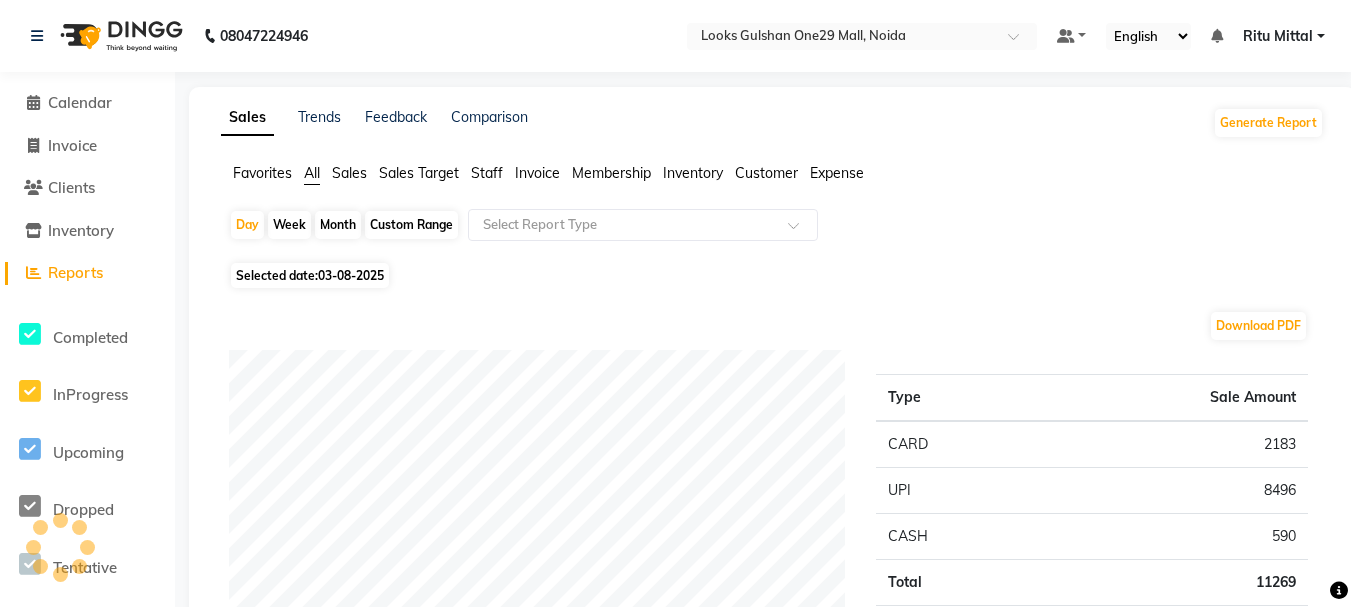 click on "Custom Range" 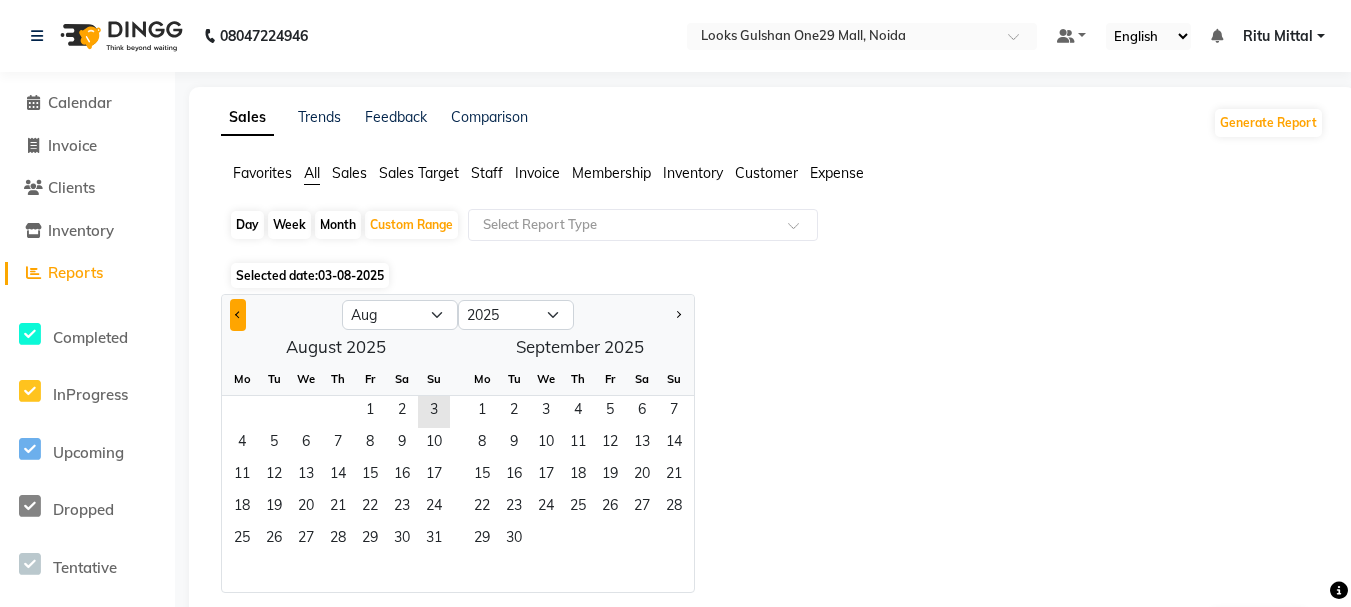 click 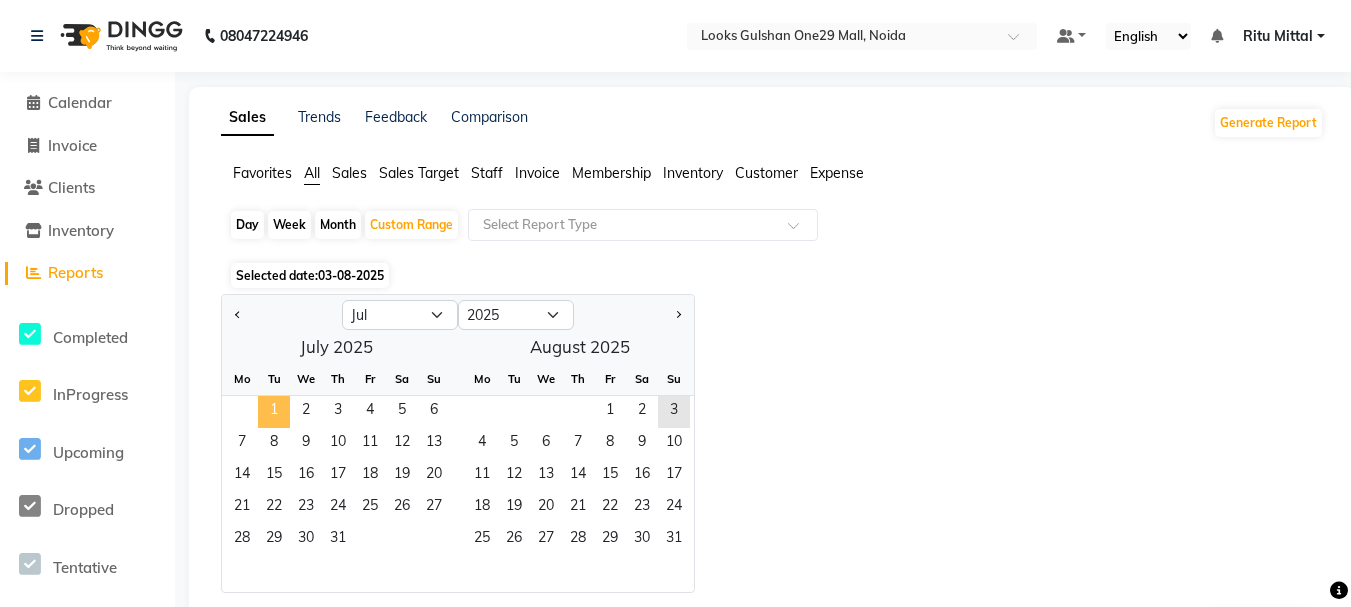 click on "1" 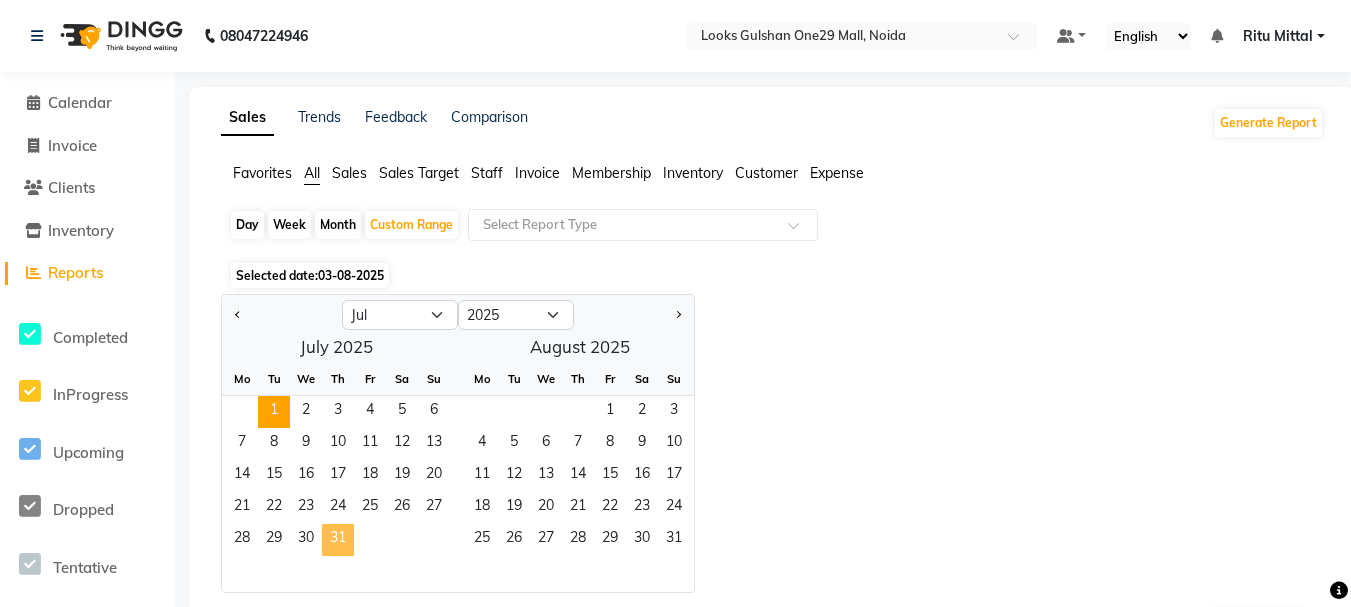 click on "31" 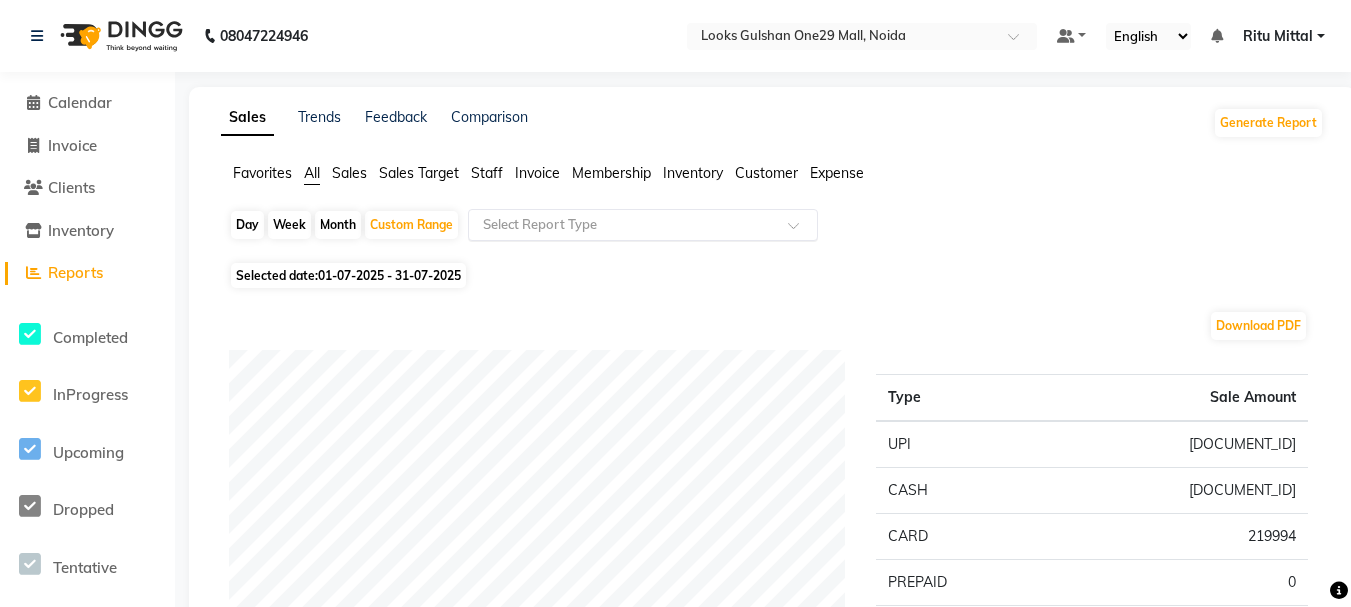 click 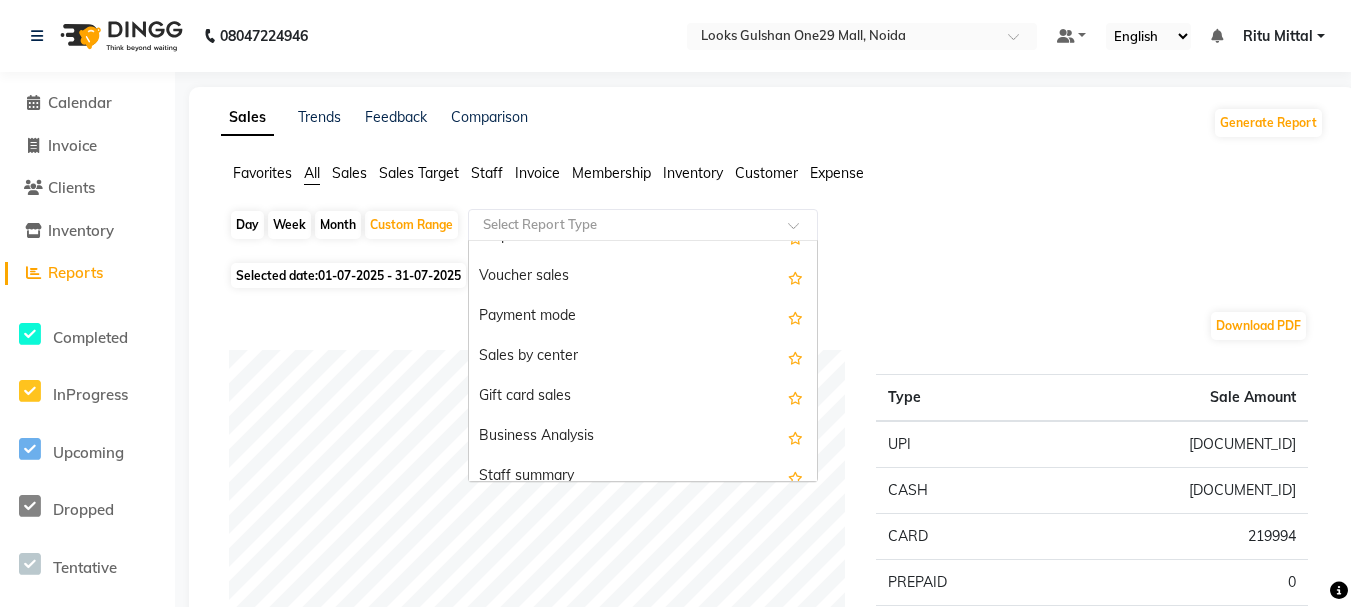 scroll, scrollTop: 228, scrollLeft: 0, axis: vertical 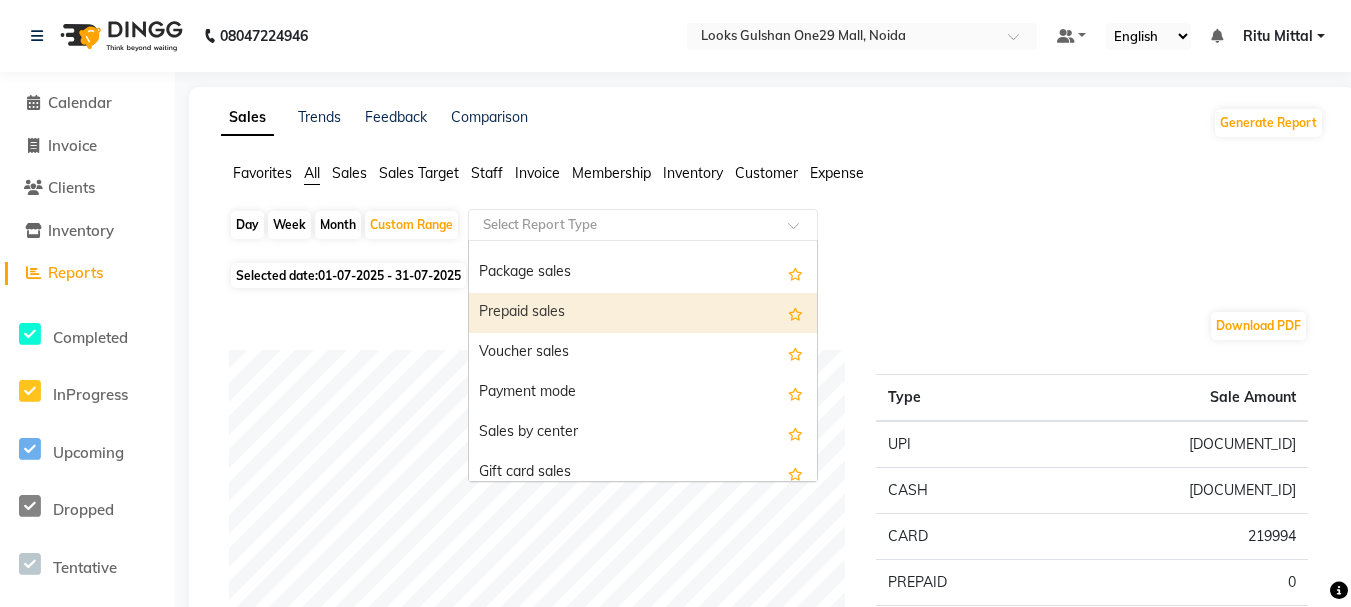 click on "Prepaid sales" at bounding box center (643, 313) 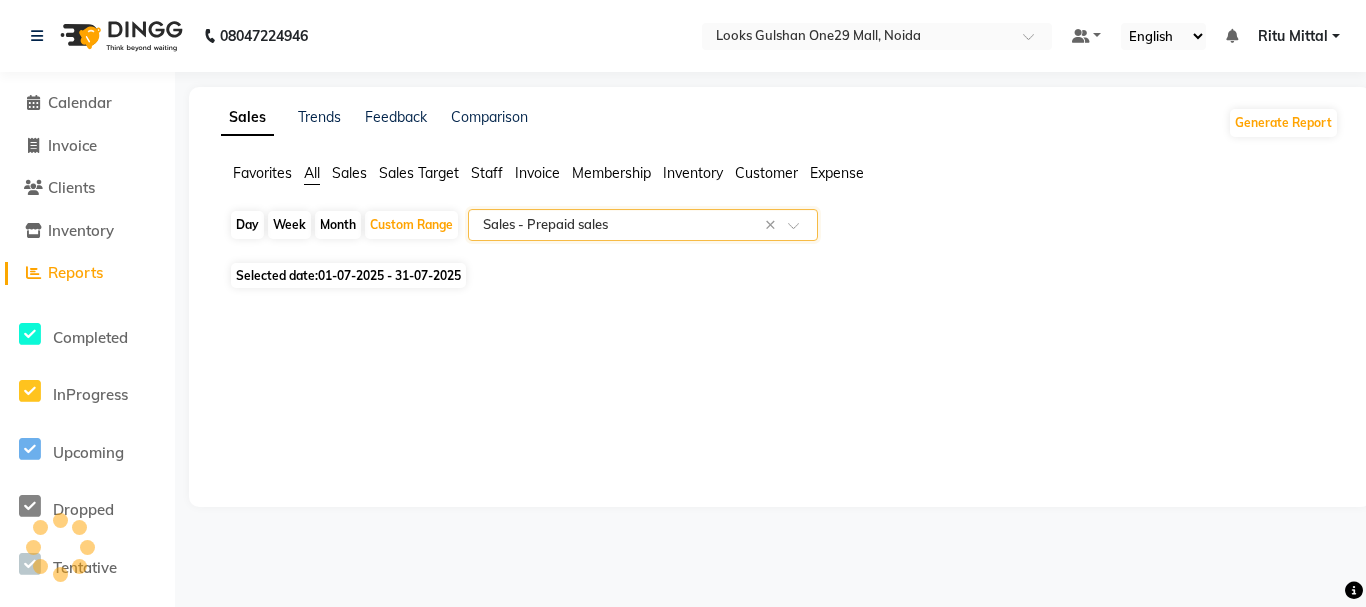 select on "full_report" 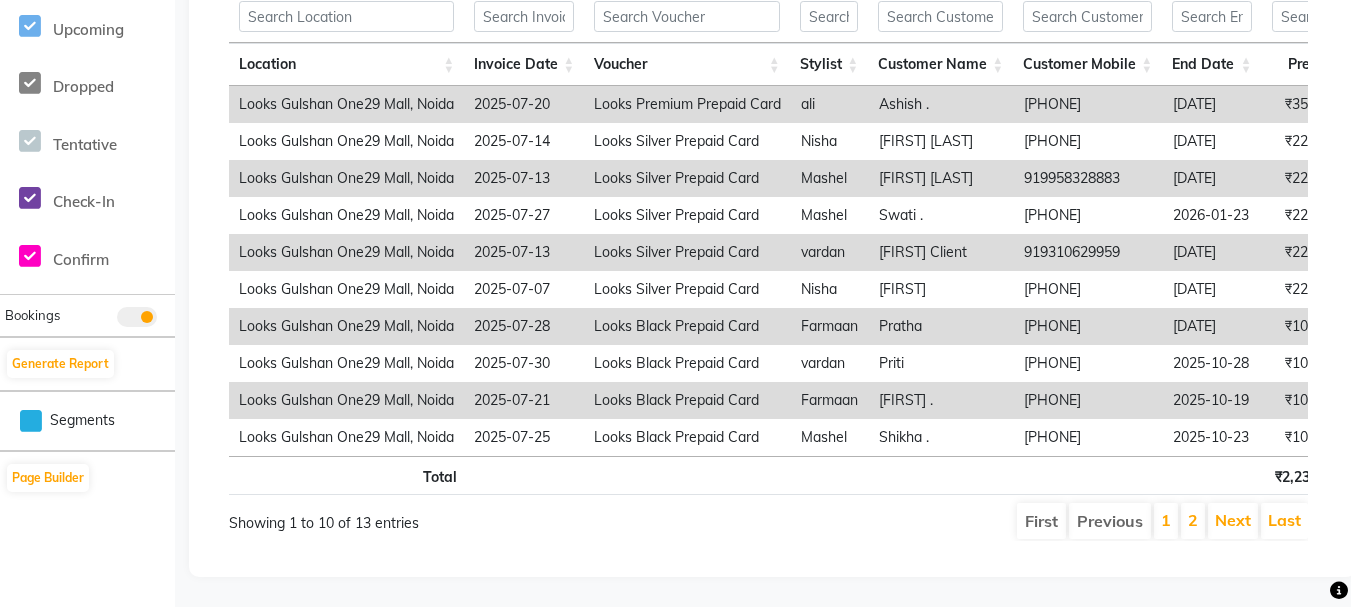 scroll, scrollTop: 421, scrollLeft: 0, axis: vertical 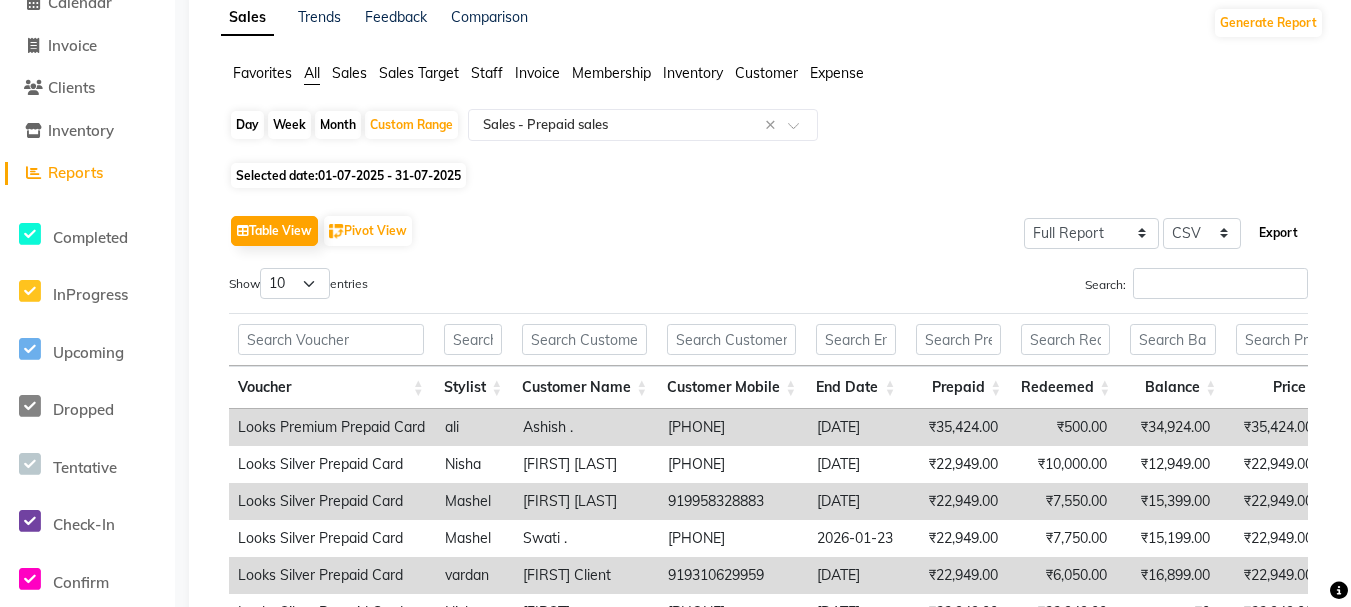 click on "Export" 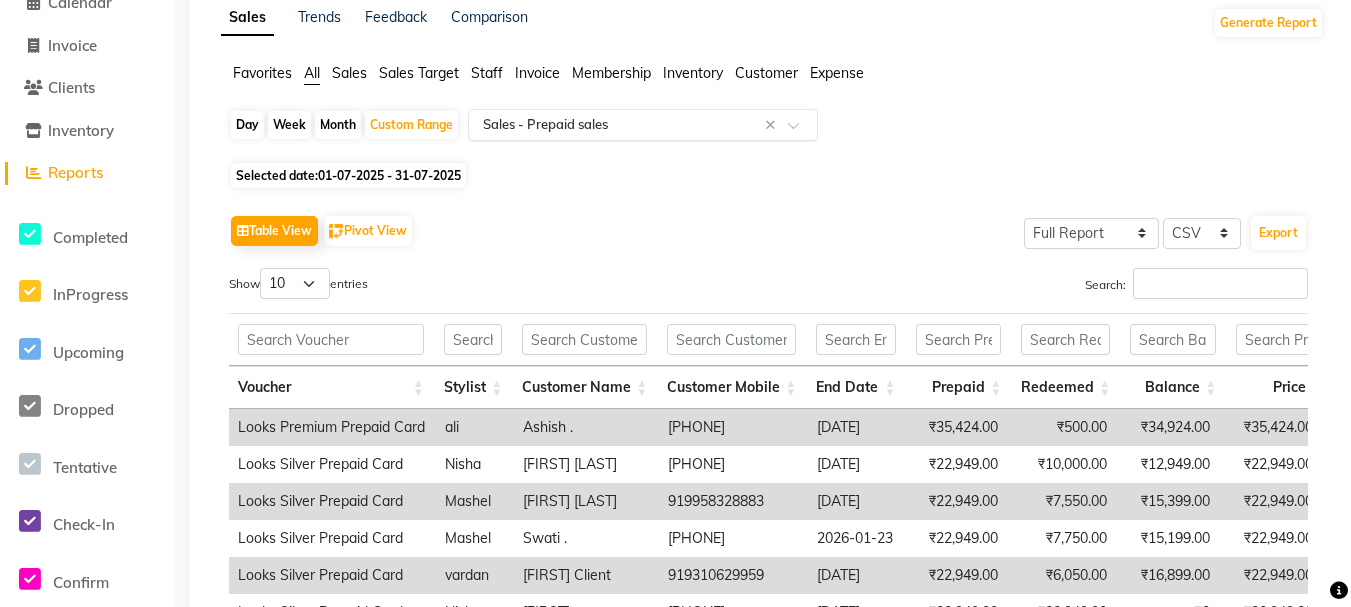click 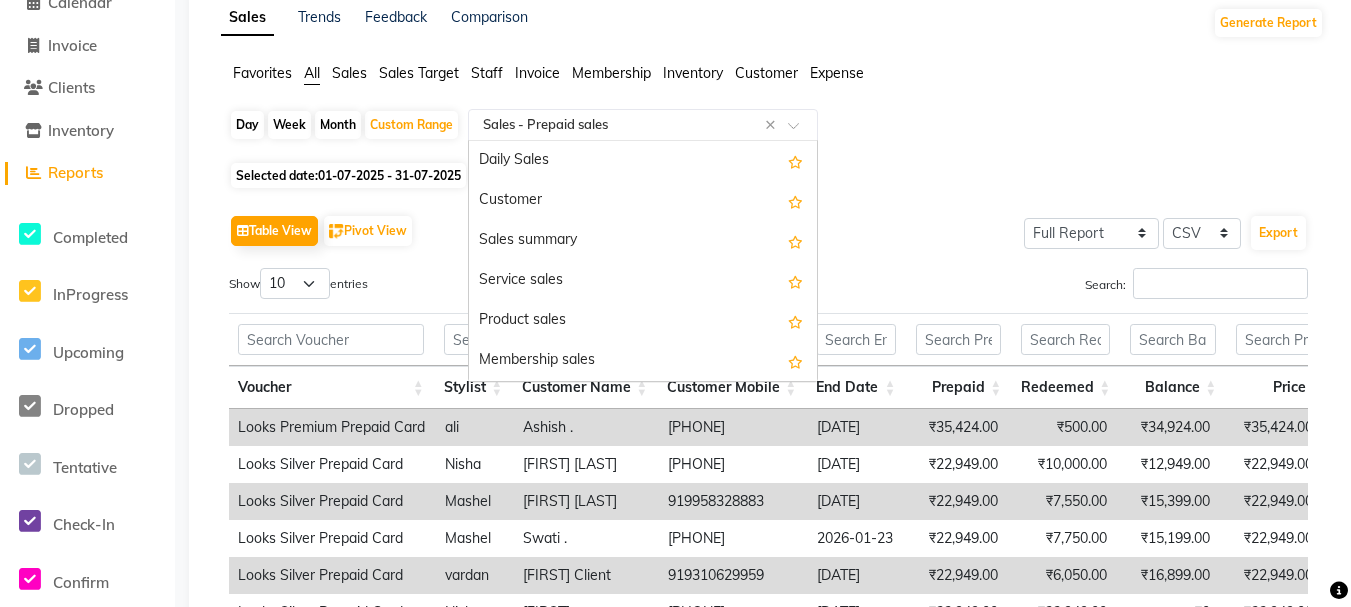 scroll, scrollTop: 280, scrollLeft: 0, axis: vertical 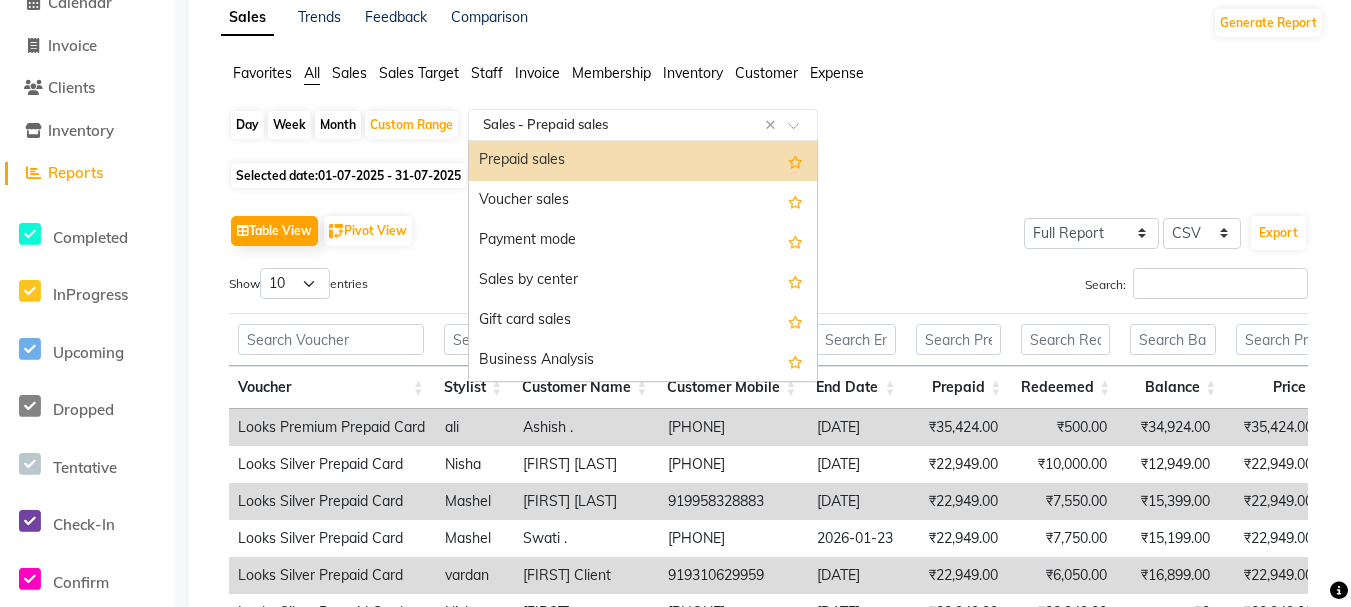 click 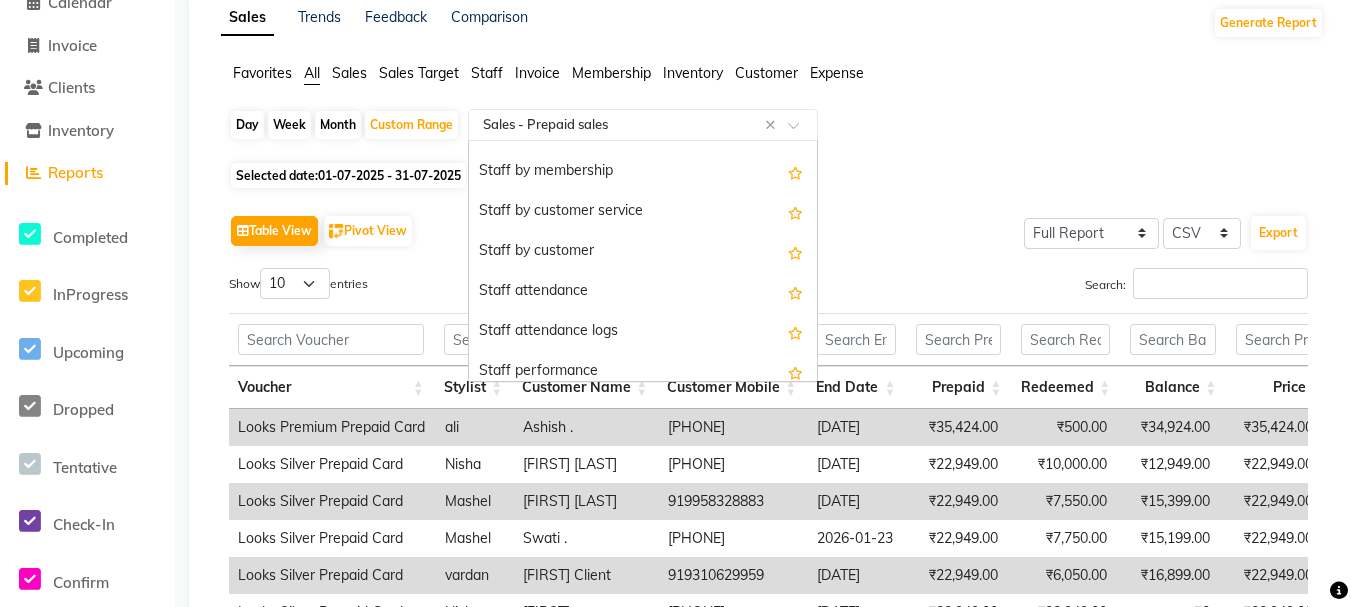 scroll, scrollTop: 675, scrollLeft: 0, axis: vertical 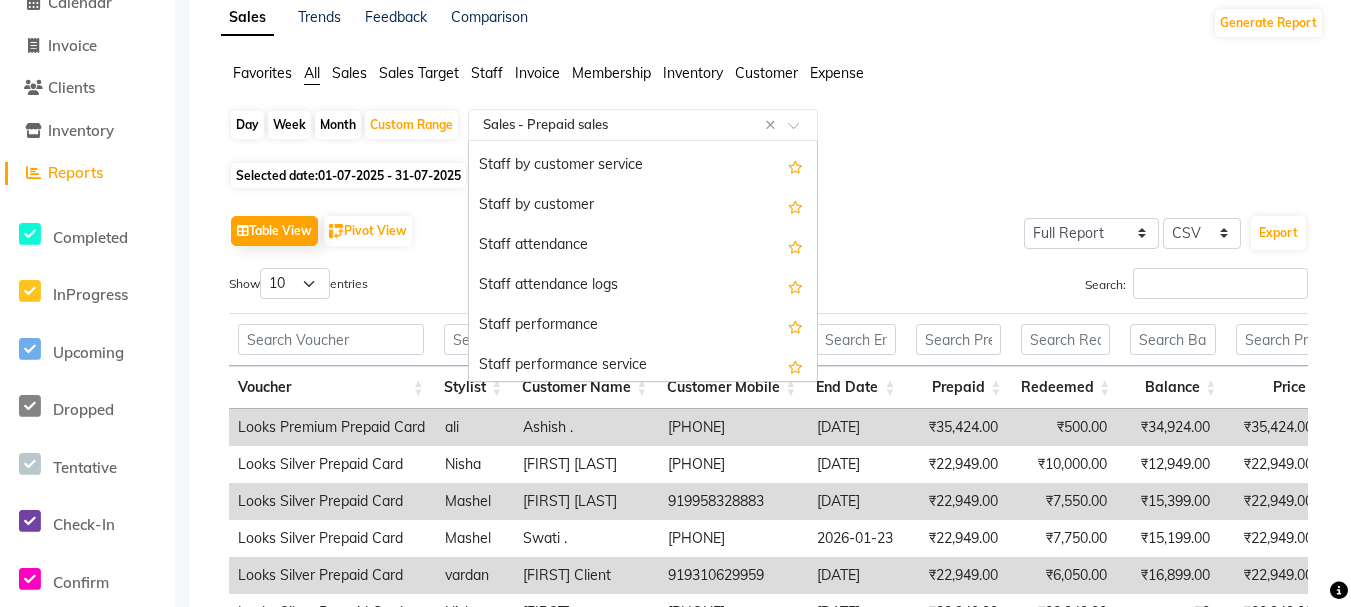 click on "Favorites All Sales Sales Target Staff Invoice Membership Inventory Customer Expense" 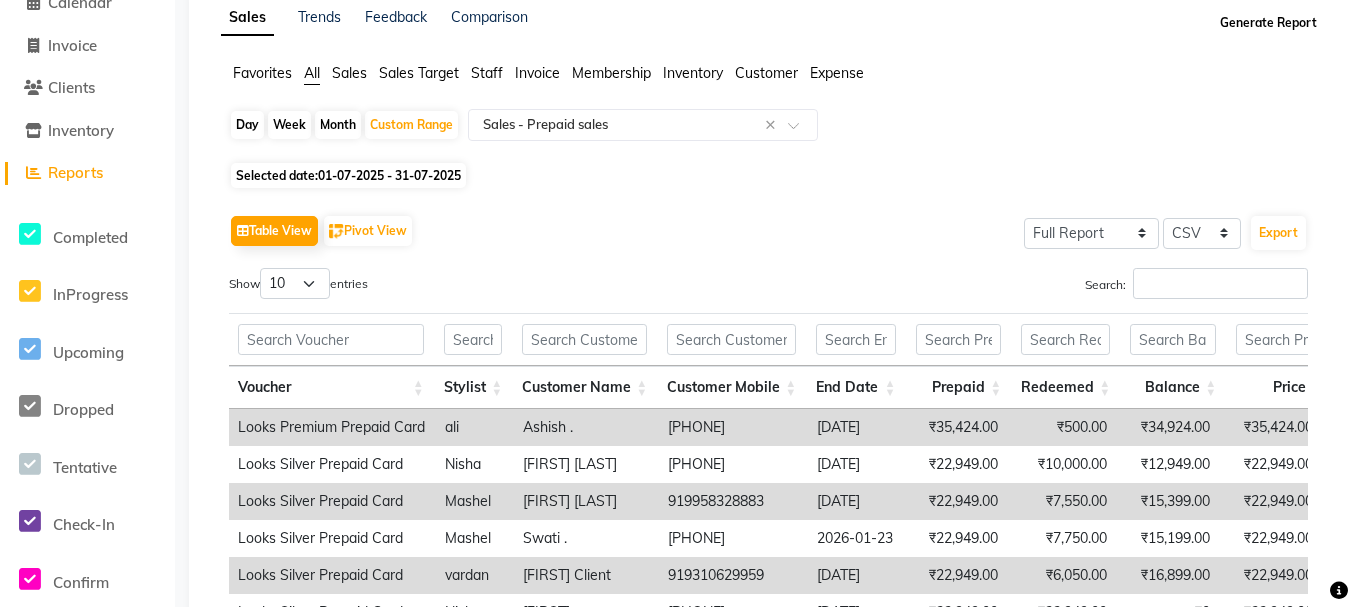 click on "Generate Report" 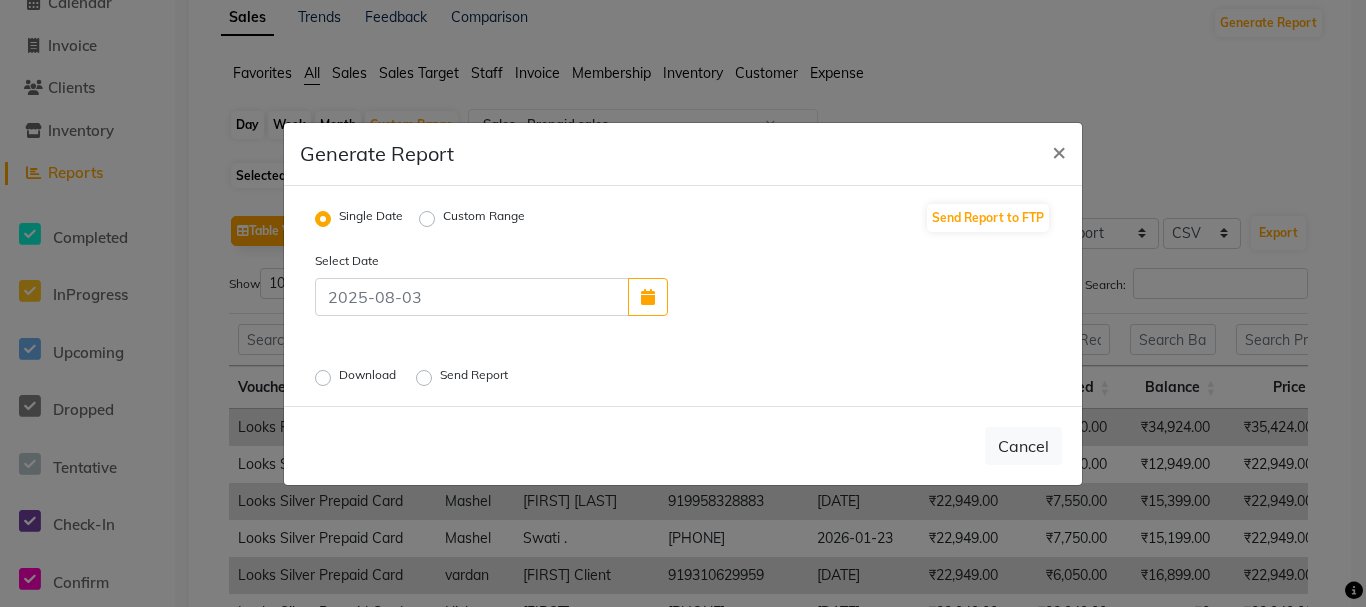 click on "Custom Range" 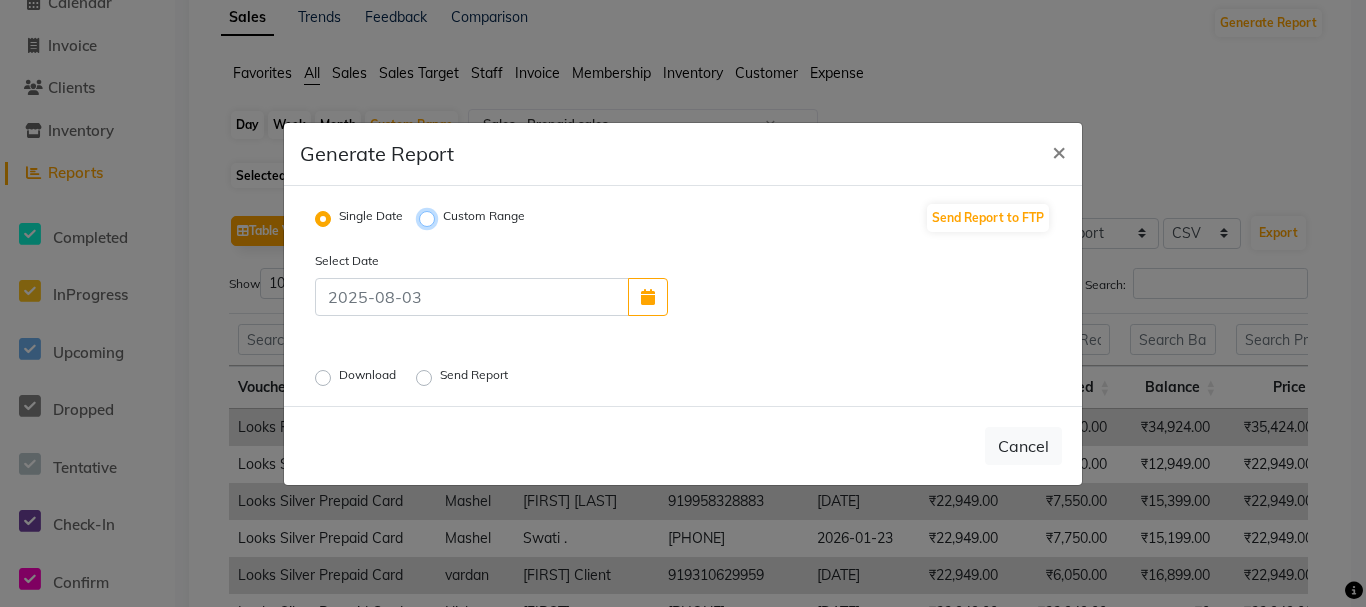 click on "Custom Range" at bounding box center [430, 218] 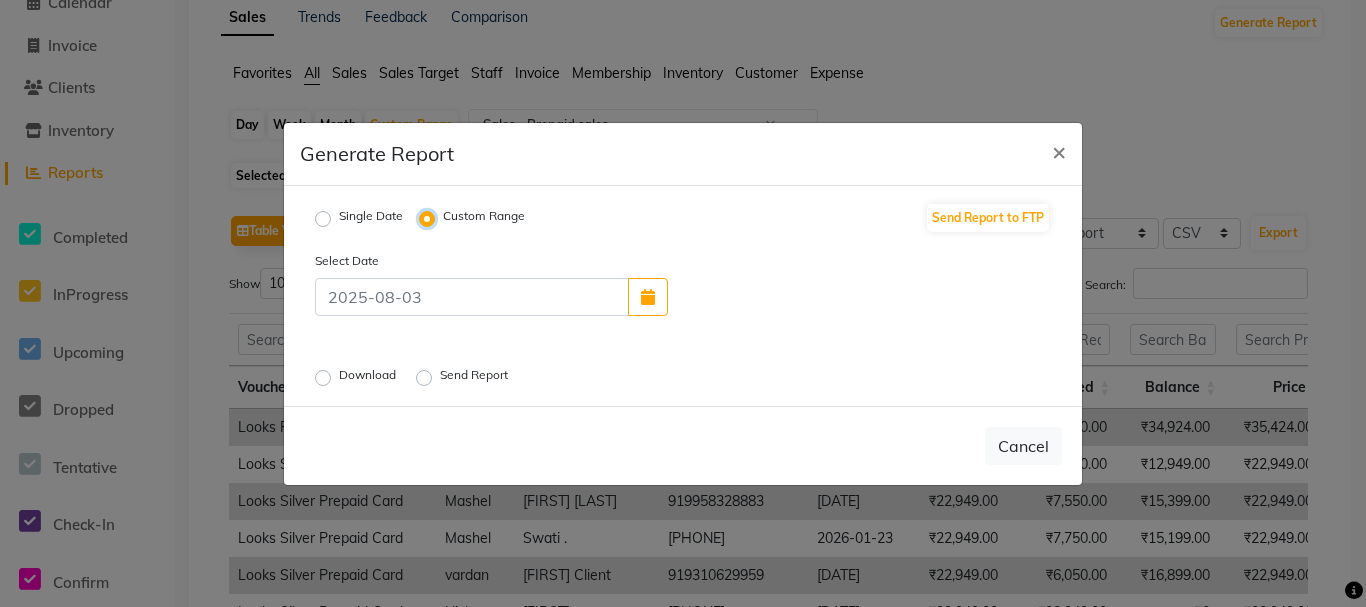 select on "8" 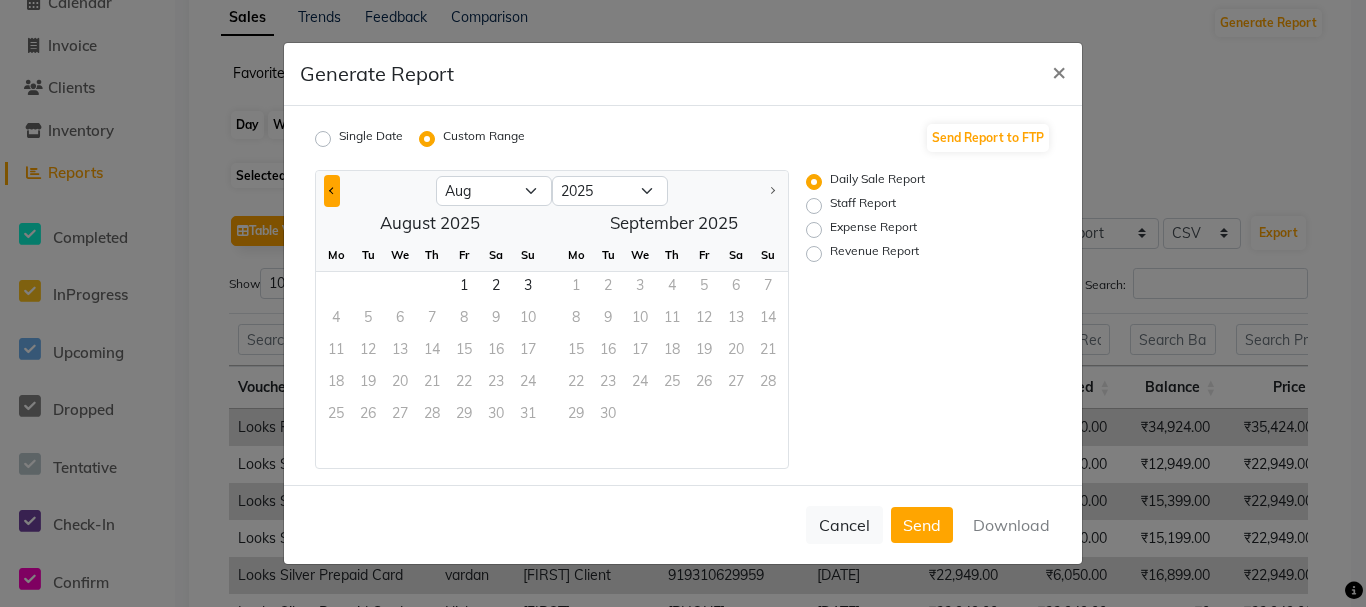 click 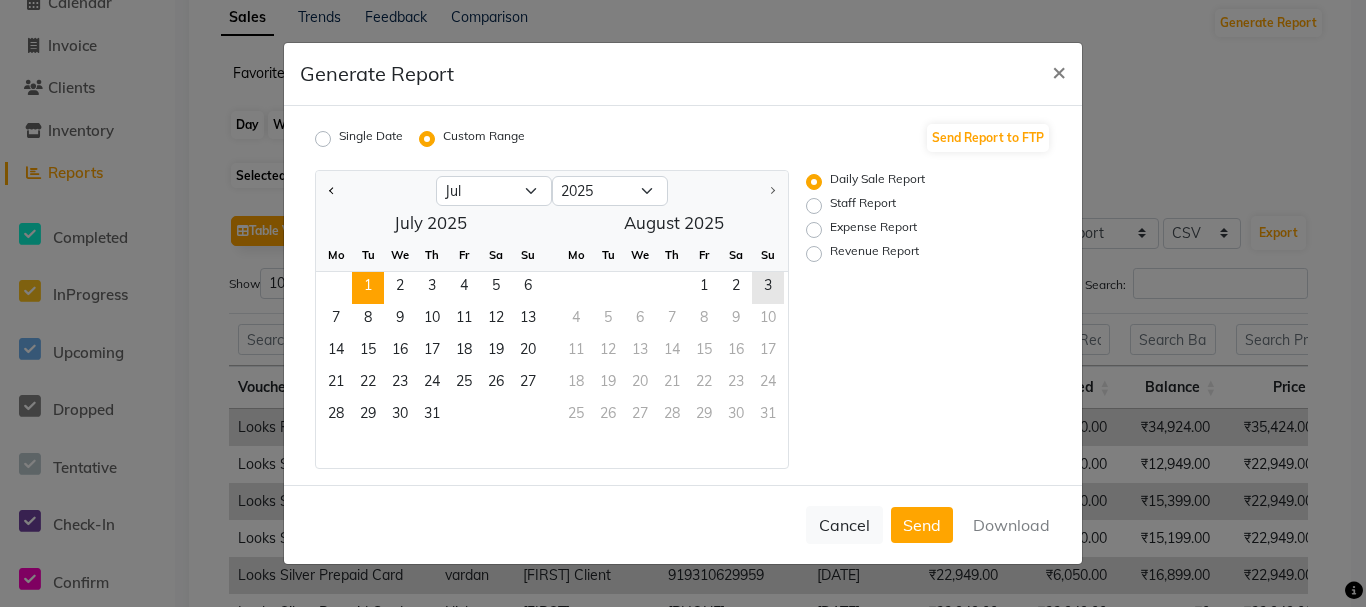 click on "1" 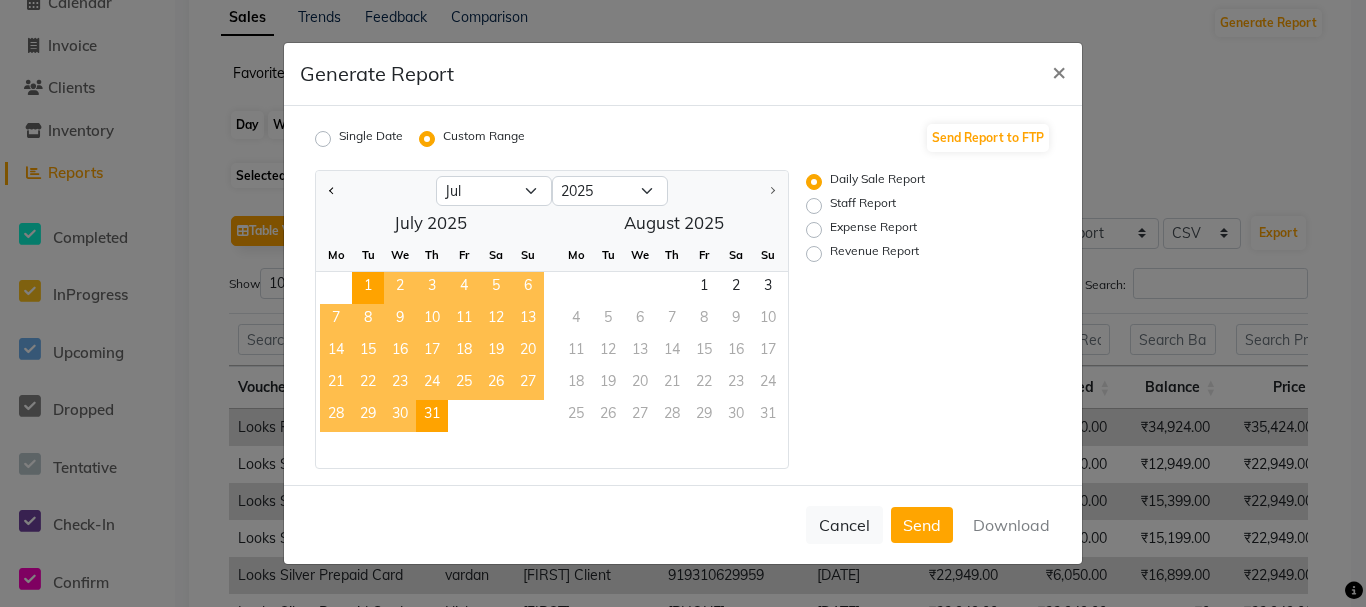 click on "31" 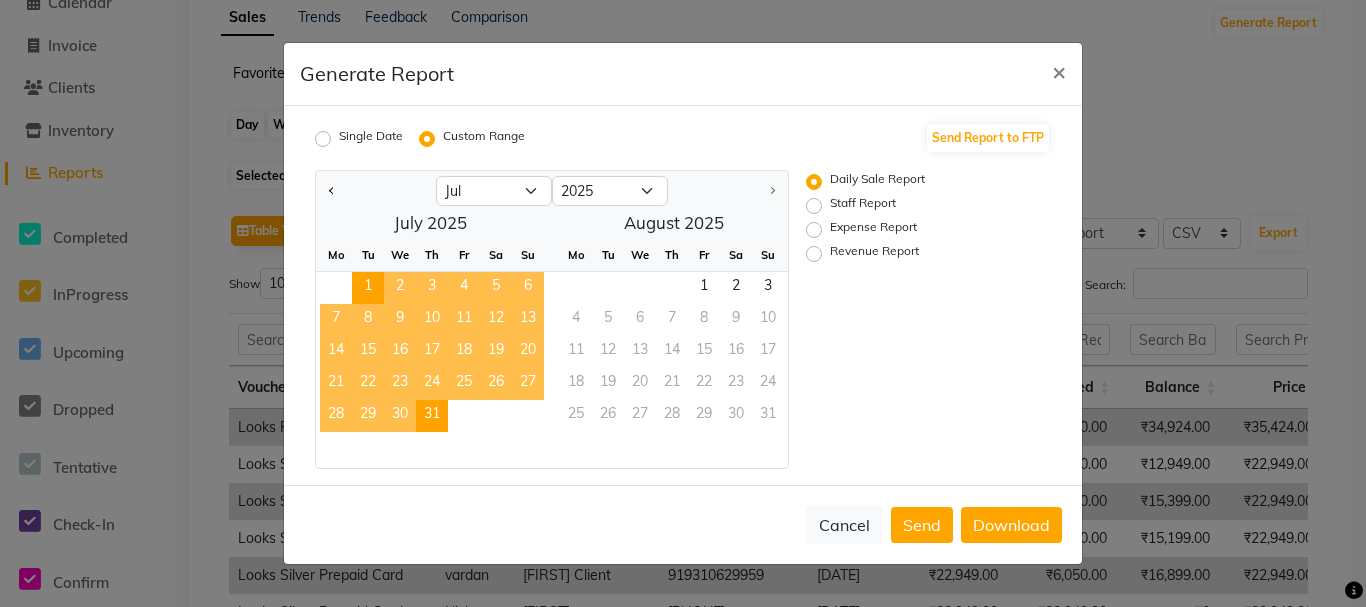 click on "Expense Report" 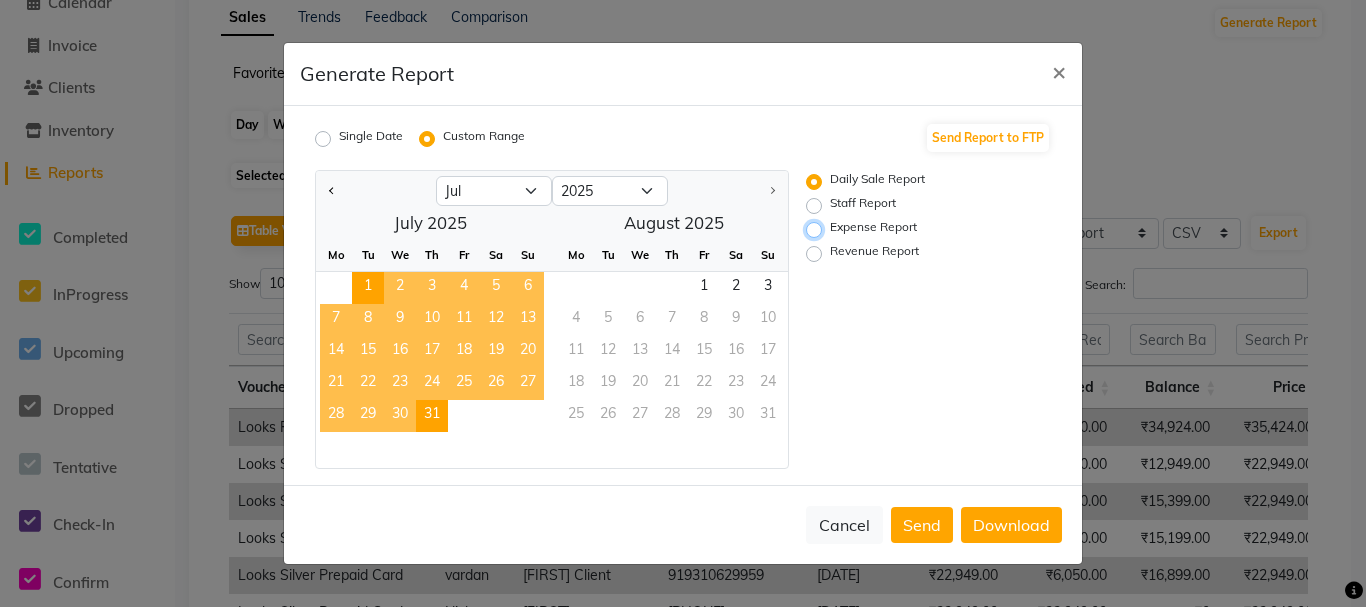 click on "Expense Report" at bounding box center [817, 230] 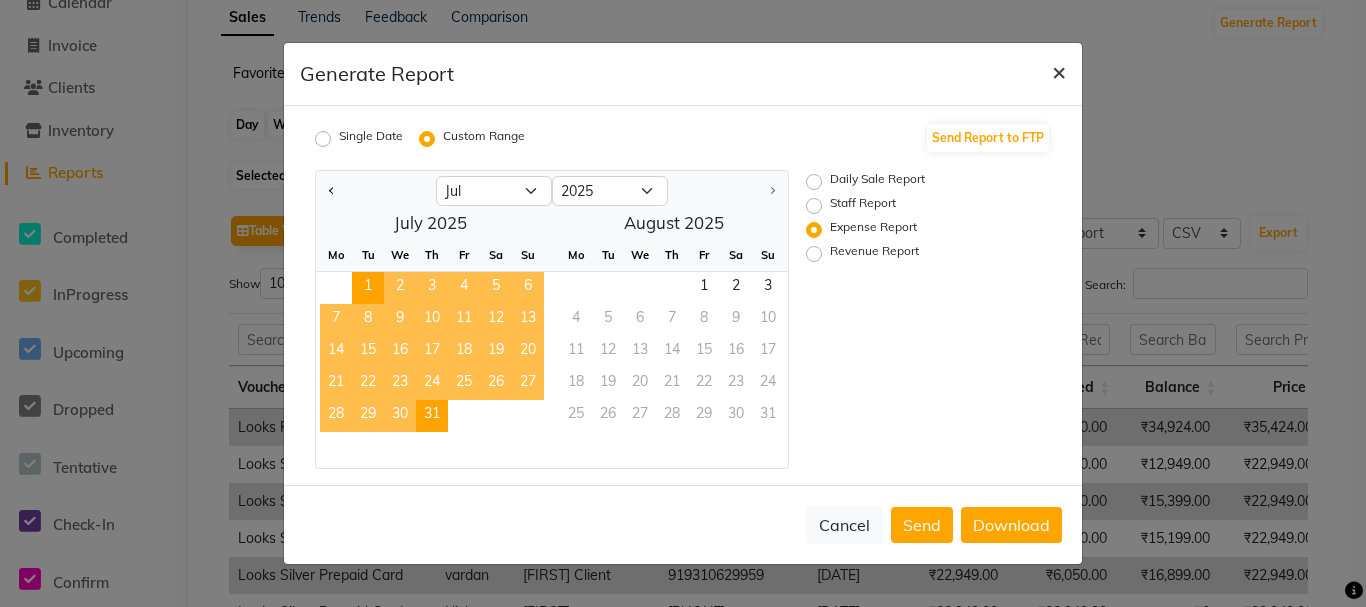 click on "×" 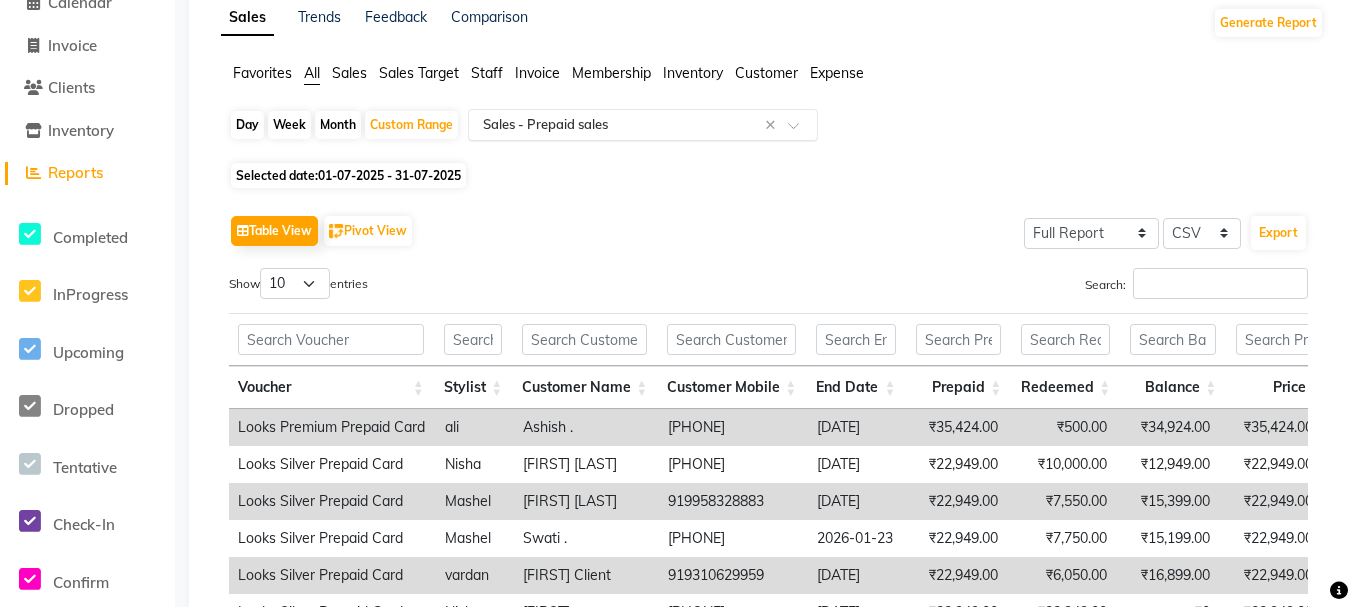 click 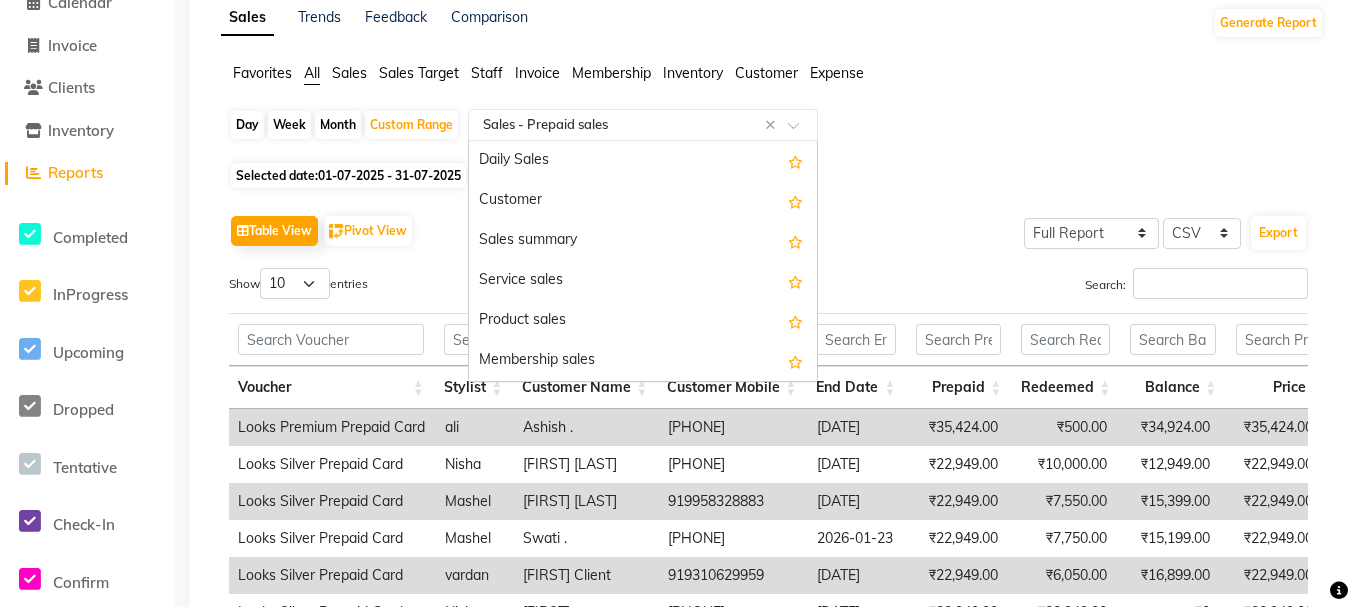 scroll, scrollTop: 280, scrollLeft: 0, axis: vertical 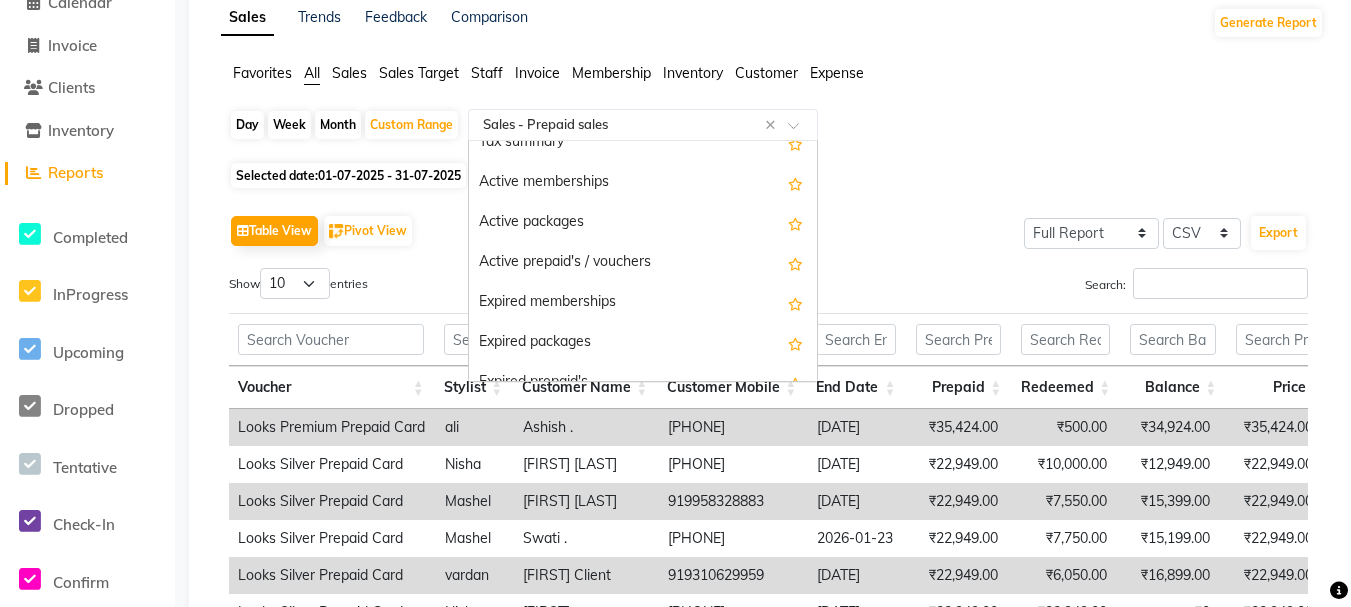 click on "Day Week Month Custom Range Select Report Type × Sales - Prepaid sales × Daily Sales Customer Sales summary Service sales Product sales Membership sales Package sales Prepaid sales Voucher sales Payment mode Sales by center Gift card sales Business Analysis Staff summary Staff by service Staff by product Staff by membership Staff by customer service Staff by customer Staff attendance Staff attendance logs Staff performance Staff performance service Staff performance product Staff combined summary Staff service summary Staff product summary Staff membership summary Staff prepaid summary Staff voucher summary Staff package summary Staff transfer Staff performance summary Staff Gift card Summary Staff Tip Summary Invoice Tax invoice Tax detail invoice Invoice unpaid(balance due) Invoice tax report (Products only) Invoice discount summary Invoice Item wise HSN/SAC Code wise tax report Tax summary Active packages" 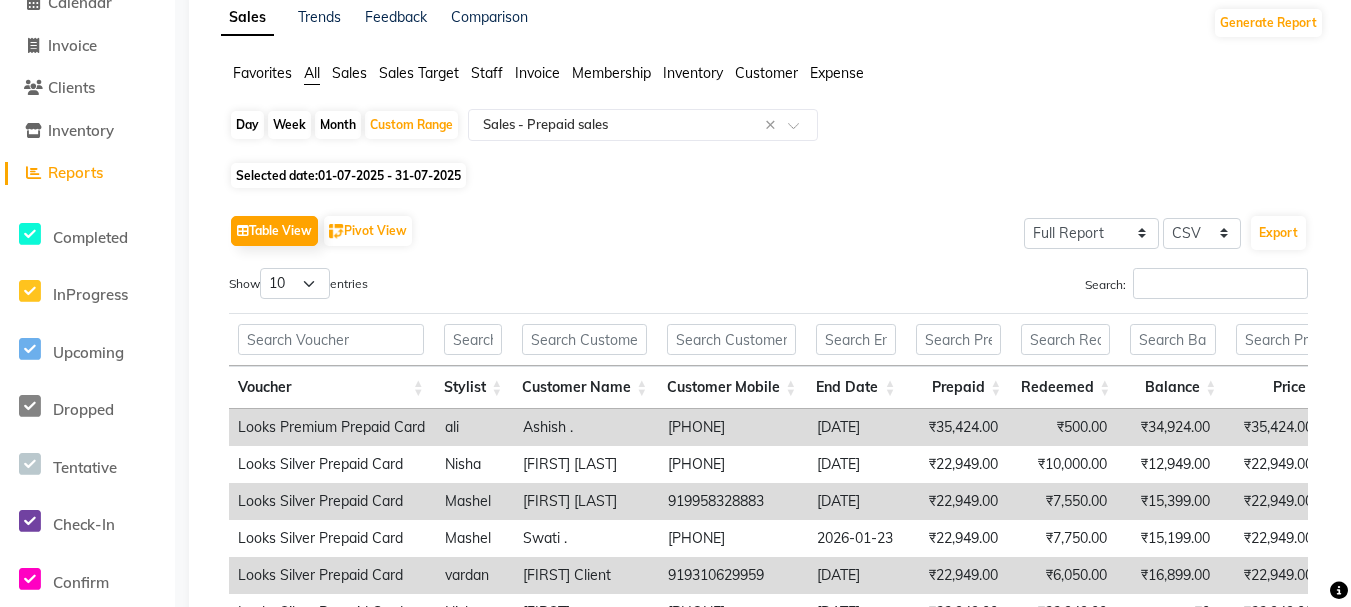 click on "Expense" 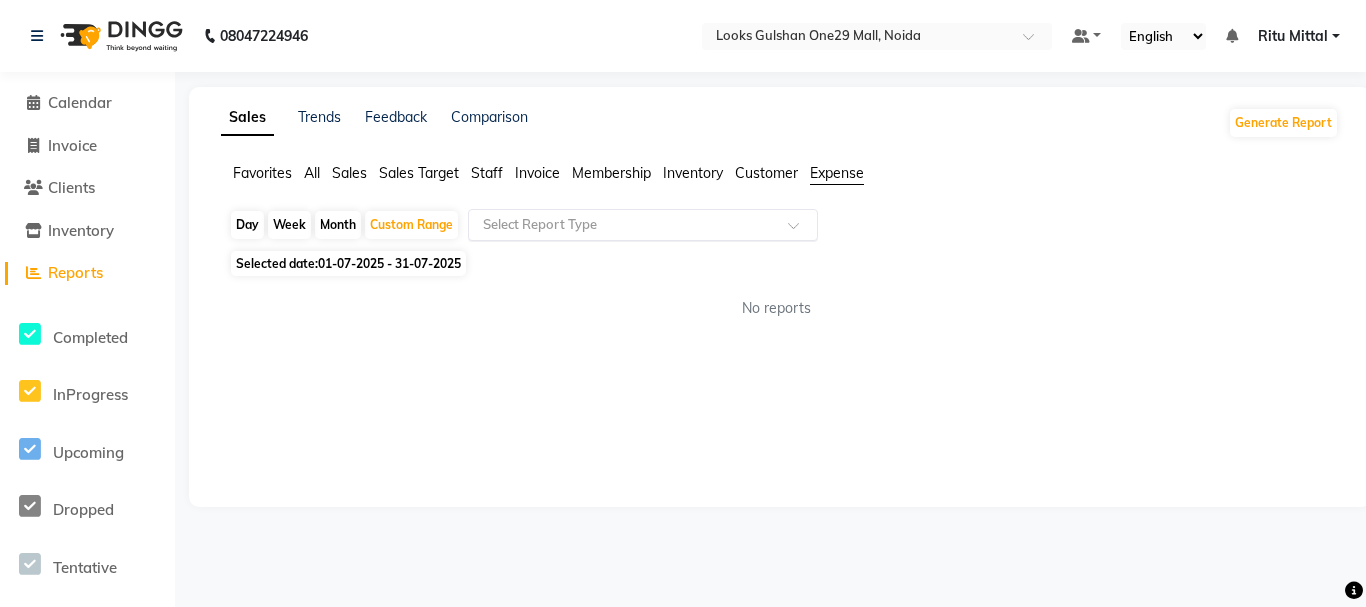 click 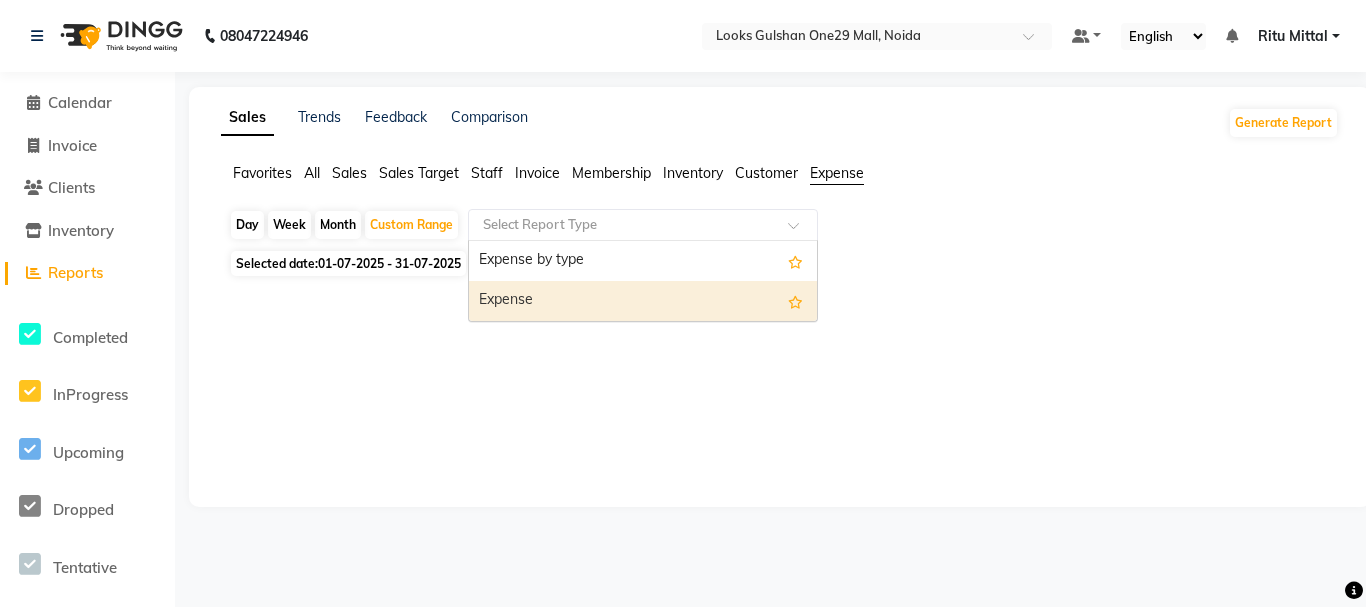 click on "Expense" at bounding box center [643, 301] 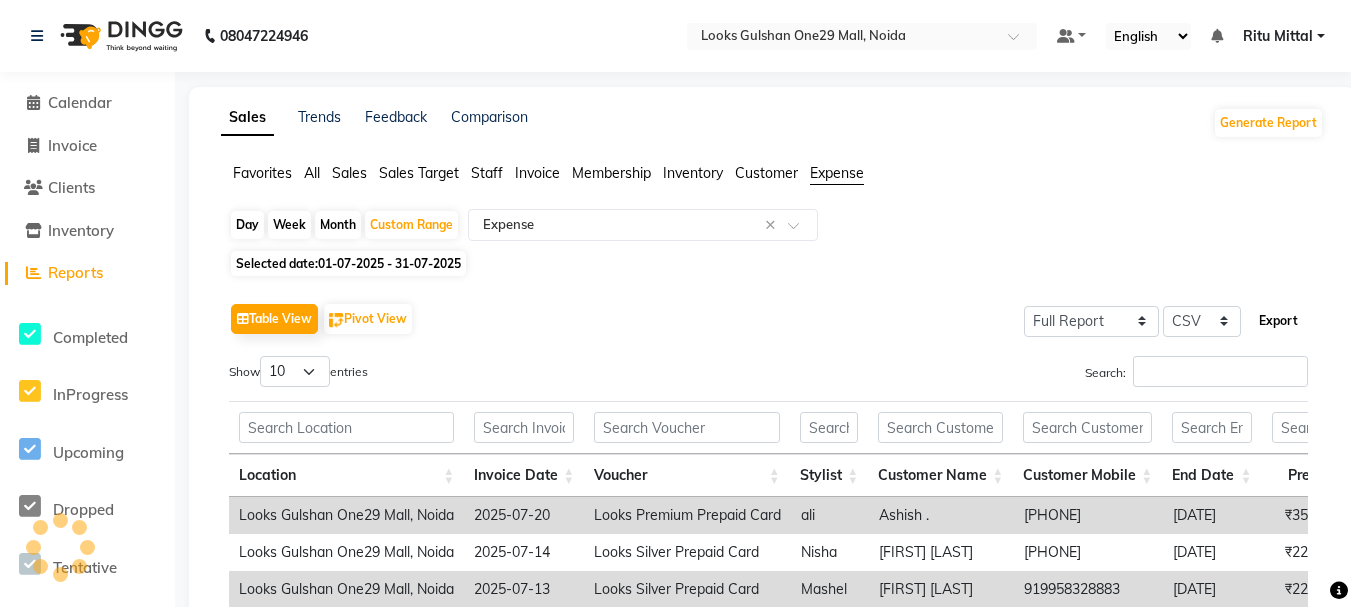 click on "Export" 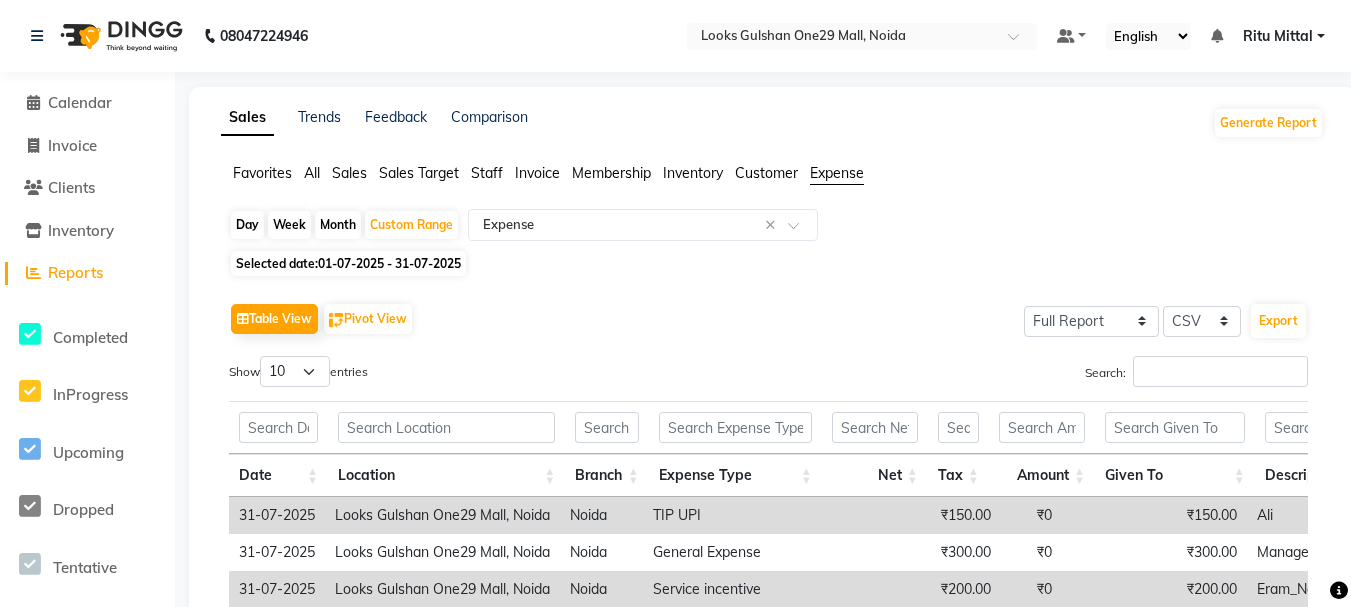 click on "Table View Pivot View Select Full Report Filtered Report Select CSV PDF Export Show 10 25 50 100 entries Search: Date Location Branch Expense Type Net Tax Amount Given To Description Payment Mode Date Location Branch Expense Type Net Tax Amount Given To Description Payment Mode Total ₹2,10,970.00 ₹0 ₹2,10,970.00 31-07-2025 Looks Gulshan One29 Mall, Noida Noida TIP UPI ₹150.00 ₹0 ₹150.00 [PERSON] tip paid to ( [PERSON] ) CASH 31-07-2025 Looks Gulshan One29 Mall, Noida Noida General Expense ₹300.00 ₹0 ₹300.00 Manager(Billing User) Mistakenly client paid extra ( 300 ) paid back in cash CASH 31-07-2025 Looks Gulshan One29 Mall, Noida Noida Service incentive ₹200.00 ₹0 ₹200.00 Eram_Nail Art 1 laami's Facial to ( Eram nail ) CASH 31-07-2025 Looks Gulshan One29 Mall, Noida Noida Product Incentive ₹126.00 ₹0 ₹126.00 Shiva(Cherry) 1 kerastase shampoo to ( Cherry ) CASH 31-07-2025 Looks Gulshan One29 Mall, Noida Noida Service incentive ₹80.00 ₹0 ₹80.00 Shivam_Pdct CASH 31-07-2025 1" 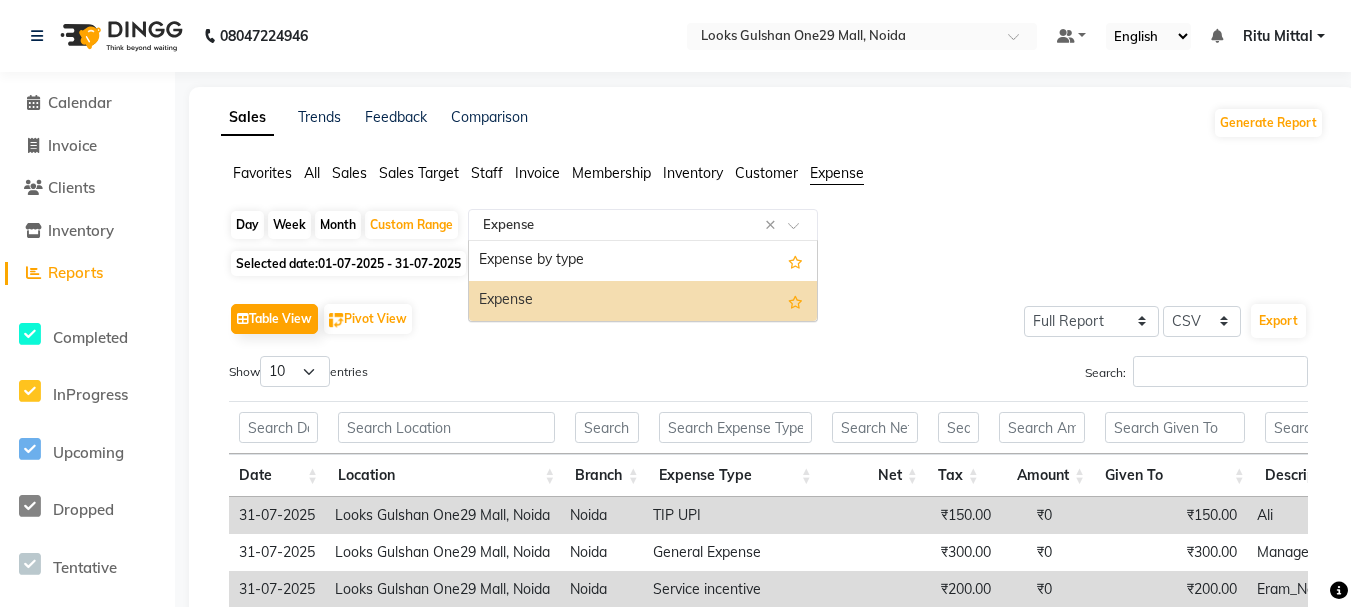 click 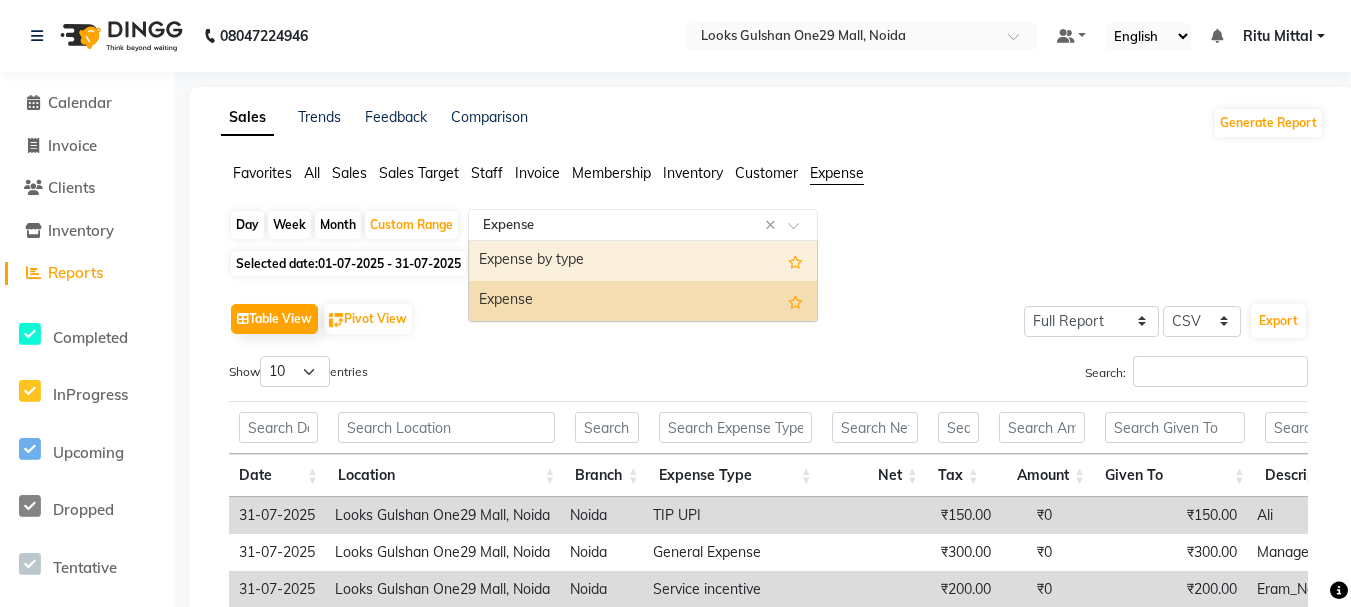click on "All" 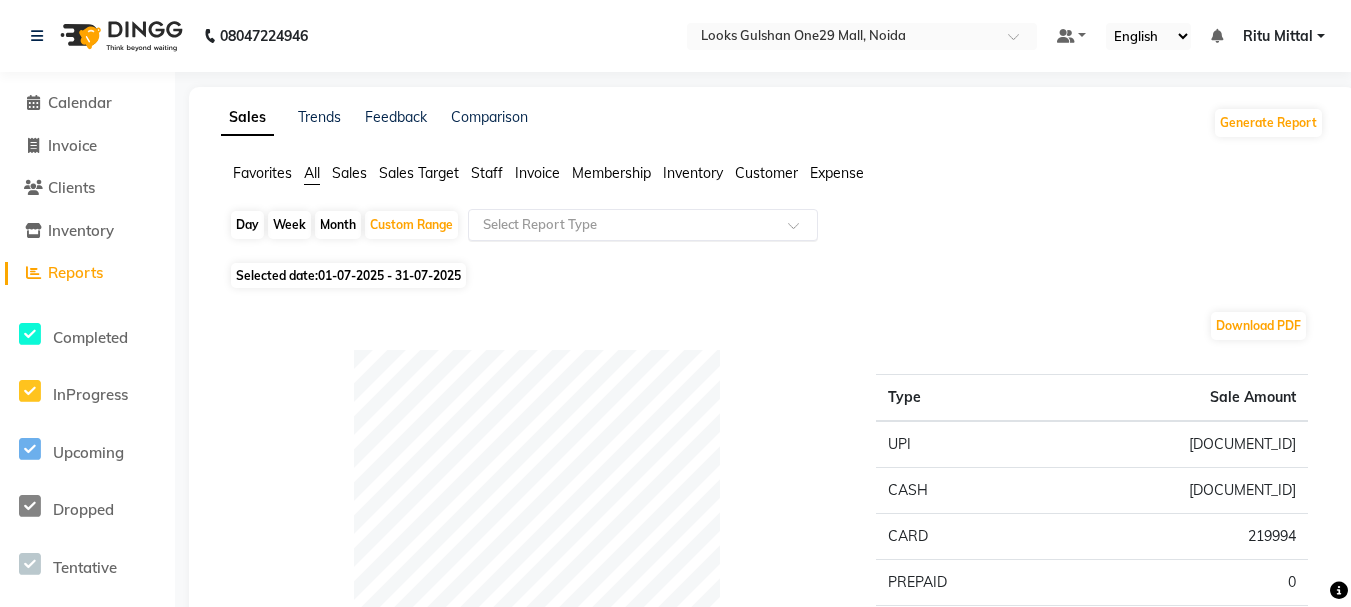 click 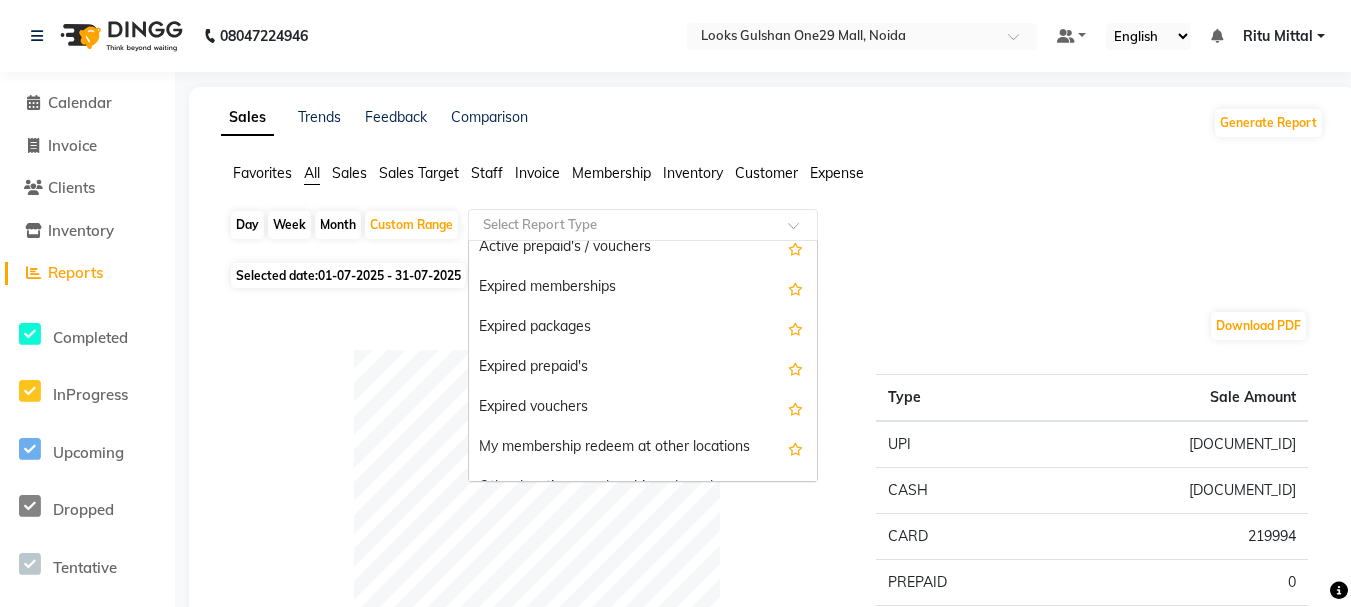 scroll, scrollTop: 1762, scrollLeft: 0, axis: vertical 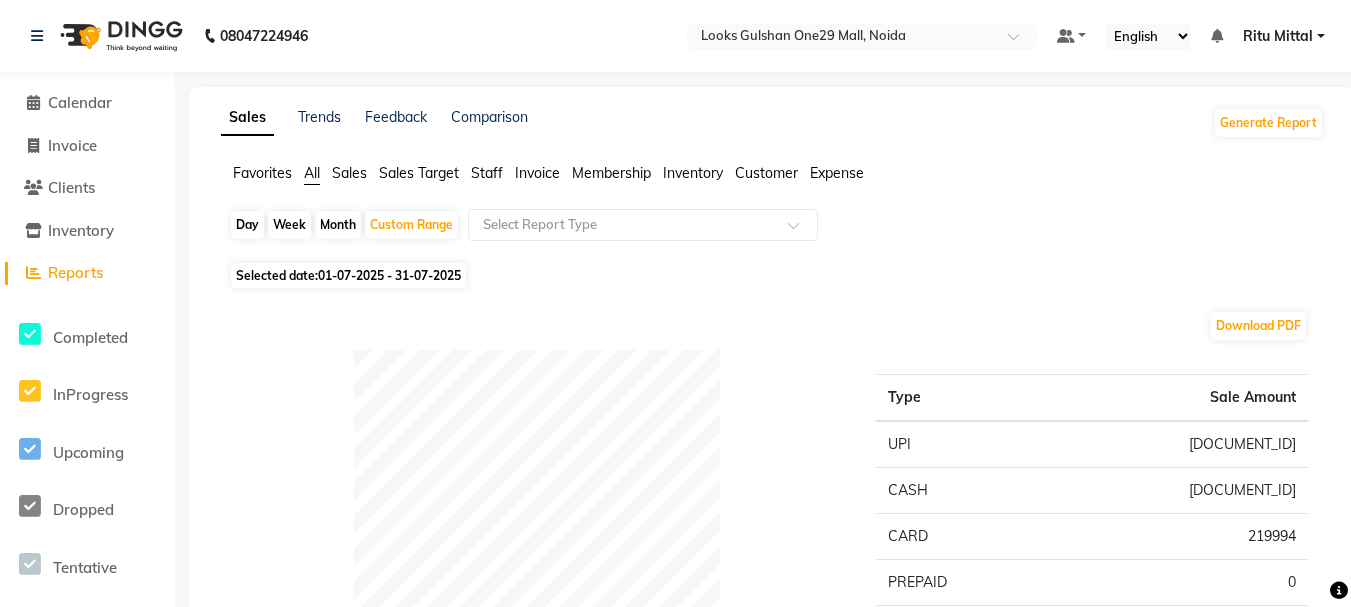 click on "Selected date:  01-07-2025 - 31-07-2025" 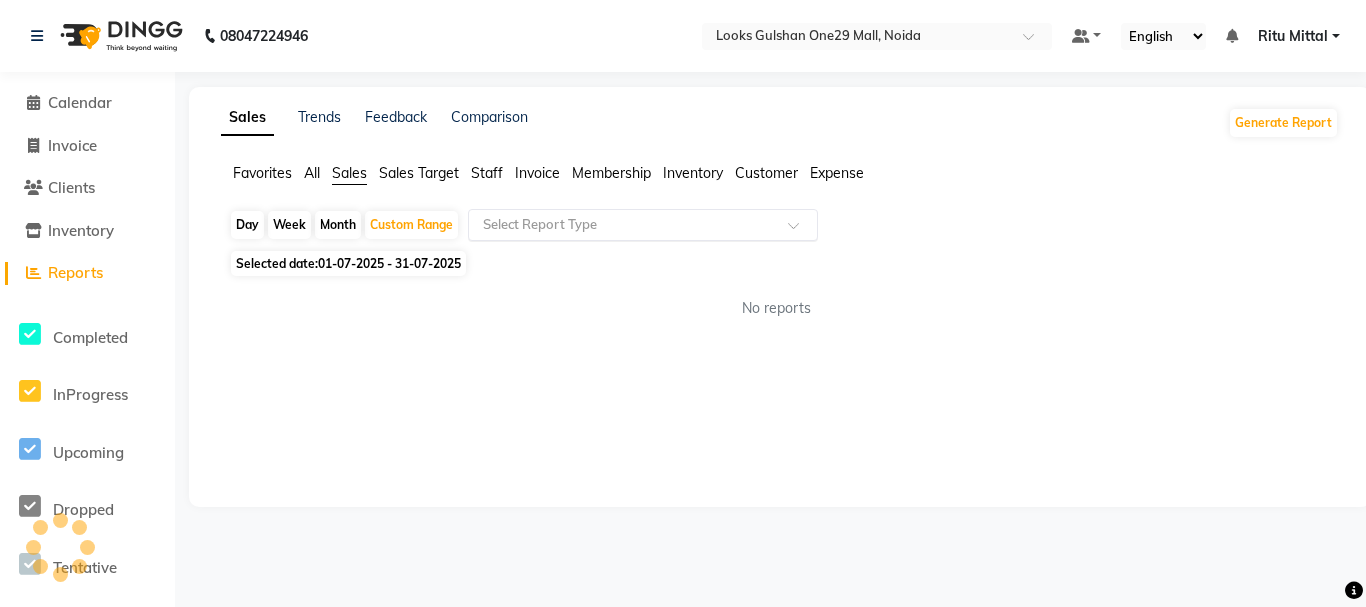 click 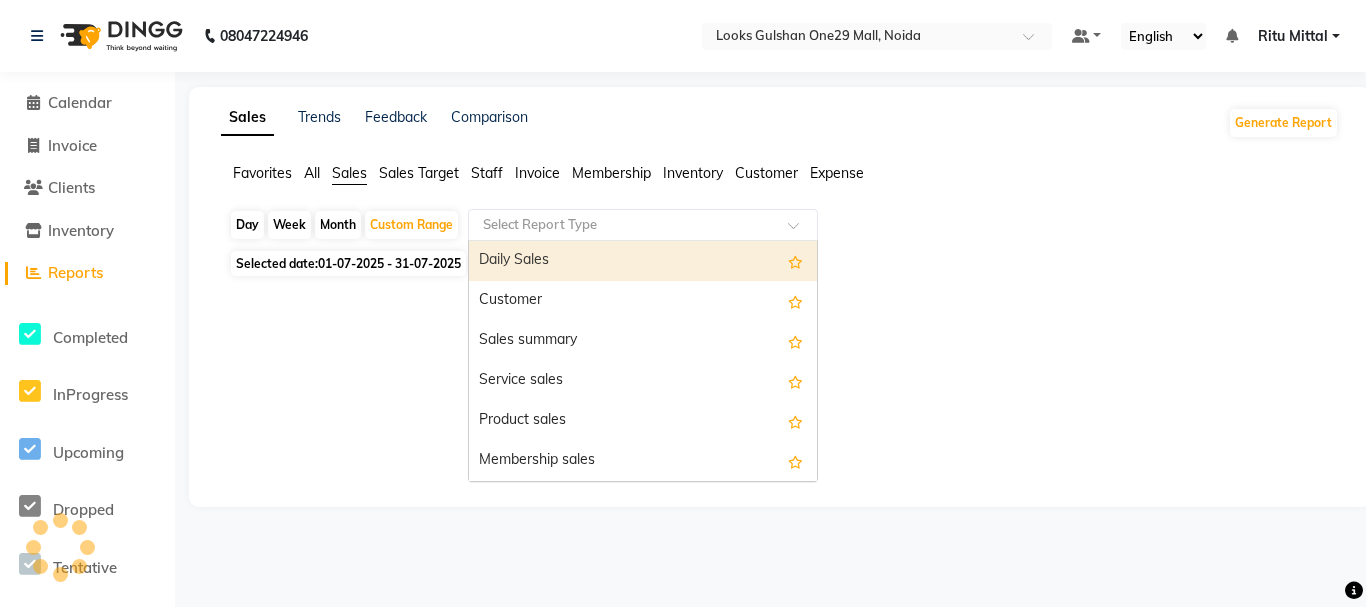 click 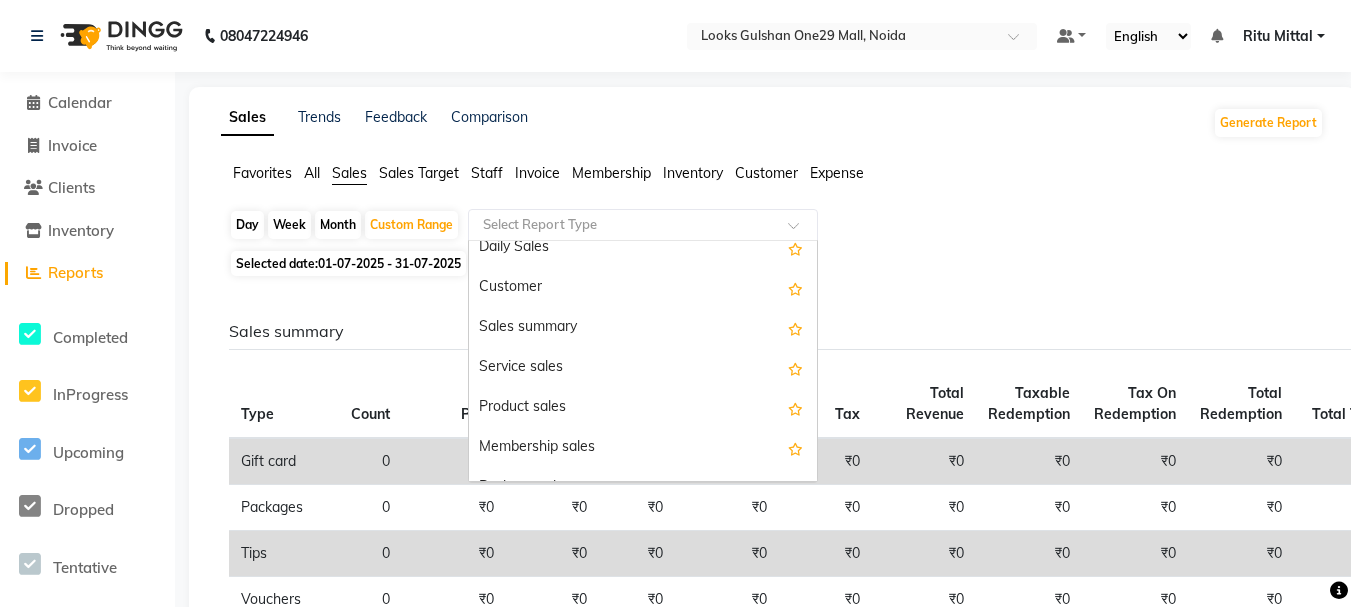 scroll, scrollTop: 10, scrollLeft: 0, axis: vertical 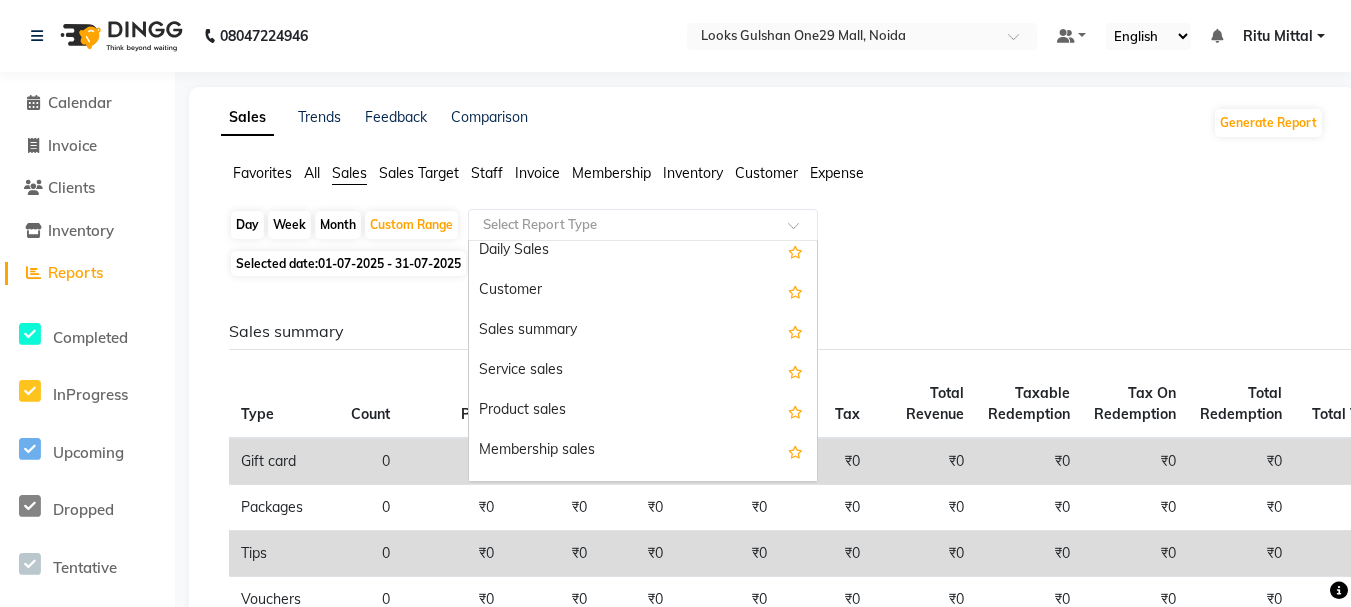 click on "Day Week Month Custom Range Select Report Type Daily Sales Customer Sales summary Service sales Product sales Membership sales Package sales Prepaid sales Voucher sales Payment mode Sales by center Gift card sales Business Analysis" 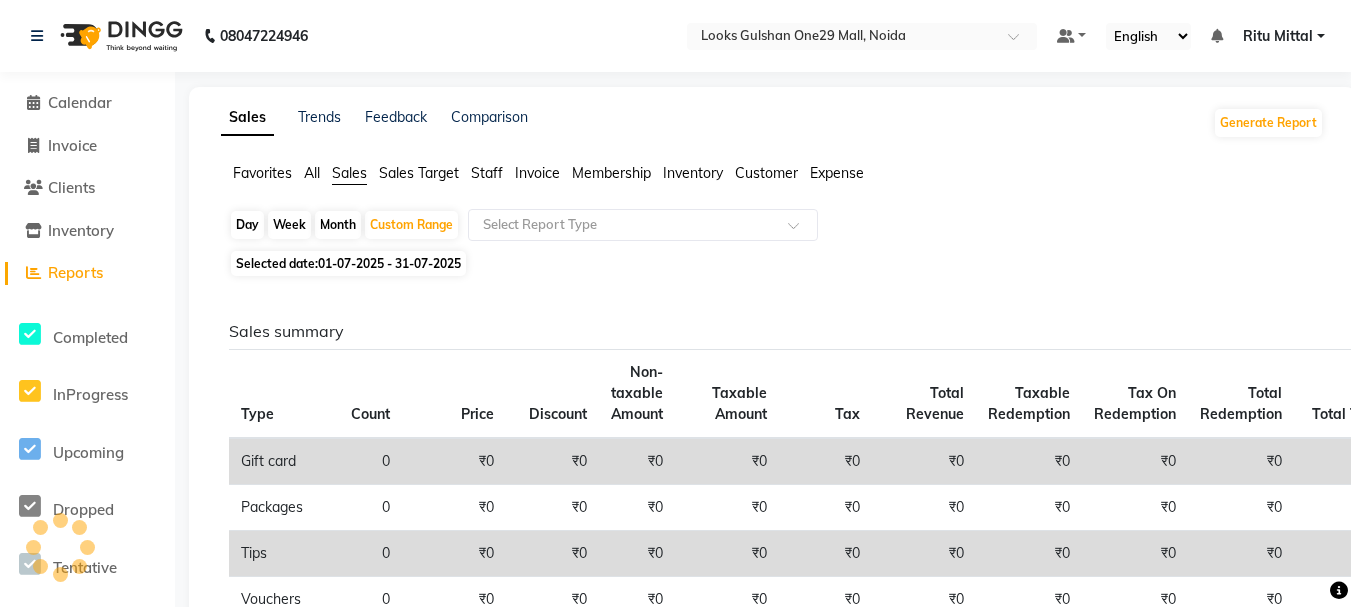 click on "Day Week Month Custom Range Select Report Type Selected date: 01-07-2025 - 31-07-2025 Sales summary Type Count Price Discount Non-taxable Amount Taxable Amount Tax Total Revenue Taxable Redemption Tax On Redemption Total Redemption Total Tax Grand Total Gift card 0 ₹0 ₹0 ₹0 ₹0 ₹0 ₹0 ₹0 ₹0 ₹0 ₹0 ₹0 Packages 0 ₹0 ₹0 ₹0 ₹0 ₹0 ₹0 ₹0 ₹0 ₹0 ₹0 ₹0 Tips 0 ₹0 ₹0 ₹0 ₹0 ₹0 ₹0 ₹0 ₹0 ₹0 ₹0 ₹0 Vouchers 0 ₹0 ₹0 ₹0 ₹0 ₹0 ₹0 ₹0 ₹0 ₹0 ₹0 ₹0 Memberships 0 ₹0 ₹0 ₹0 ₹0 ₹0 ₹0 ₹0 ₹0 ₹0 ₹0 ₹0 Services 730 ₹6,28,121.00 ₹34,381.20 ₹0 ₹4,68,570.87 ₹84,342.76 ₹5,52,913.56 ₹0 ₹0 ₹1,25,169.00 ₹84,342.76 ₹6,78,082.56 Prepaid 13 ₹2,23,494.00 ₹54,002.00 ₹0 ₹1,69,492.15 ₹30,508.59 ₹2,00,000.59 ₹0 ₹0 ₹0 ₹30,508.59 ₹2,00,000.59 Products 30 ₹70,338.00 ₹2,040.00 ₹0 ₹57,879.64 ₹10,418.36 ₹68,298.00 ₹0 ₹0 ₹0 ₹10,418.36 ₹68,298.00 Fee 0 ₹0 ₹0 ₹0 ₹0 1" 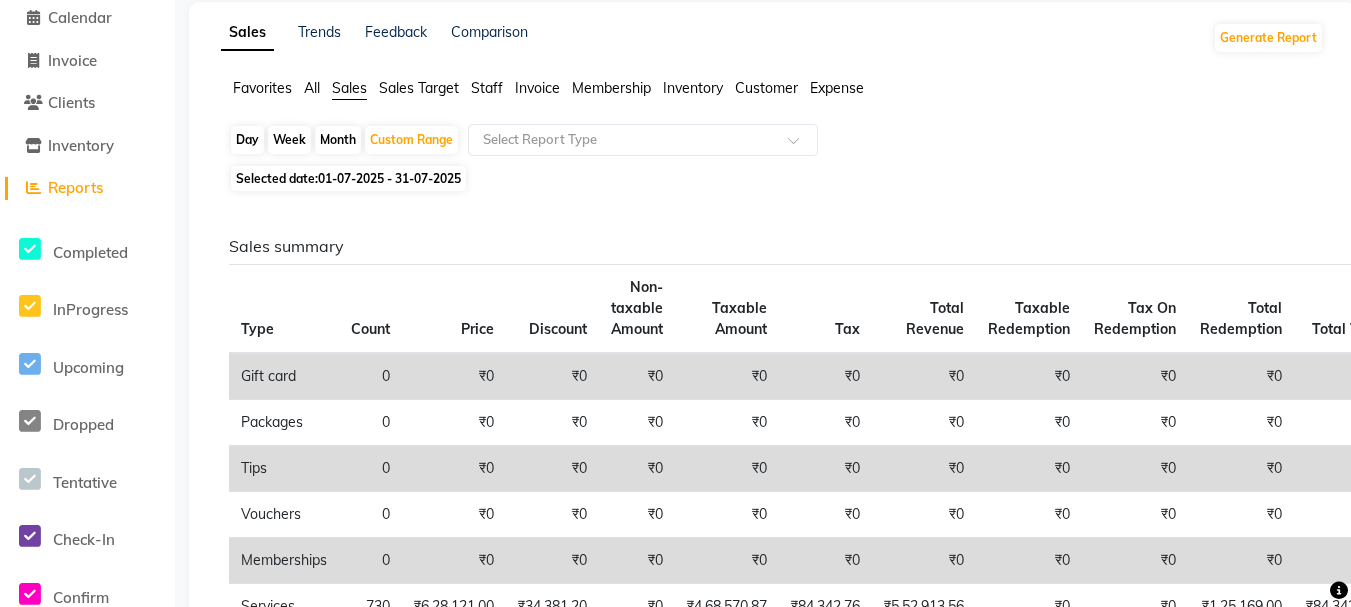 scroll, scrollTop: 87, scrollLeft: 0, axis: vertical 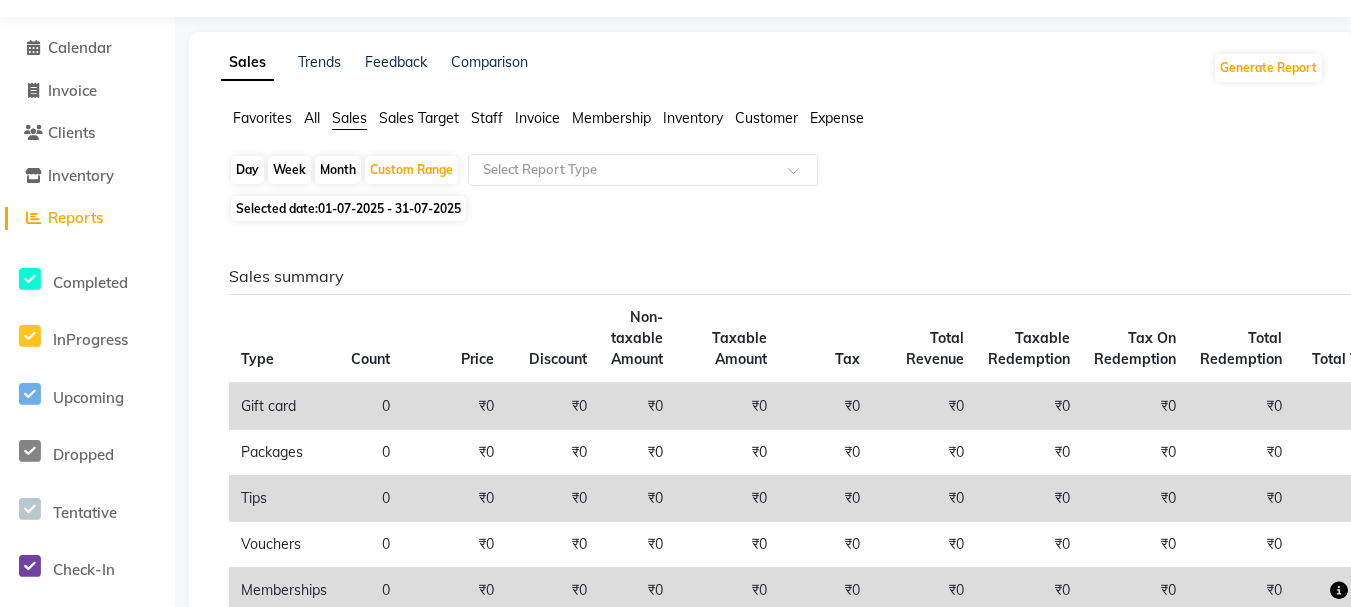 click on "Expense" 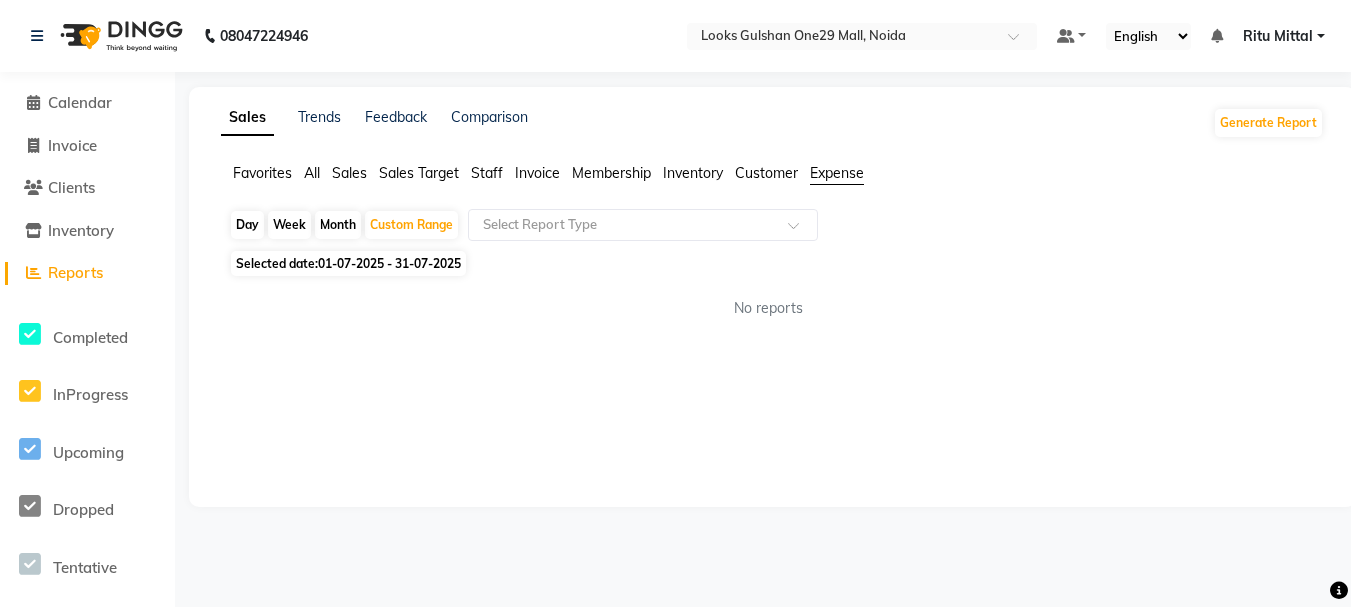 scroll, scrollTop: 0, scrollLeft: 0, axis: both 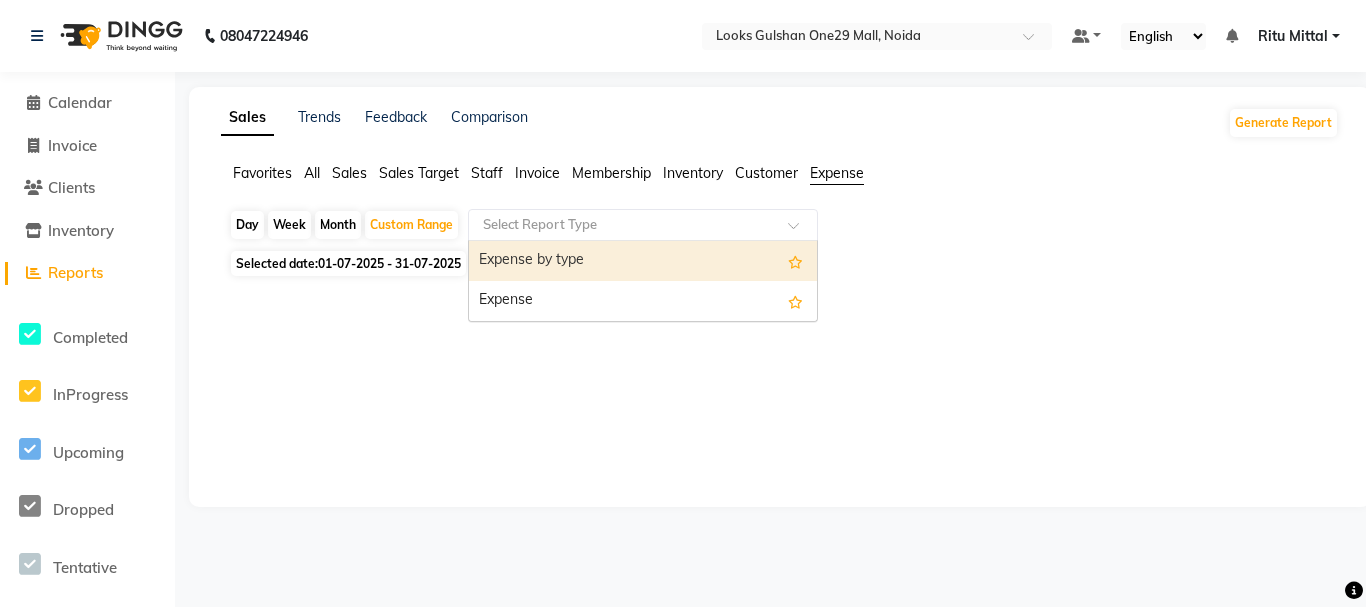 click 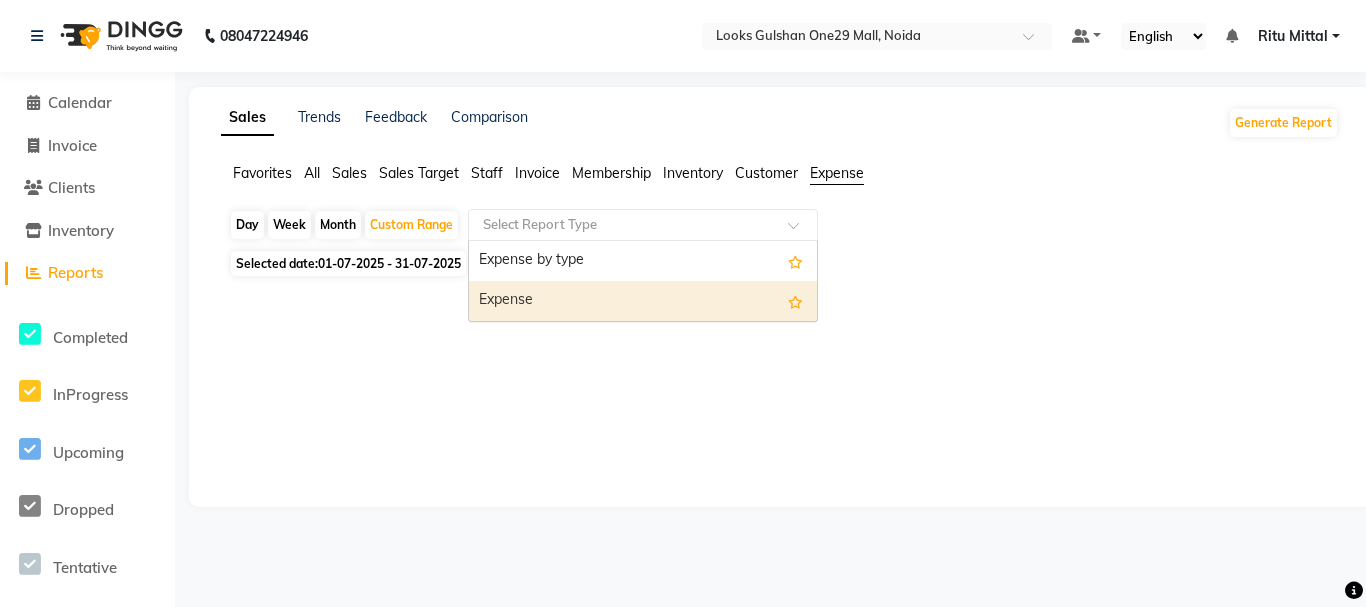 click on "Expense" at bounding box center (643, 301) 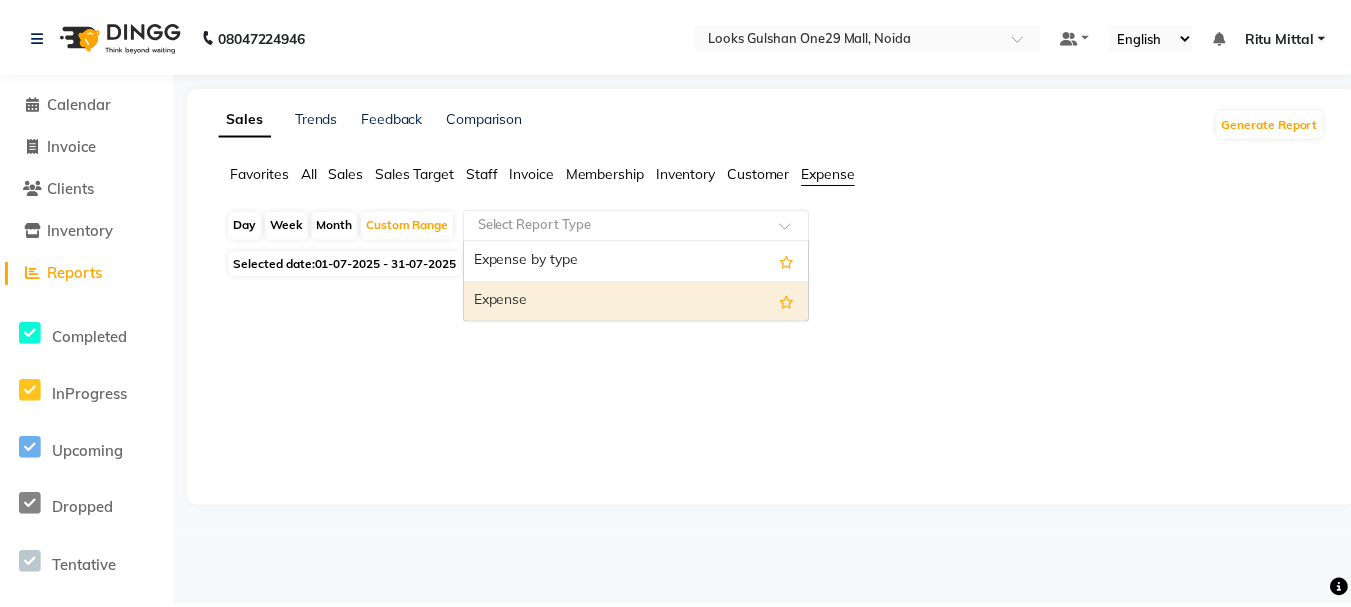 select on "full_report" 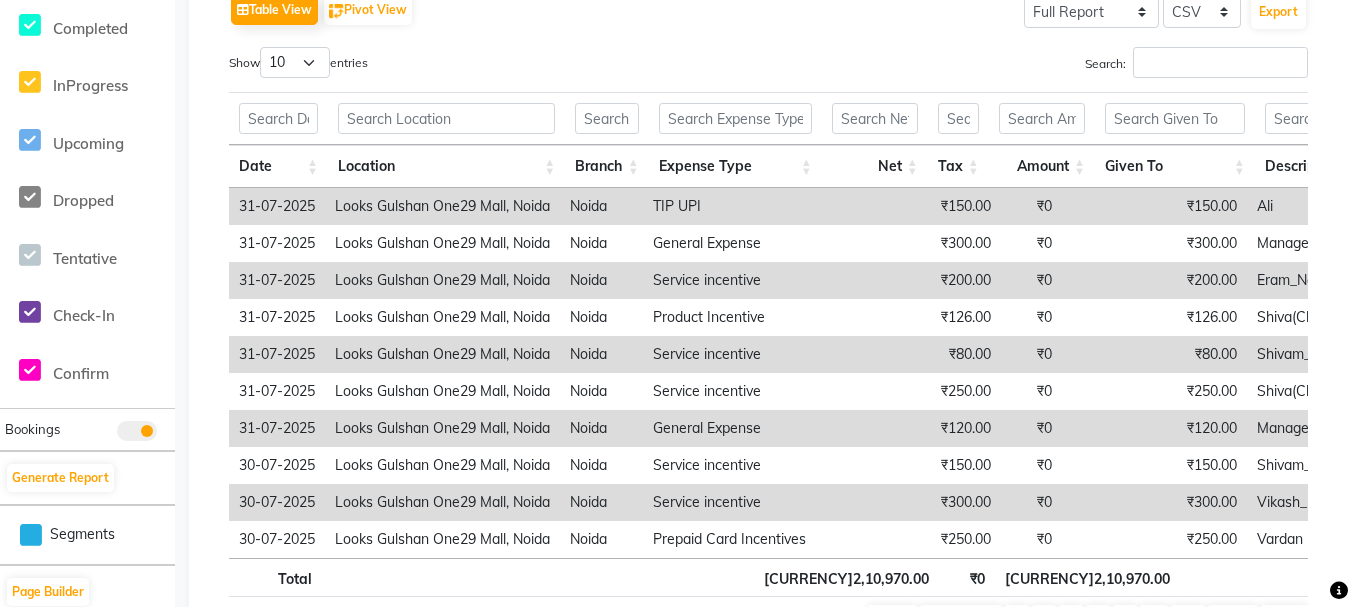scroll, scrollTop: 441, scrollLeft: 0, axis: vertical 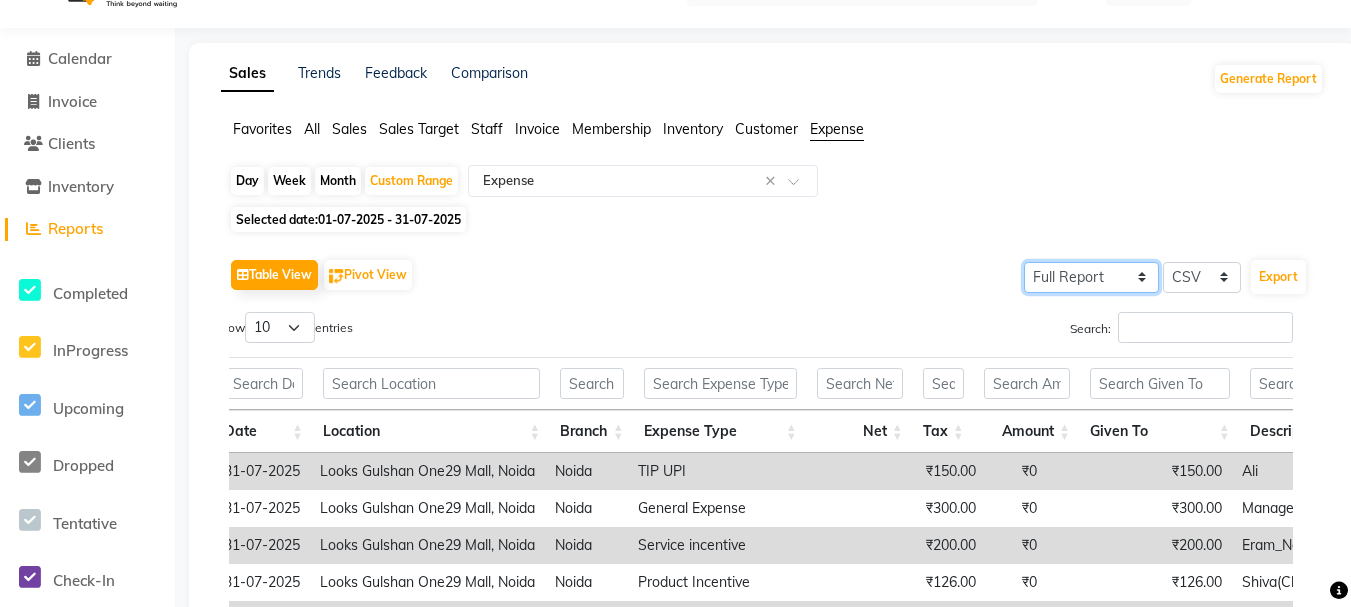 click on "Select Full Report Filtered Report" 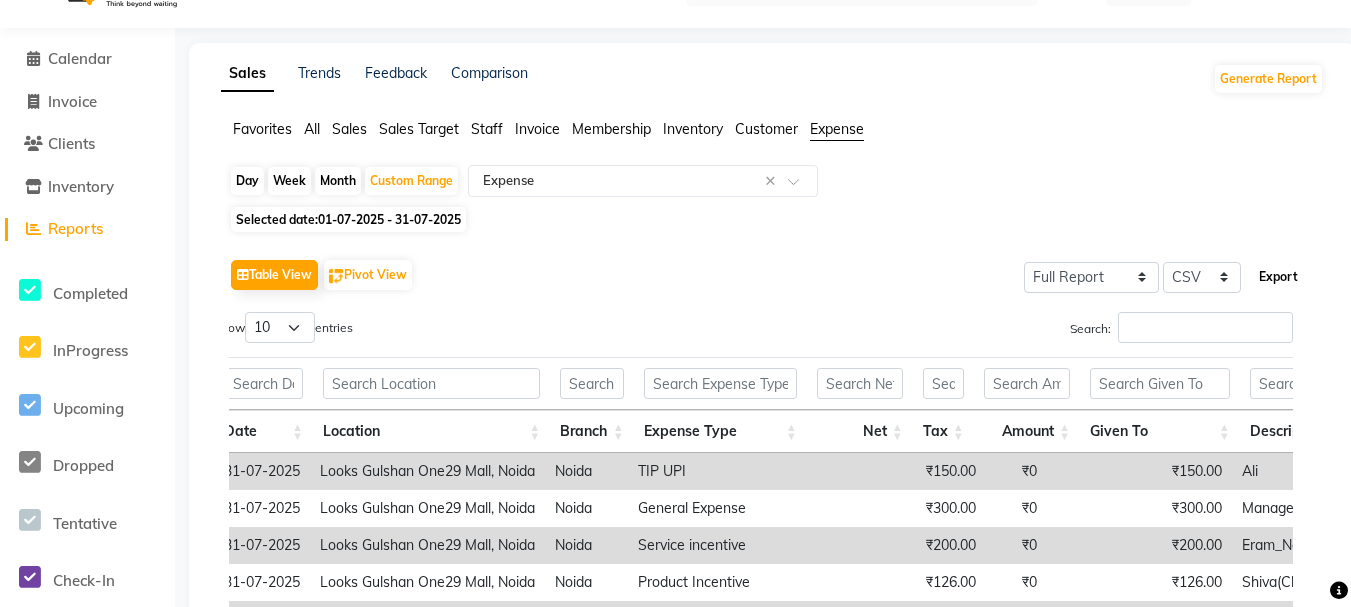 click on "Export" 